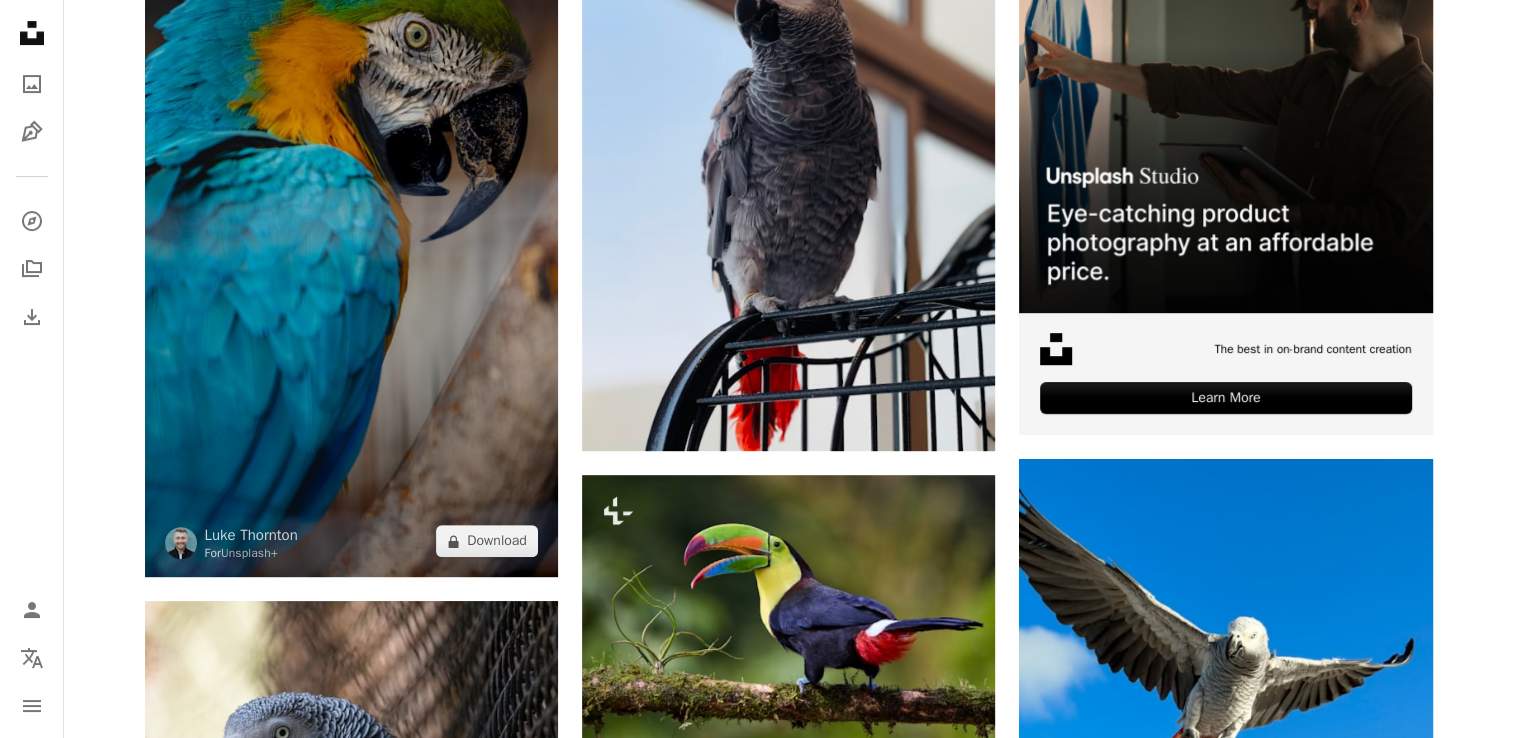 scroll, scrollTop: 600, scrollLeft: 0, axis: vertical 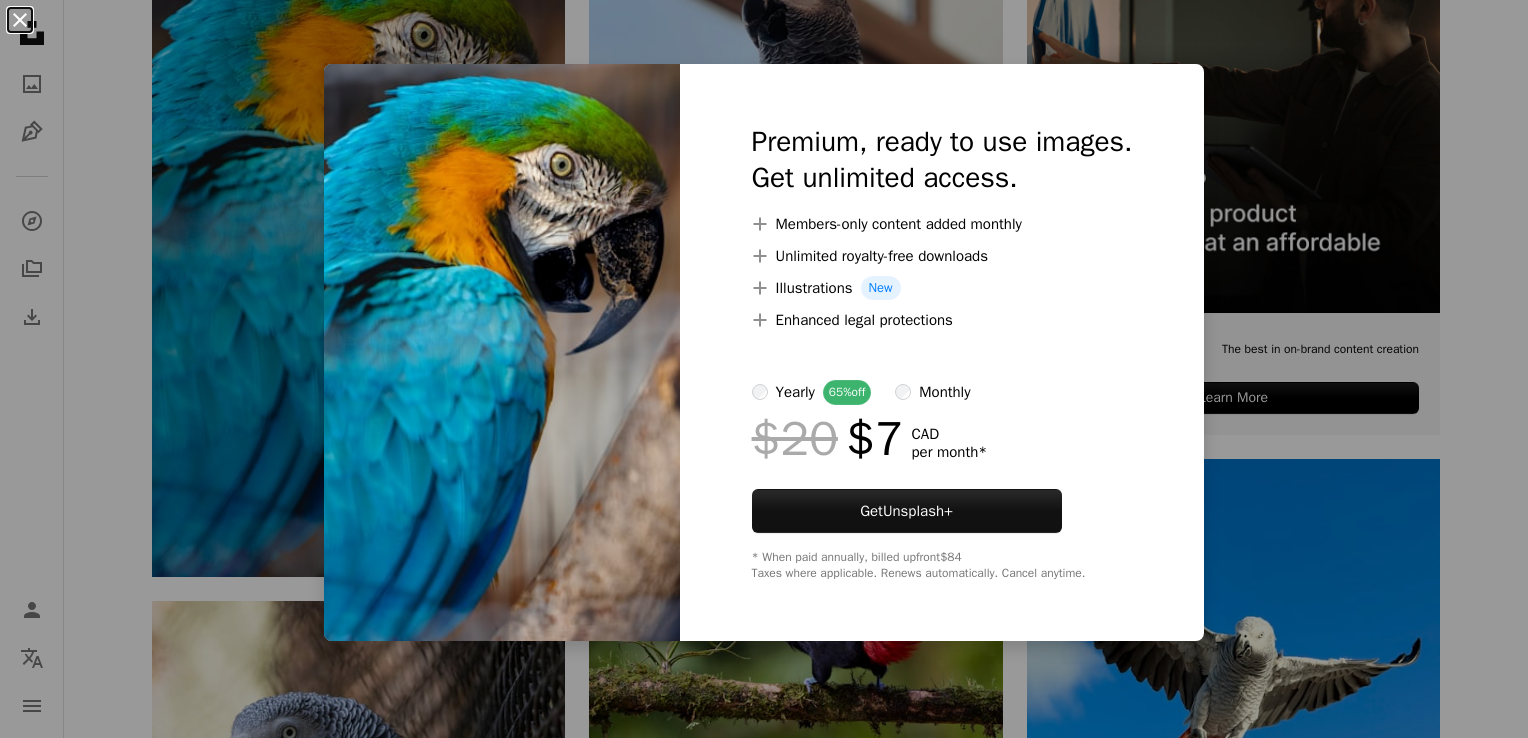 click on "An X shape" at bounding box center (20, 20) 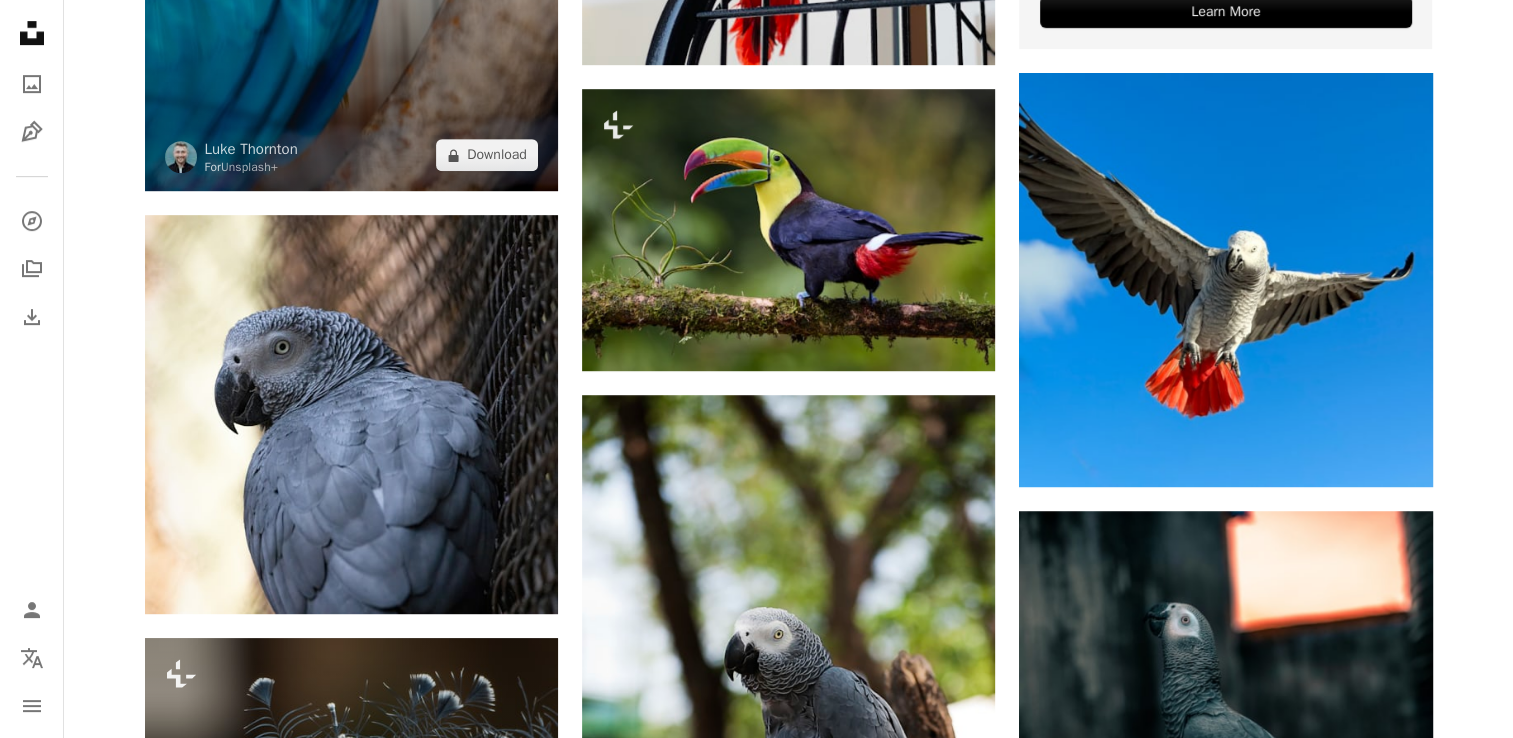 scroll, scrollTop: 1000, scrollLeft: 0, axis: vertical 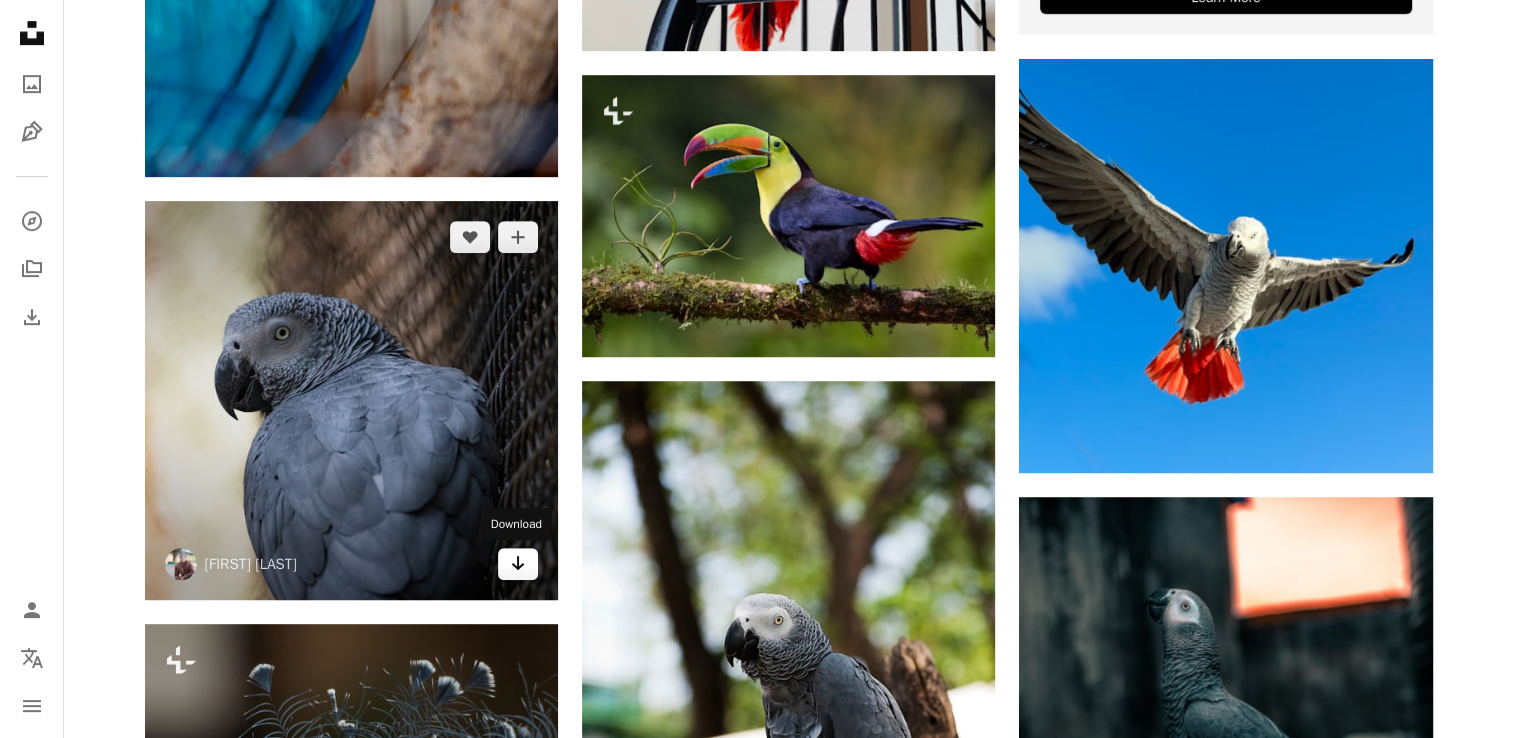 click on "Arrow pointing down" 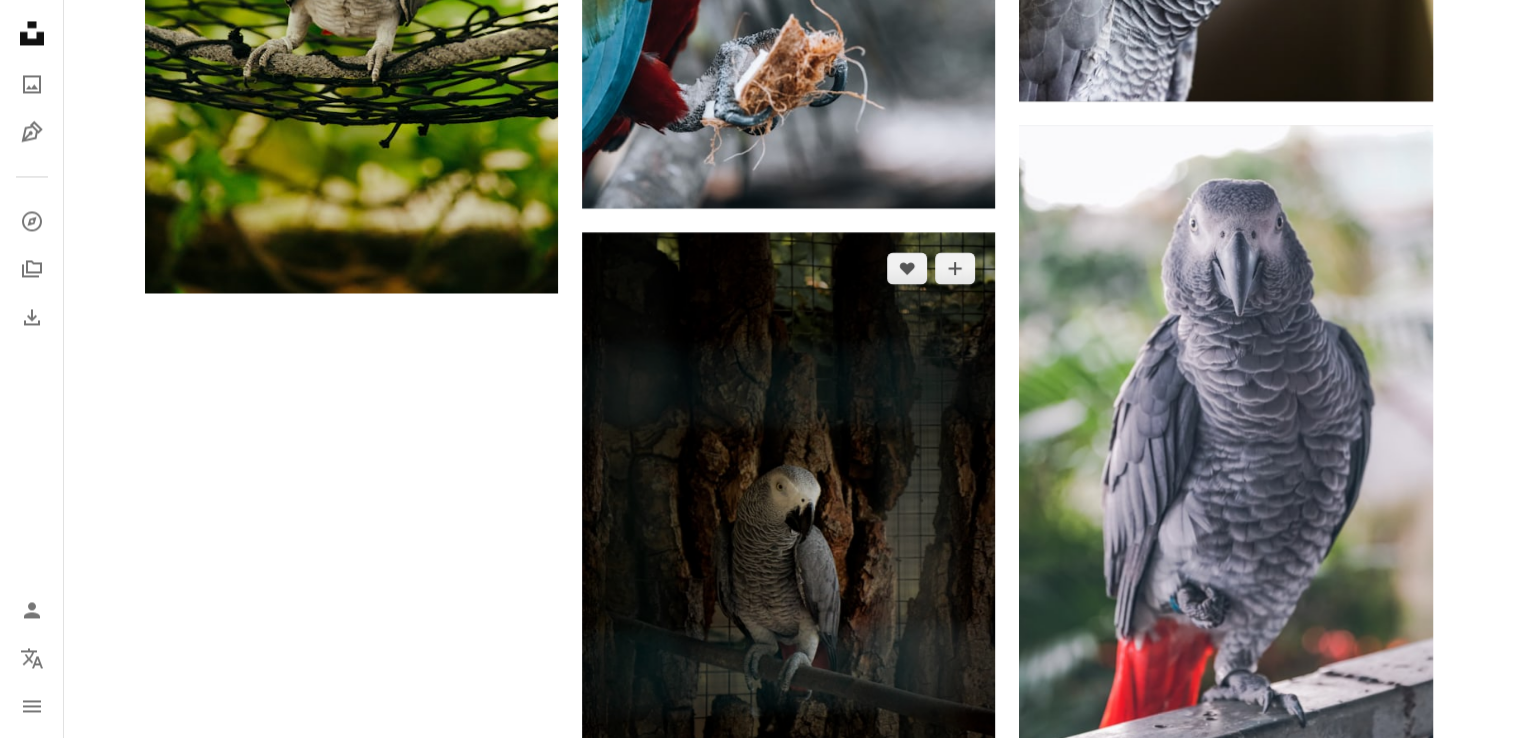 scroll, scrollTop: 3400, scrollLeft: 0, axis: vertical 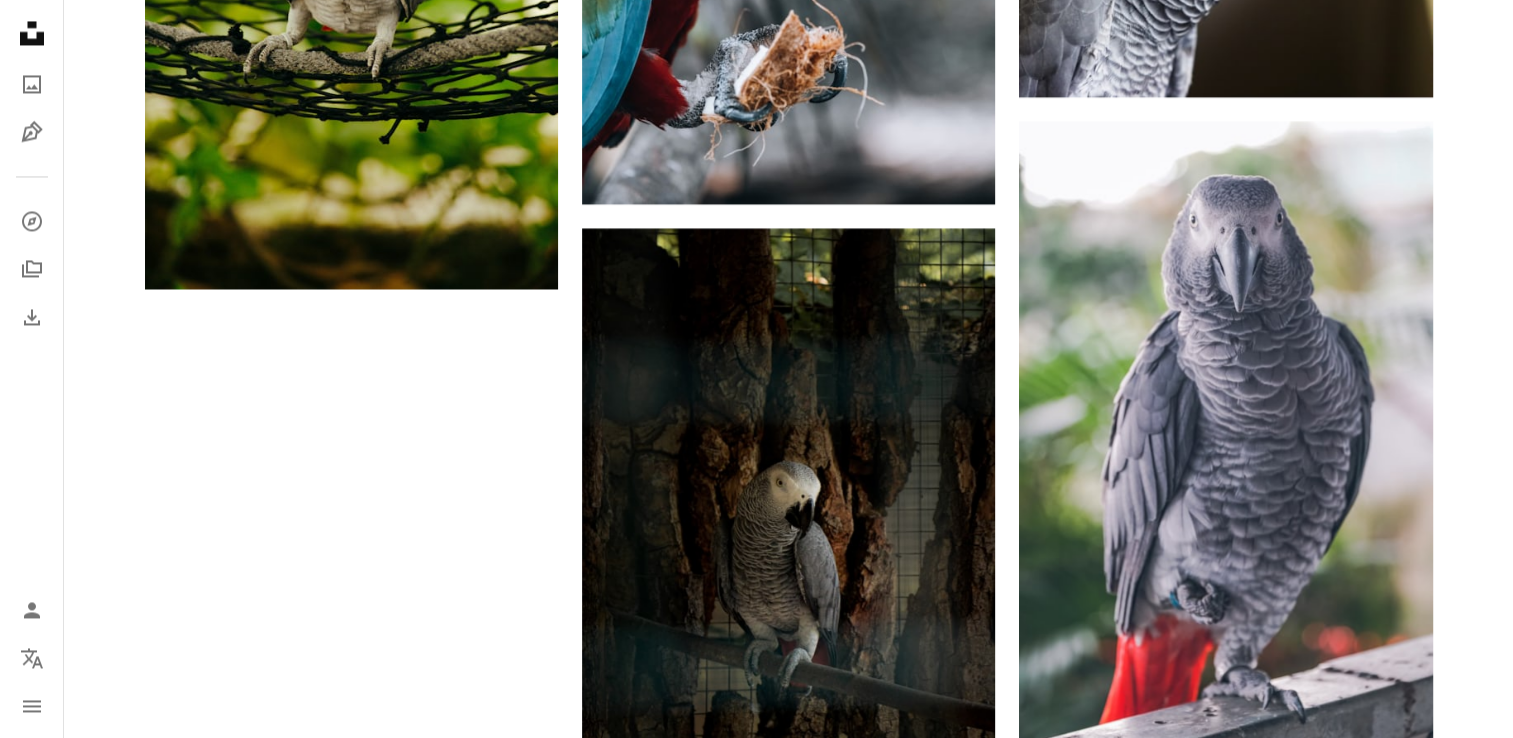 click on "[FIRST] [LAST] For Unsplash+ A heart A plus sign [FIRST] [LAST] For Unsplash+ A lock Download A heart A plus sign [FIRST] [LAST] Arrow pointing down A heart A plus sign [FIRST] [LAST] Available for hire A checkmark inside of a circle Arrow pointing down A heart A plus sign [FIRST] [LAST] Arrow pointing down Plus sign for Unsplash+ A heart A plus sign [FIRST] [LAST] For Unsplash+ A lock Download A heart A plus sign [FIRST] [LAST] Arrow pointing down A heart A plus sign [FIRST] [LAST] Arrow pointing down A heart A plus sign [FIRST] [LAST] Available for hire A checkmark inside of a circle Arrow pointing down A heart A plus sign [FIRST] [LAST] Available for hire A checkmark inside of a circle Arrow pointing down A heart A plus sign [FIRST] [LAST] Available for hire A checkmark inside of a circle Arrow pointing down A heart A plus sign [FIRST] For" at bounding box center (788, -931) 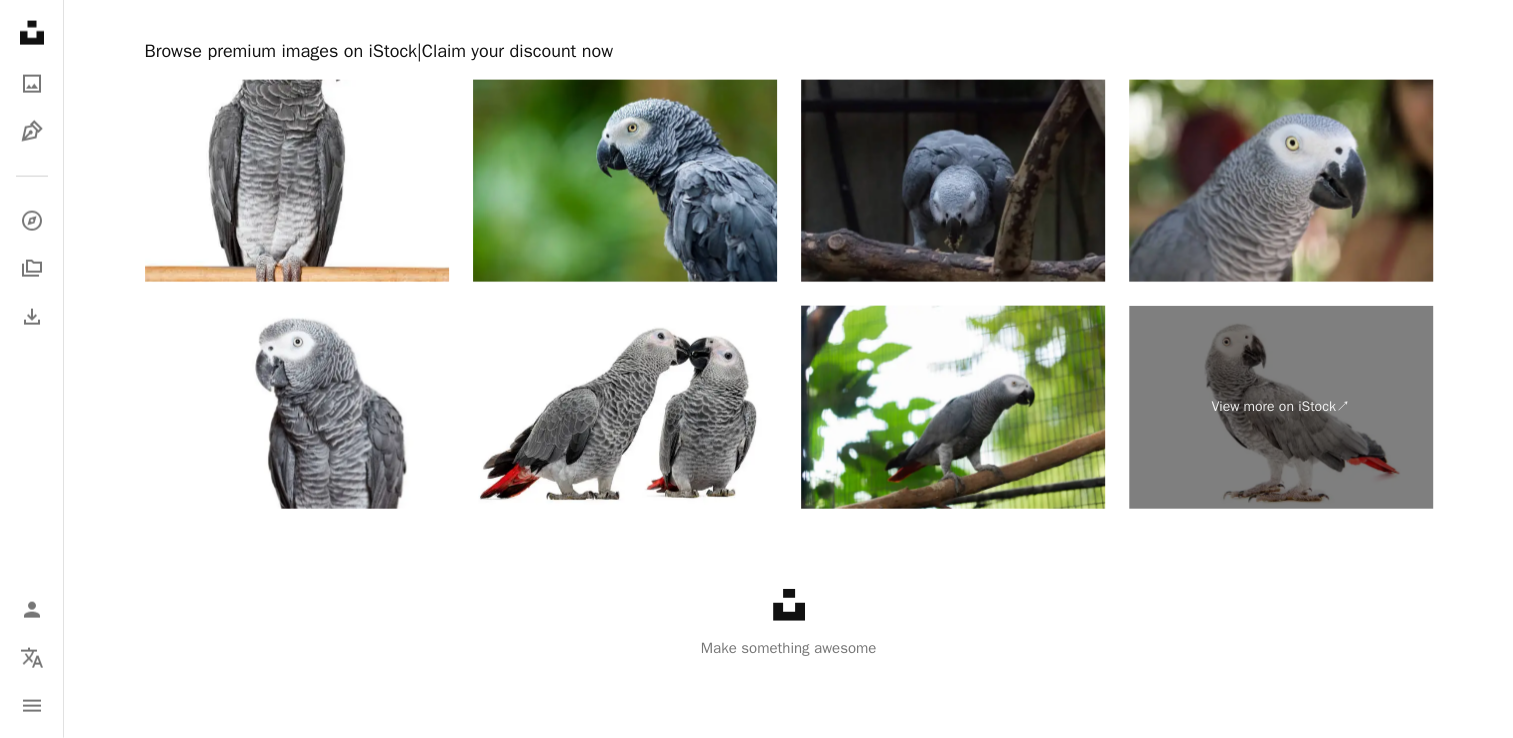 scroll, scrollTop: 4218, scrollLeft: 0, axis: vertical 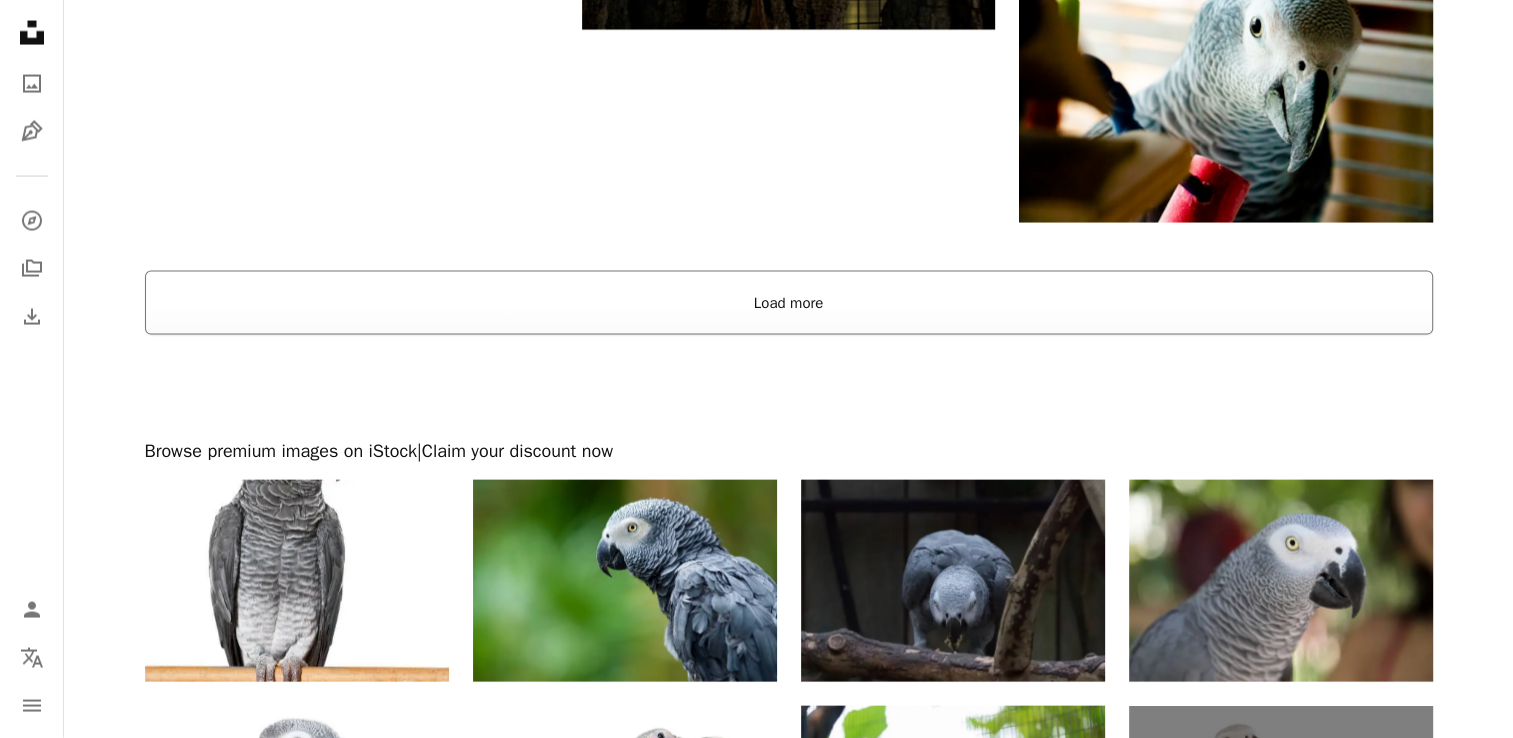 click on "Load more" at bounding box center (789, 303) 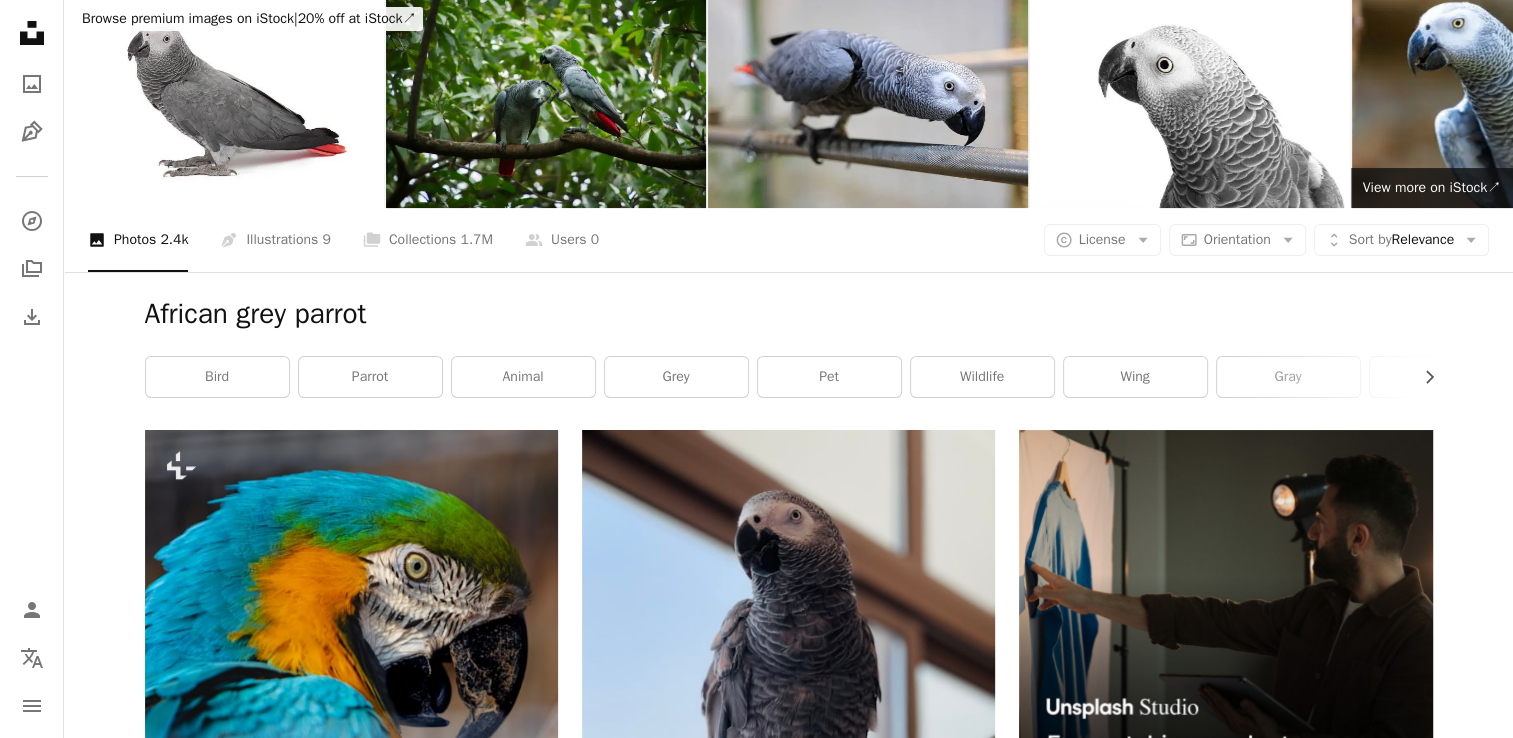 scroll, scrollTop: 0, scrollLeft: 0, axis: both 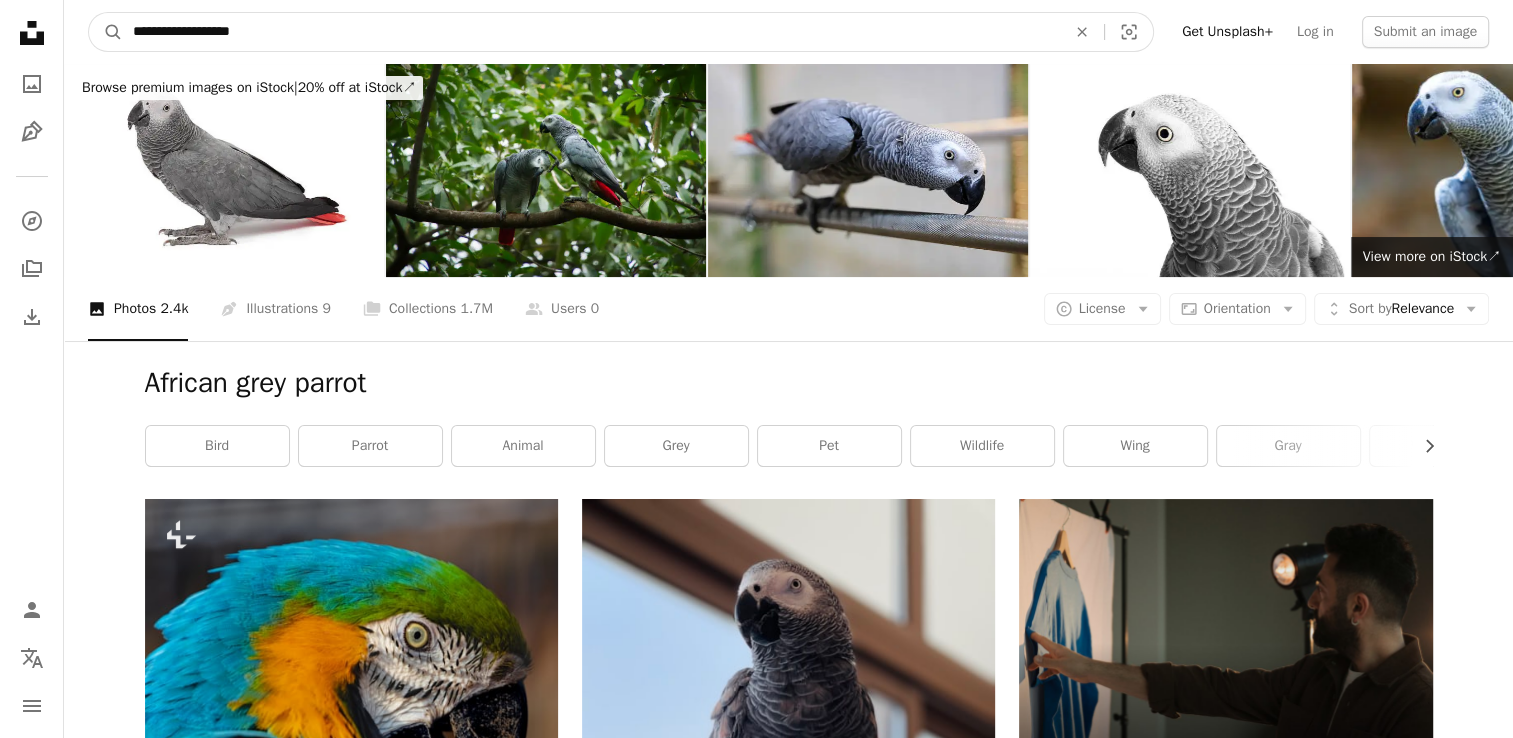 drag, startPoint x: 369, startPoint y: 31, endPoint x: 135, endPoint y: 30, distance: 234.00214 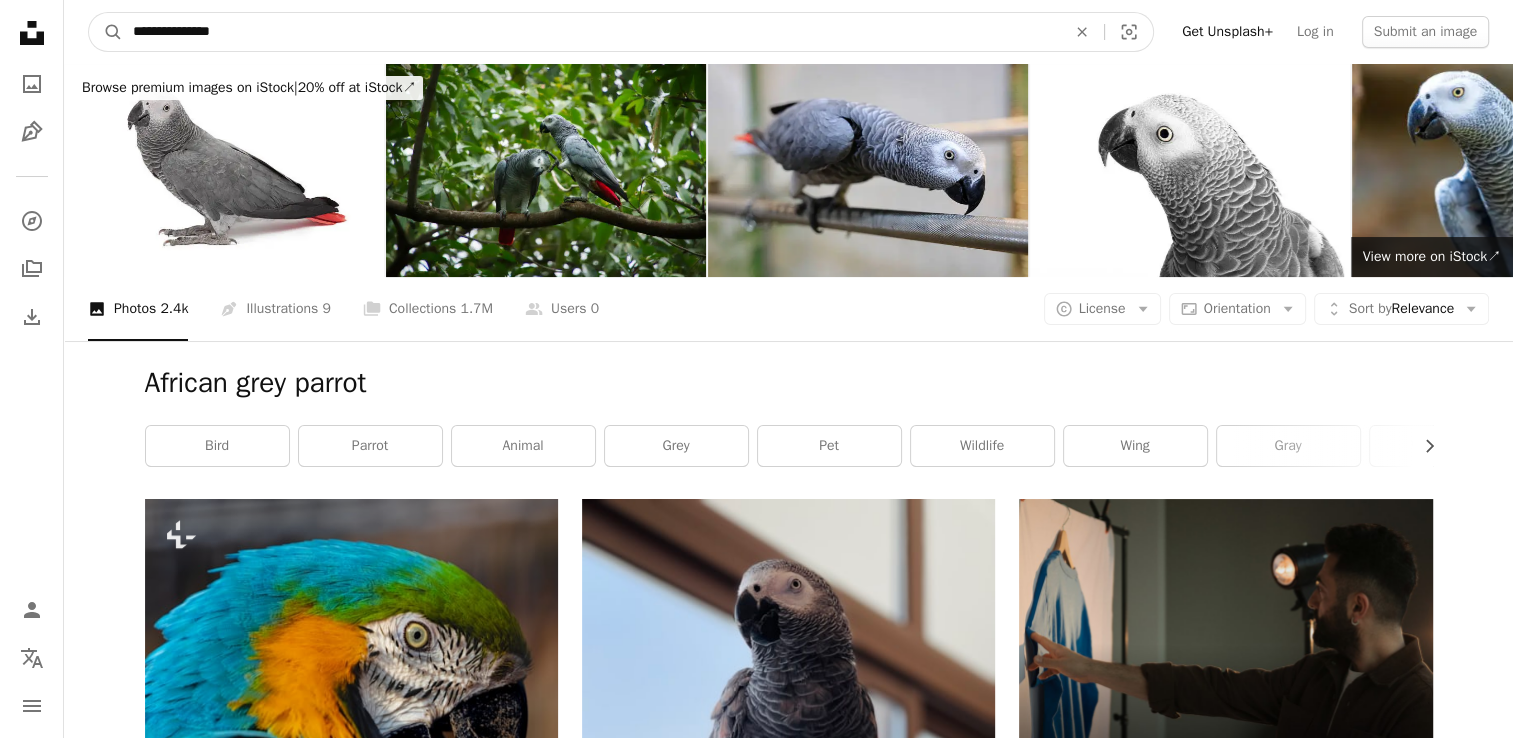 type on "**********" 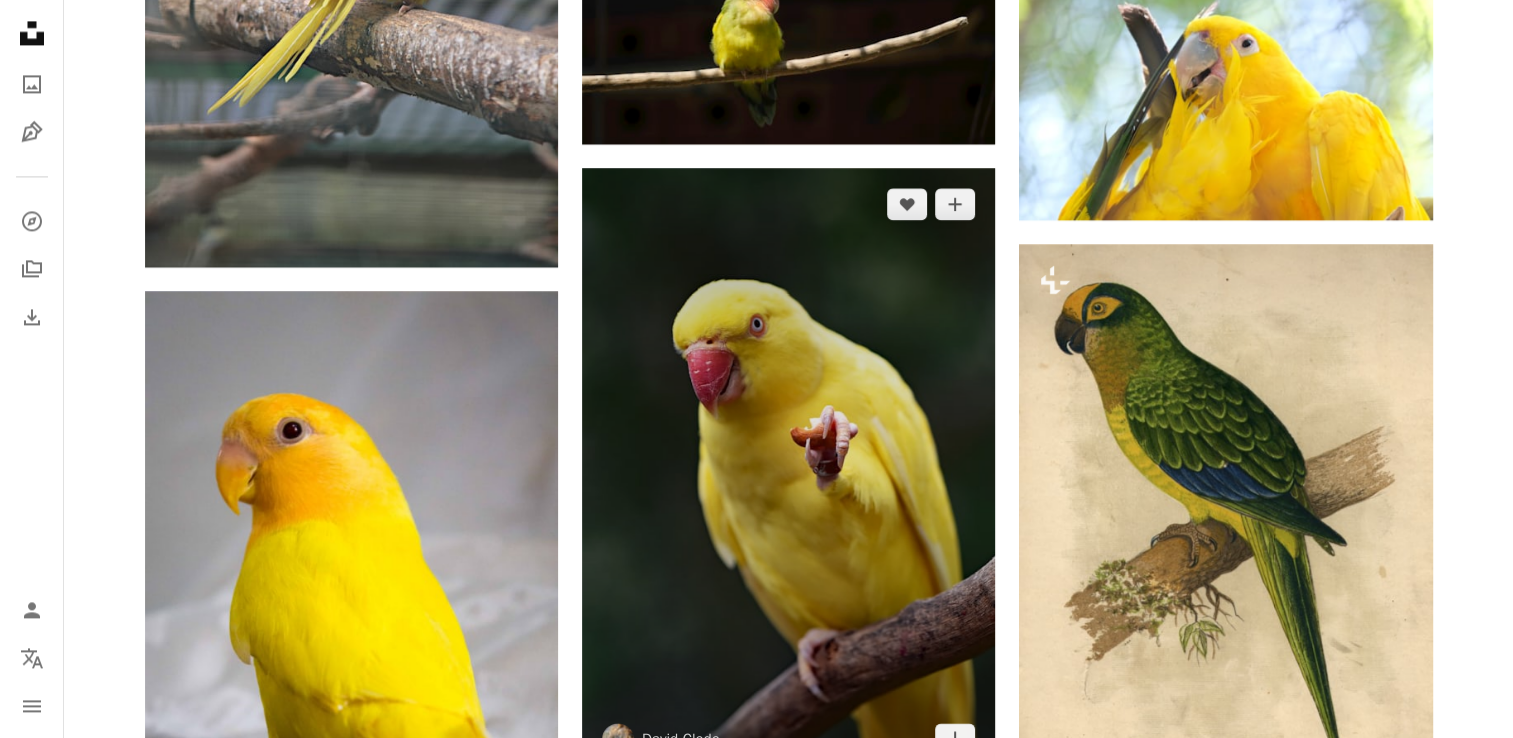 scroll, scrollTop: 3200, scrollLeft: 0, axis: vertical 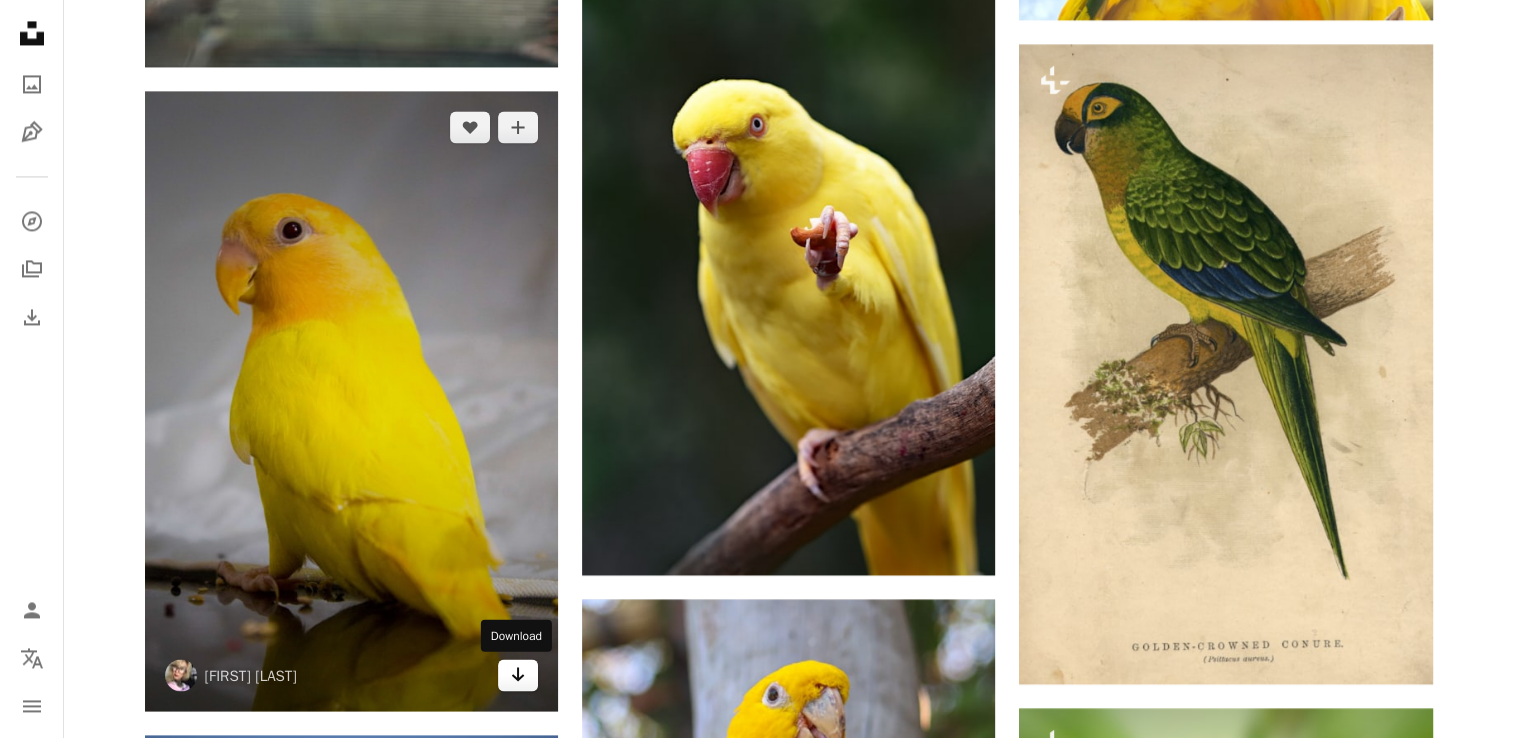click 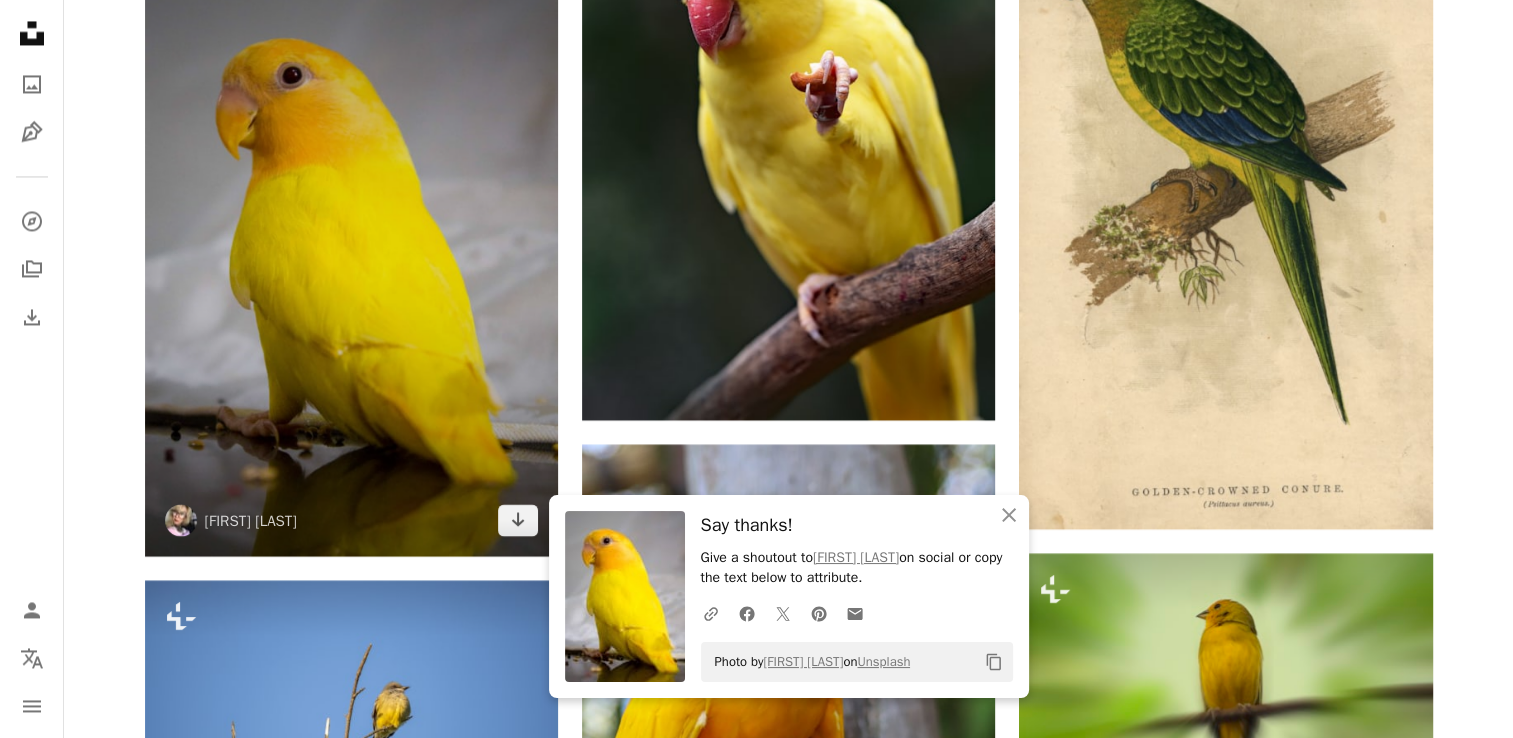scroll, scrollTop: 3600, scrollLeft: 0, axis: vertical 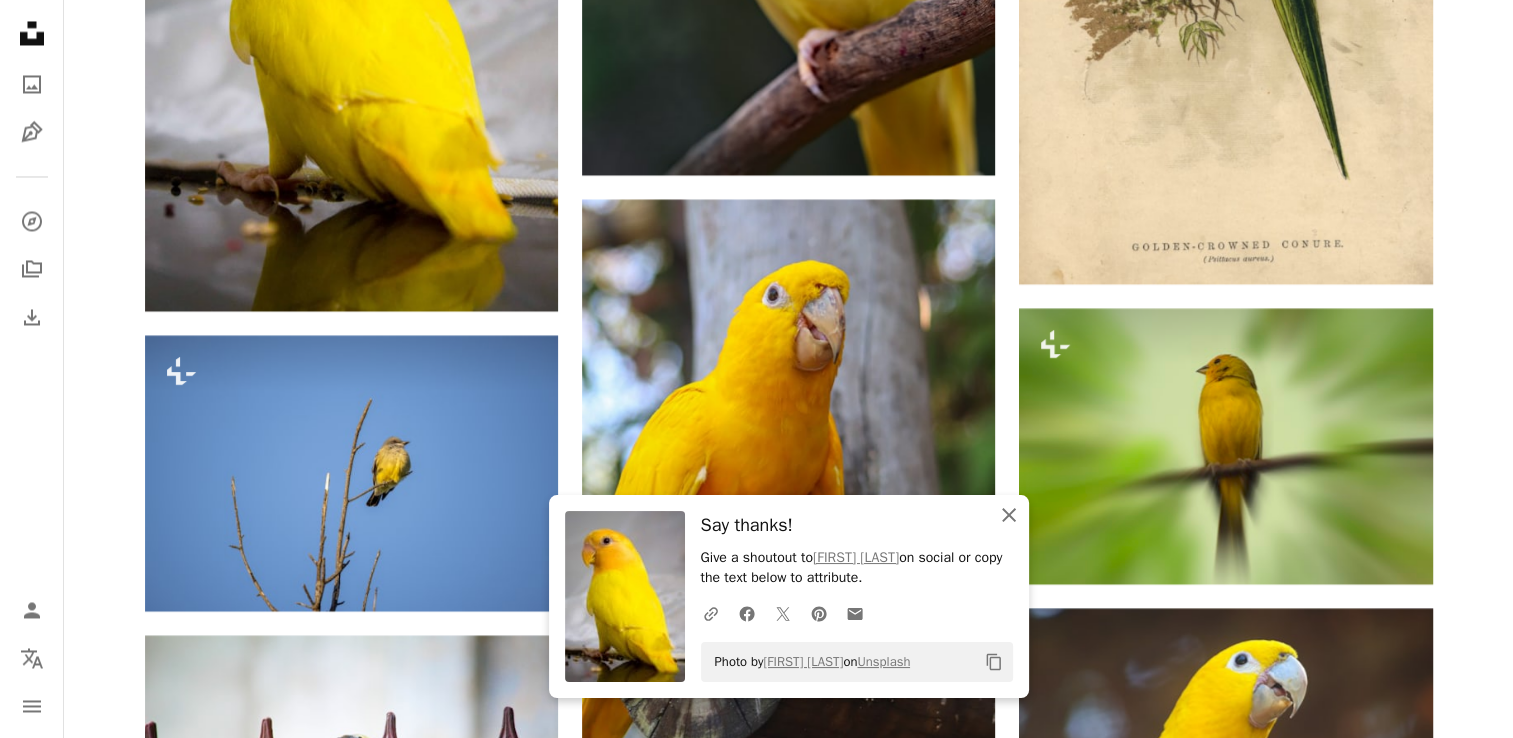 click on "An X shape" 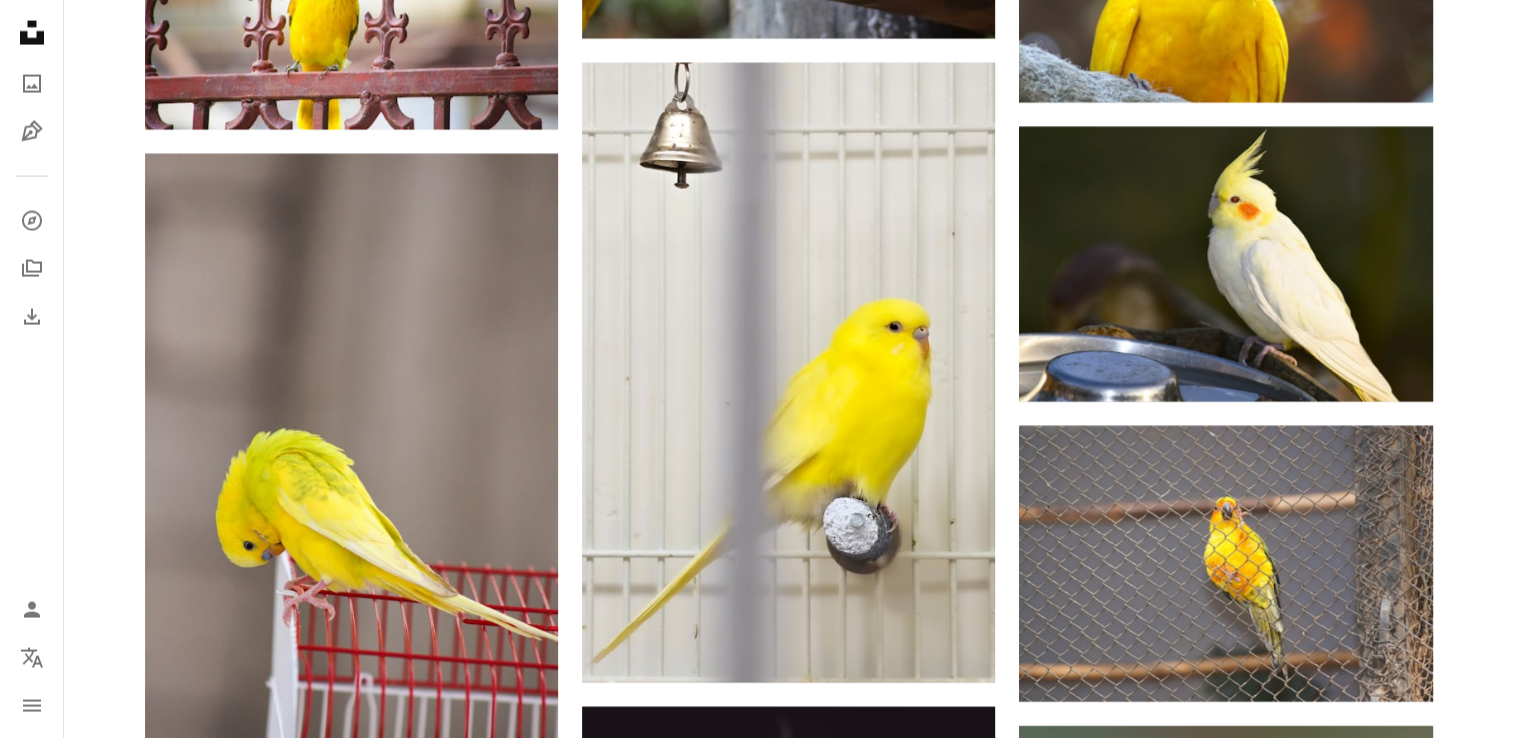 scroll, scrollTop: 4400, scrollLeft: 0, axis: vertical 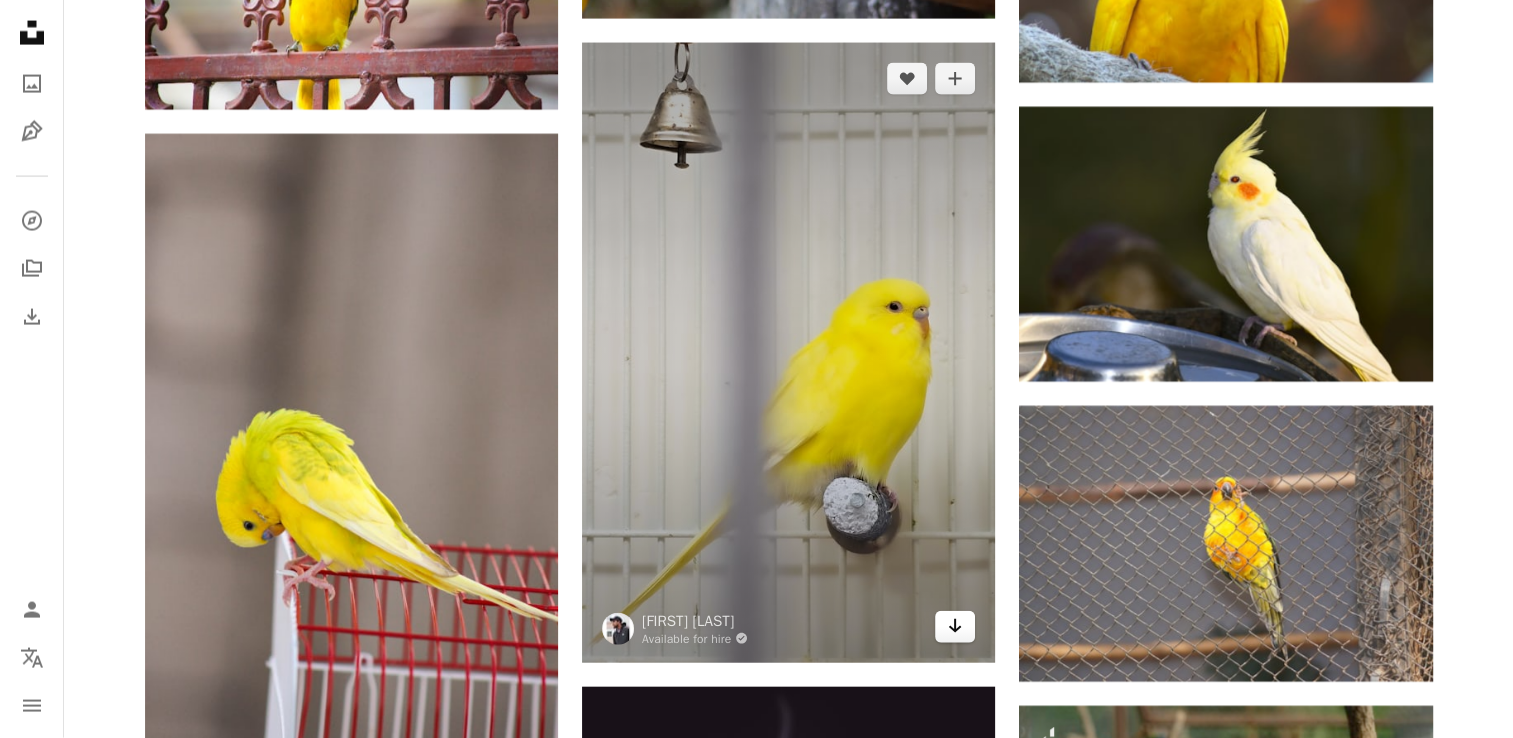 click on "Arrow pointing down" 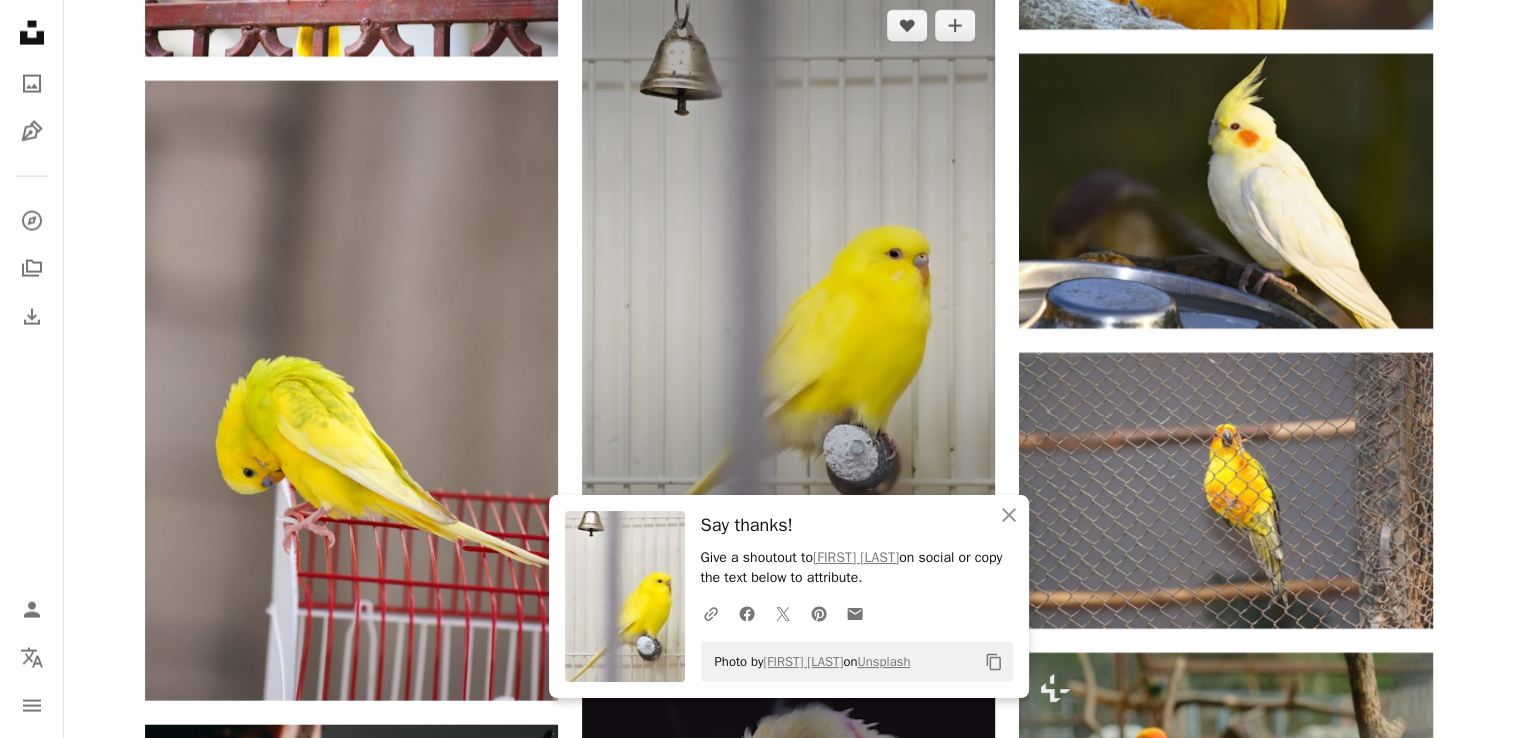 scroll, scrollTop: 4900, scrollLeft: 0, axis: vertical 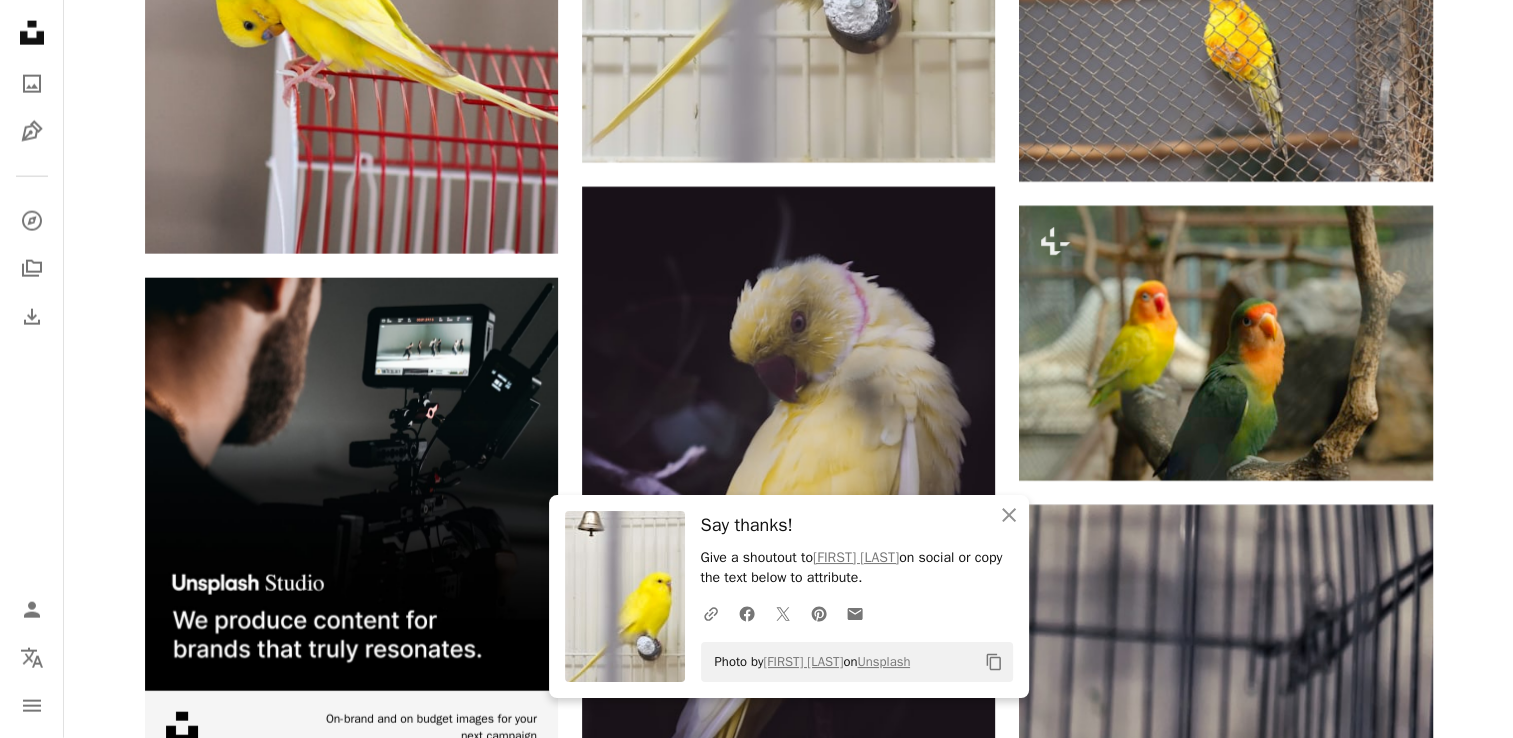 click on "[FIRST] [LAST] For Unsplash+ A heart A plus sign Curated Lifestyle For Unsplash+ A lock Download A heart A plus sign [FIRST] [LAST] Available for hire A checkmark inside of a circle Arrow pointing down A heart A plus sign [FIRST] [LAST] Available for hire A checkmark inside of a circle Arrow pointing down A heart A plus sign [FIRST] [LAST] Available for hire A checkmark inside of a circle Arrow pointing down Plus sign for Unsplash+ A heart A plus sign [FIRST] [LAST] For Unsplash+ A lock Download A heart A plus sign [FIRST] [LAST] Available for hire A checkmark inside of a circle Arrow pointing down A heart A plus sign [FIRST] [LAST] Arrow pointing down Plus sign for Unsplash+ A heart A plus sign [FIRST] [LAST] For Unsplash+ A lock Download A heart A plus sign [FIRST] [LAST] Arrow pointing down A heart A plus sign [FIRST] [LAST] Available for hire A checkmark inside of a circle Arrow pointing down On-brand and on budget images for your next campaign Learn More Plus sign for Unsplash+ A heart A plus sign [FIRST] [LAST] For" at bounding box center [788, 544] 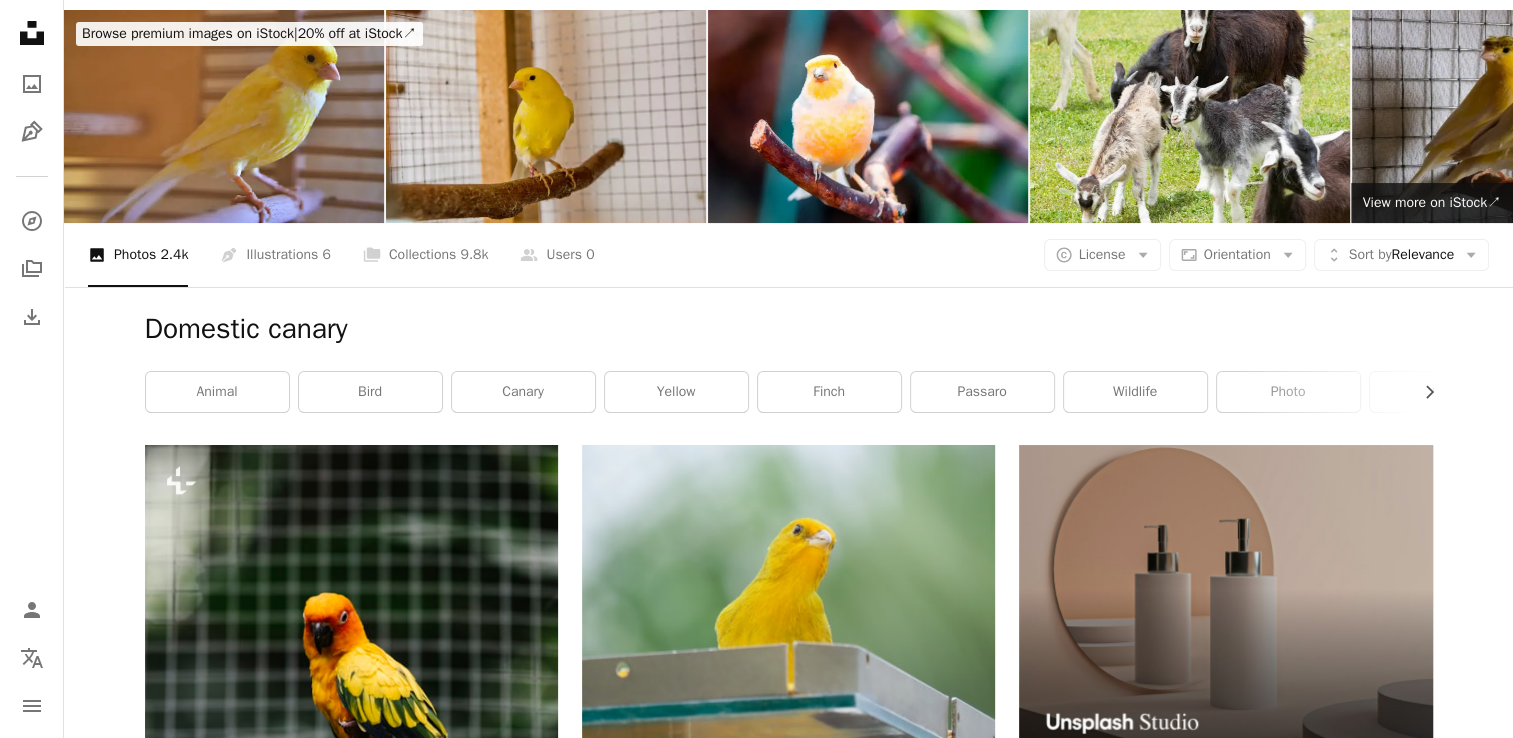 scroll, scrollTop: 0, scrollLeft: 0, axis: both 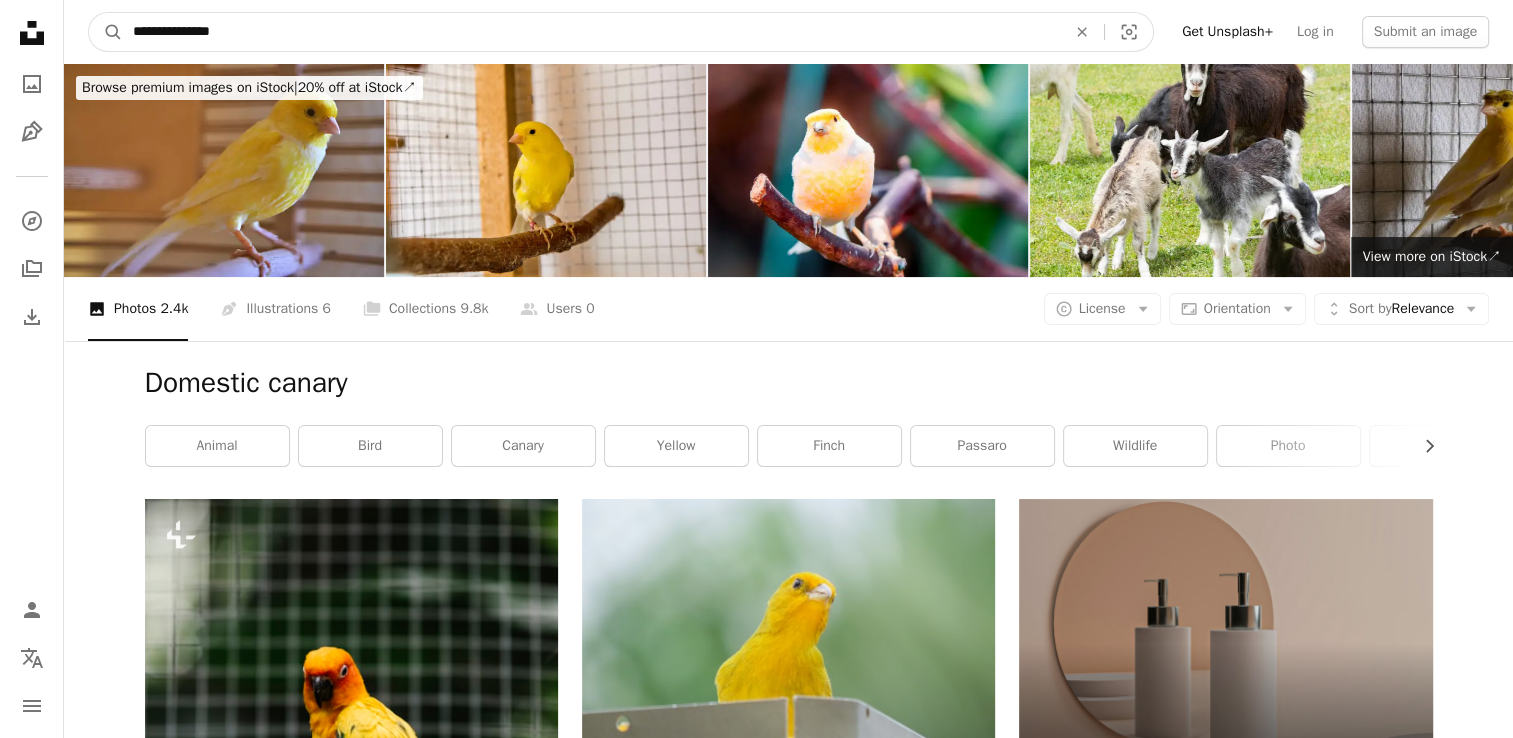 click on "**********" at bounding box center (591, 32) 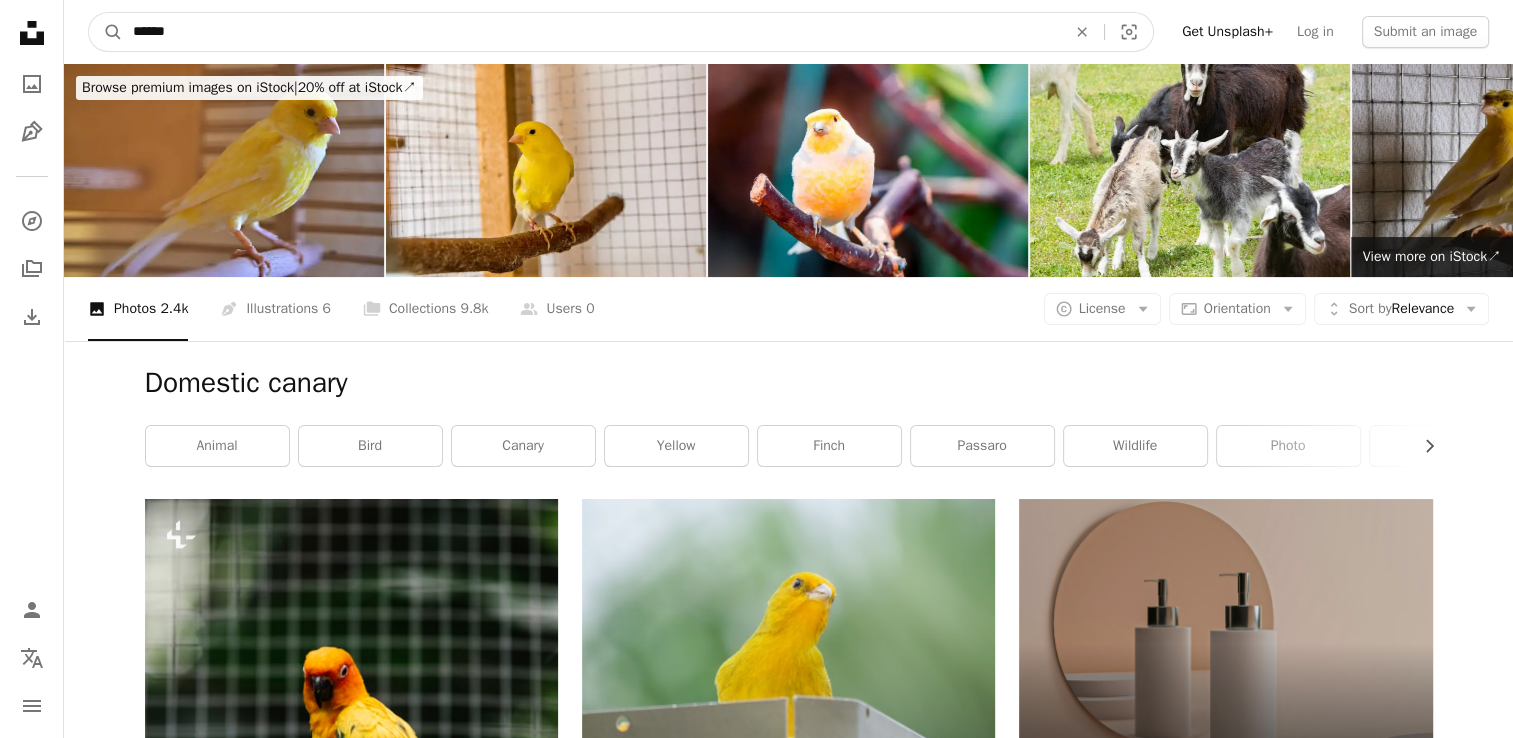 type on "******" 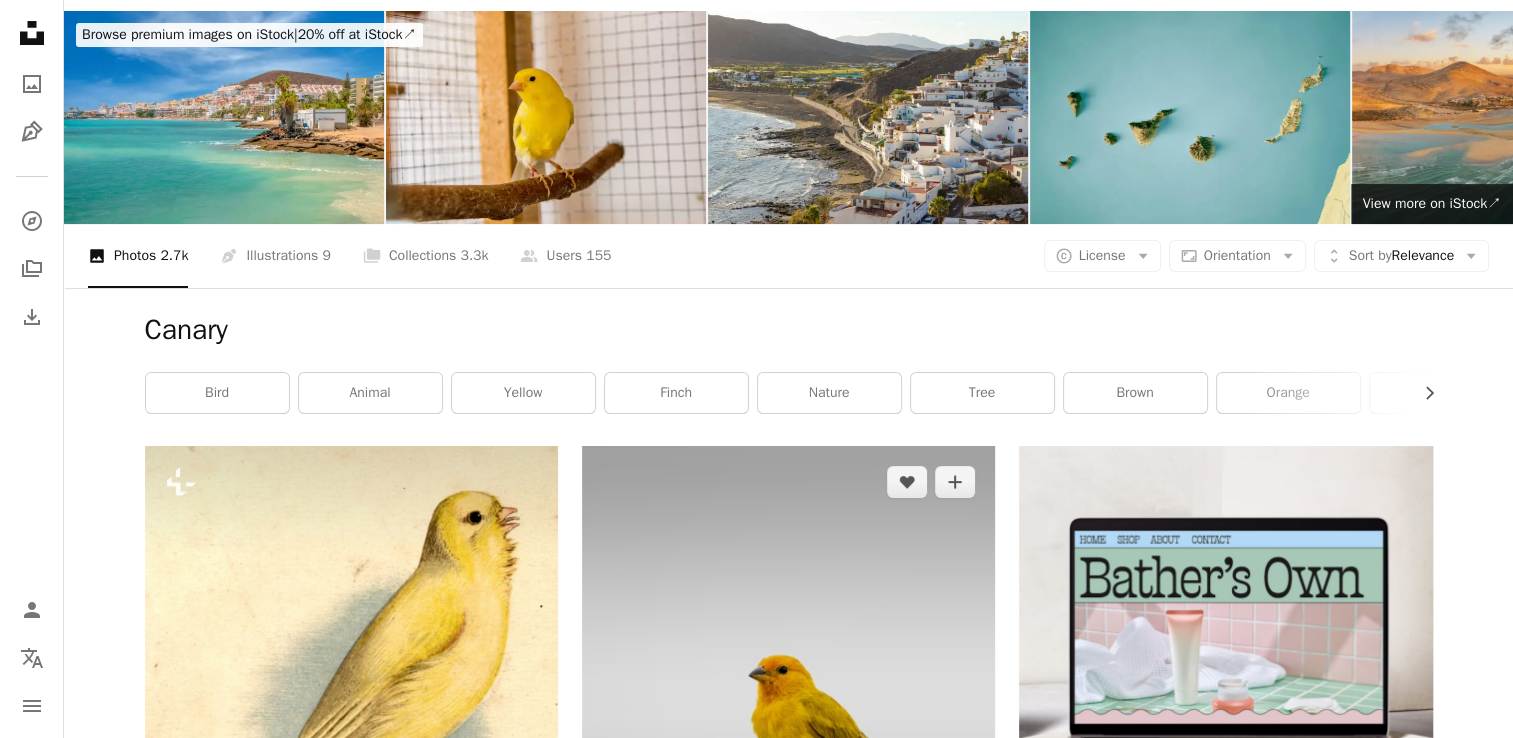 scroll, scrollTop: 0, scrollLeft: 0, axis: both 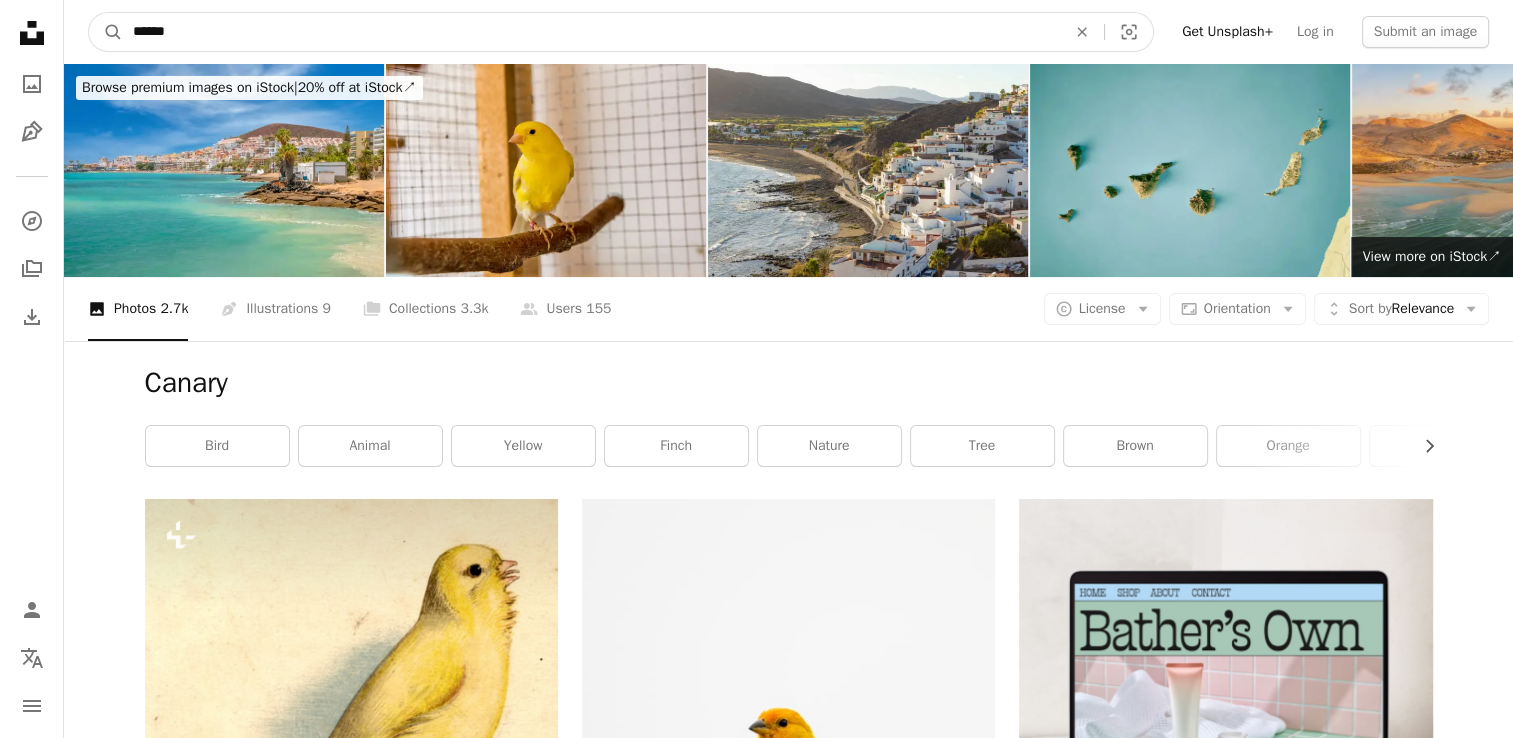 drag, startPoint x: 224, startPoint y: 29, endPoint x: 131, endPoint y: 32, distance: 93.04838 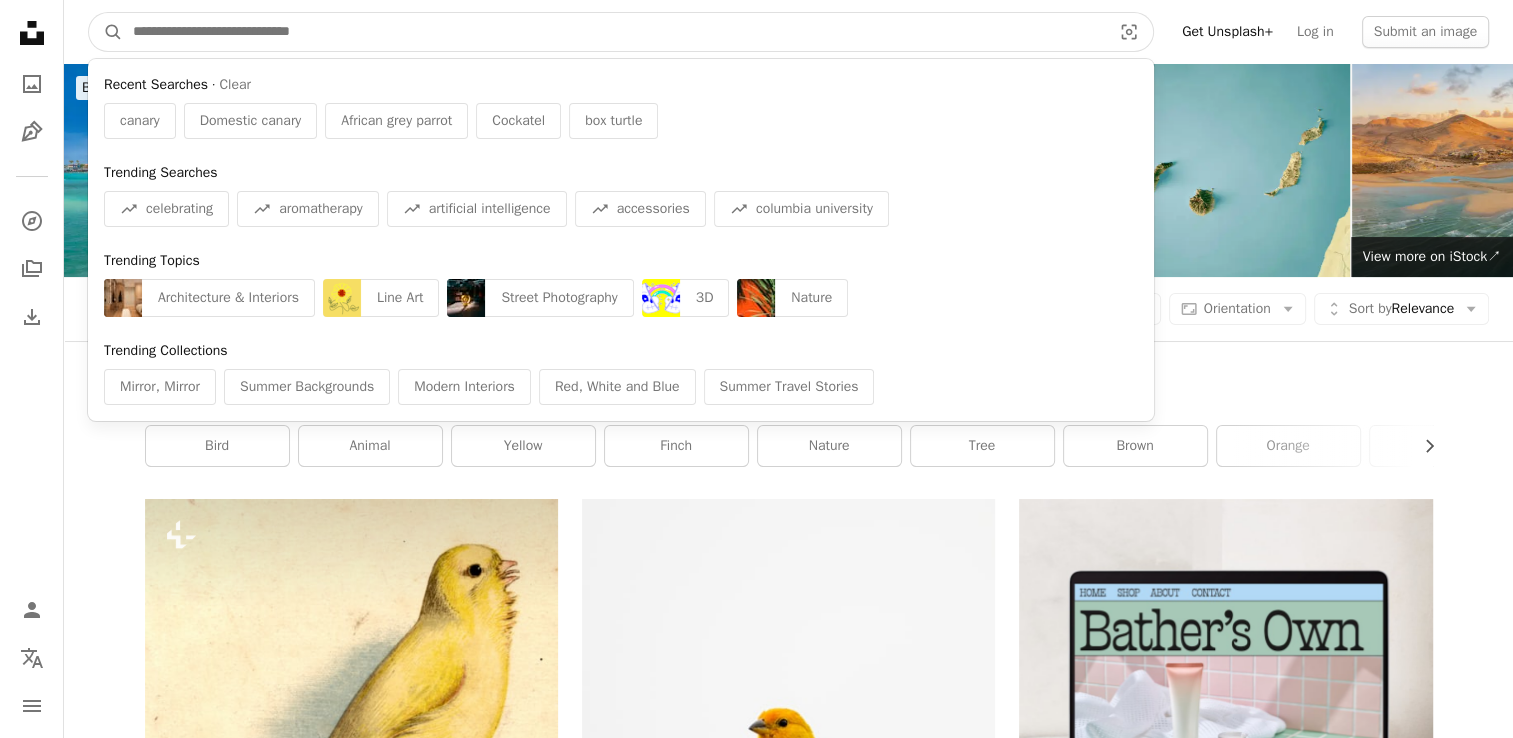 type on "*" 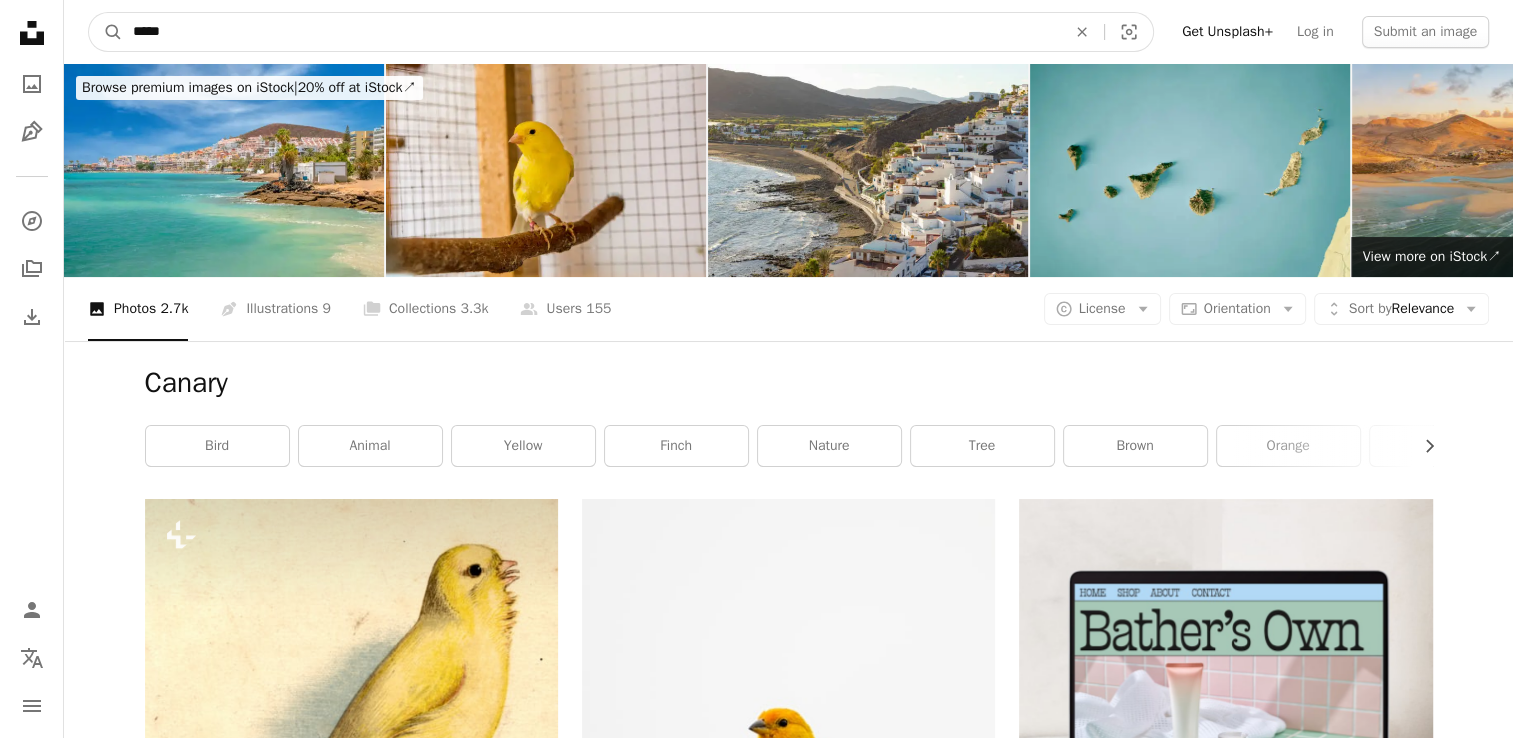 type on "*****" 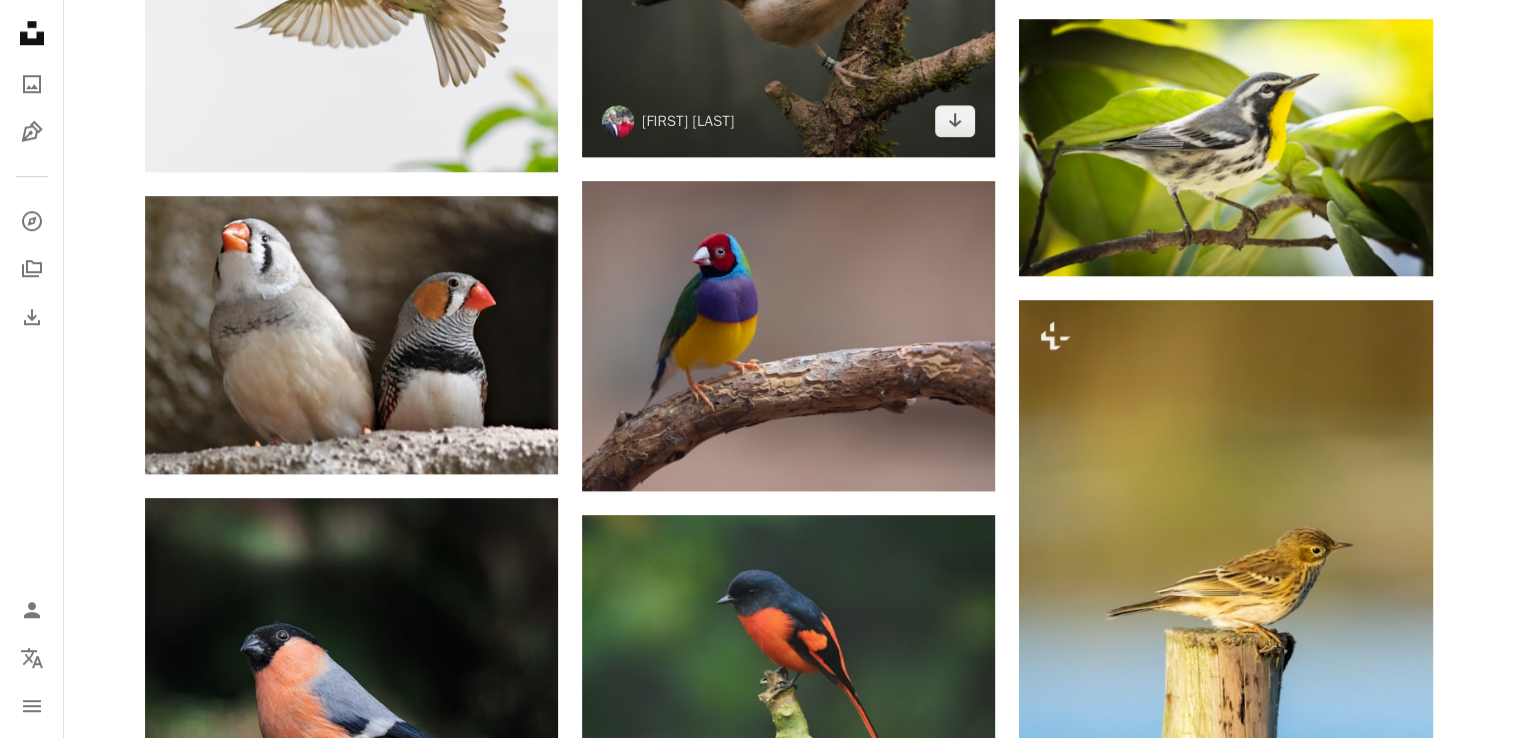 scroll, scrollTop: 1700, scrollLeft: 0, axis: vertical 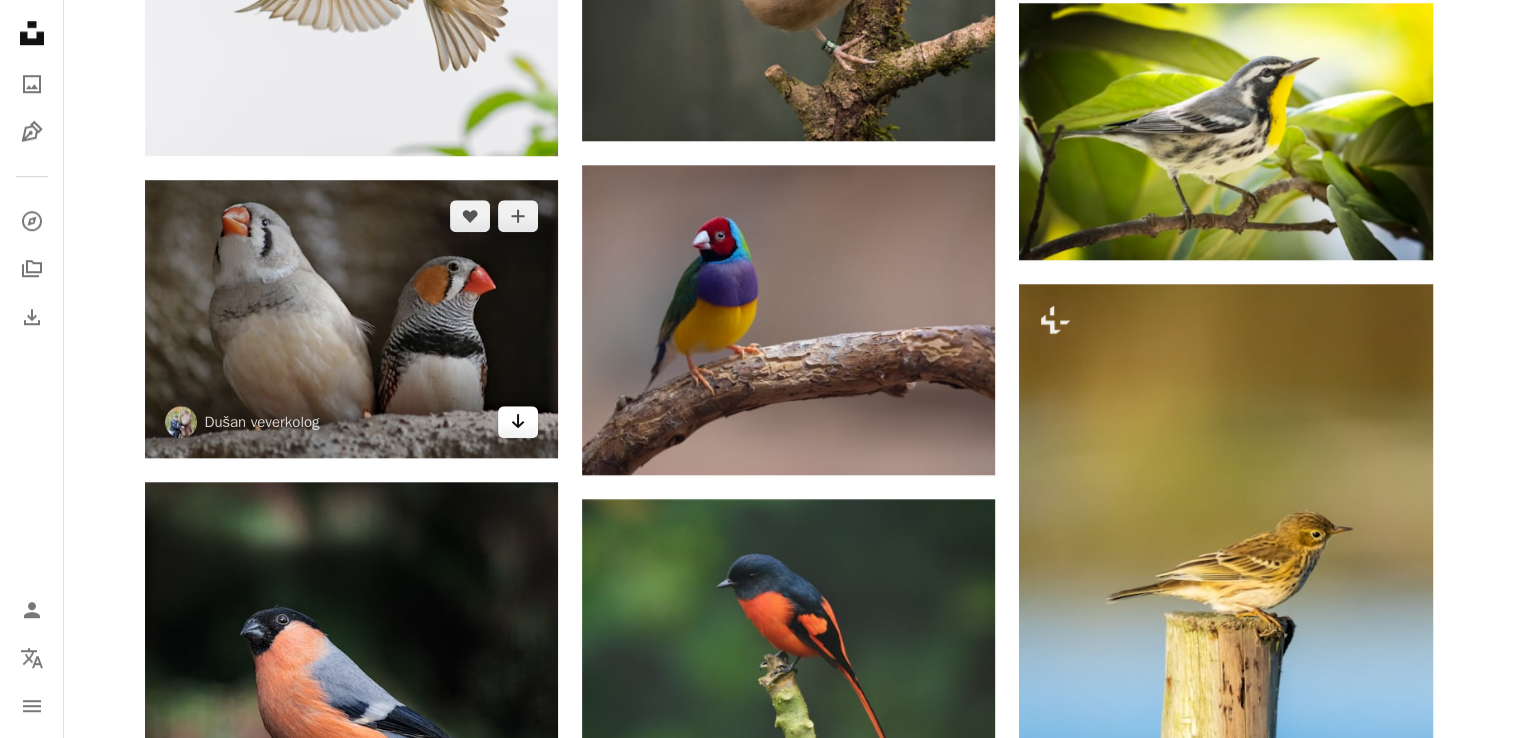 click on "Arrow pointing down" 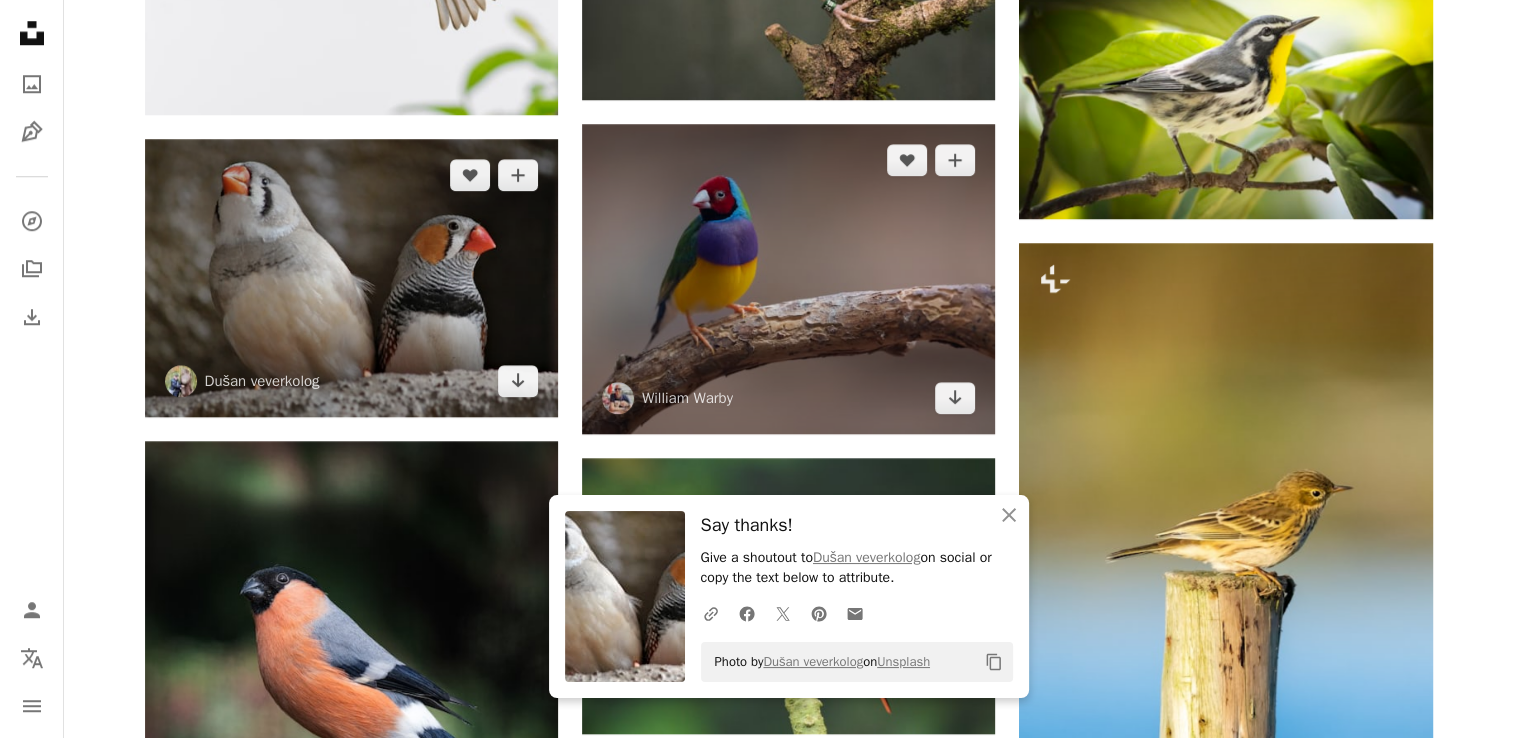 scroll, scrollTop: 1600, scrollLeft: 0, axis: vertical 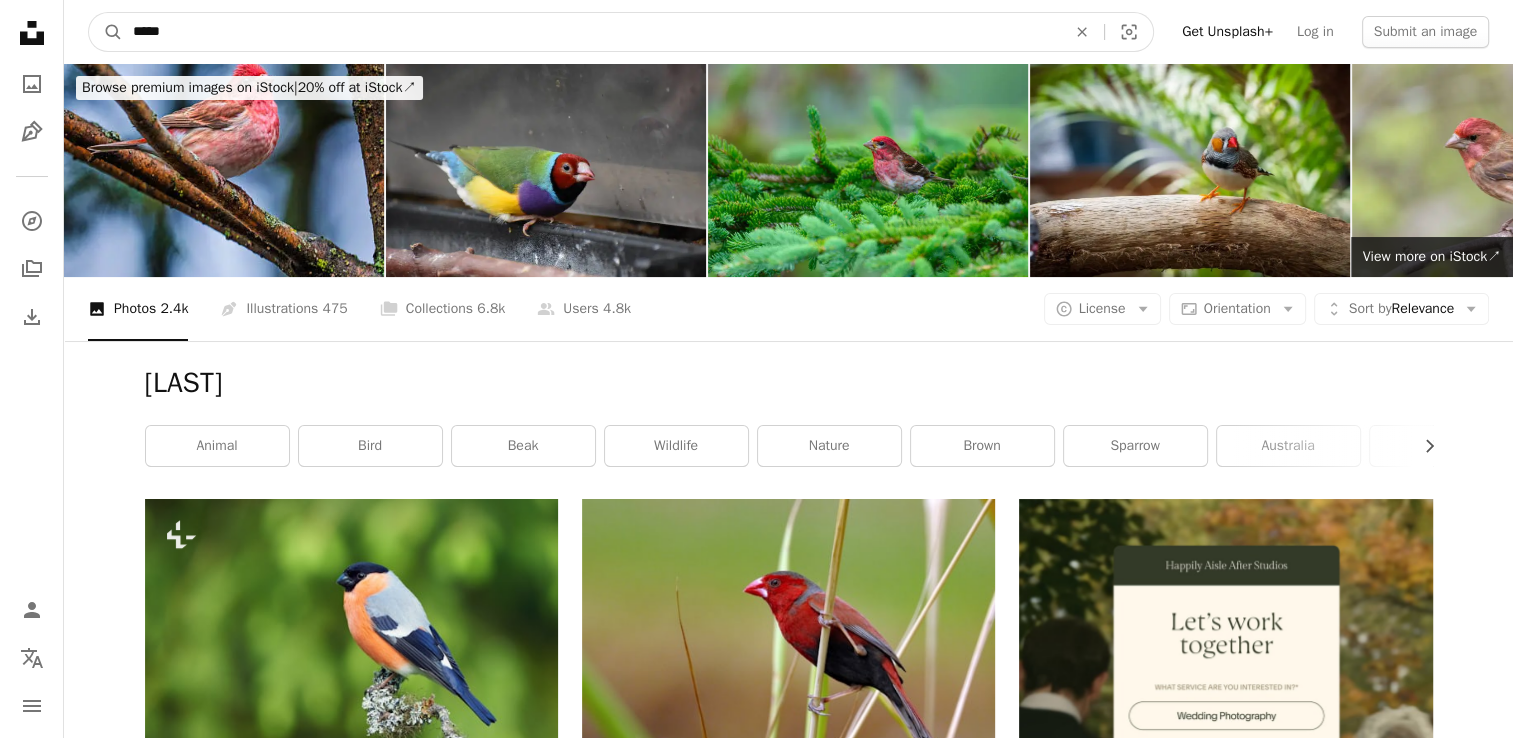drag, startPoint x: 263, startPoint y: 20, endPoint x: 132, endPoint y: 14, distance: 131.13733 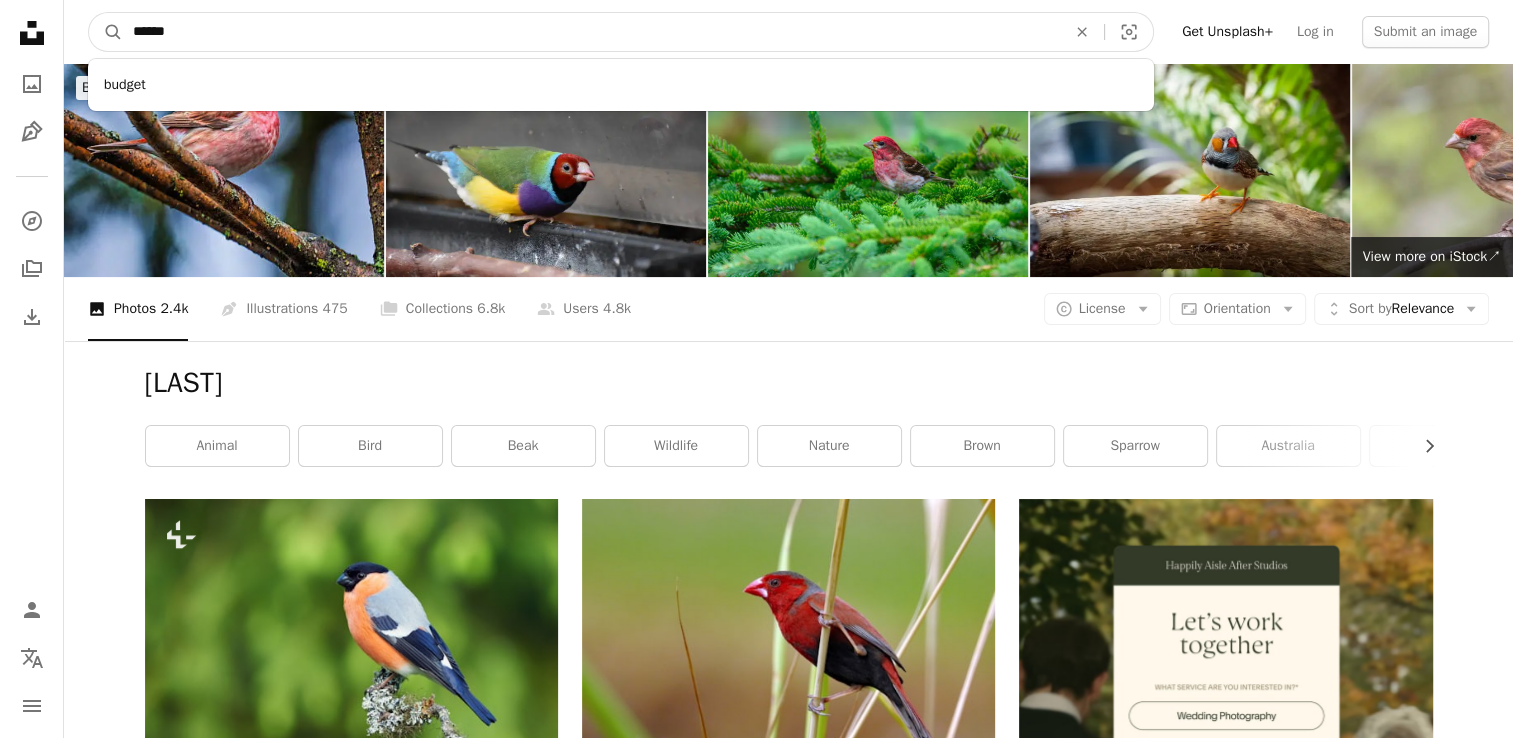 type on "******" 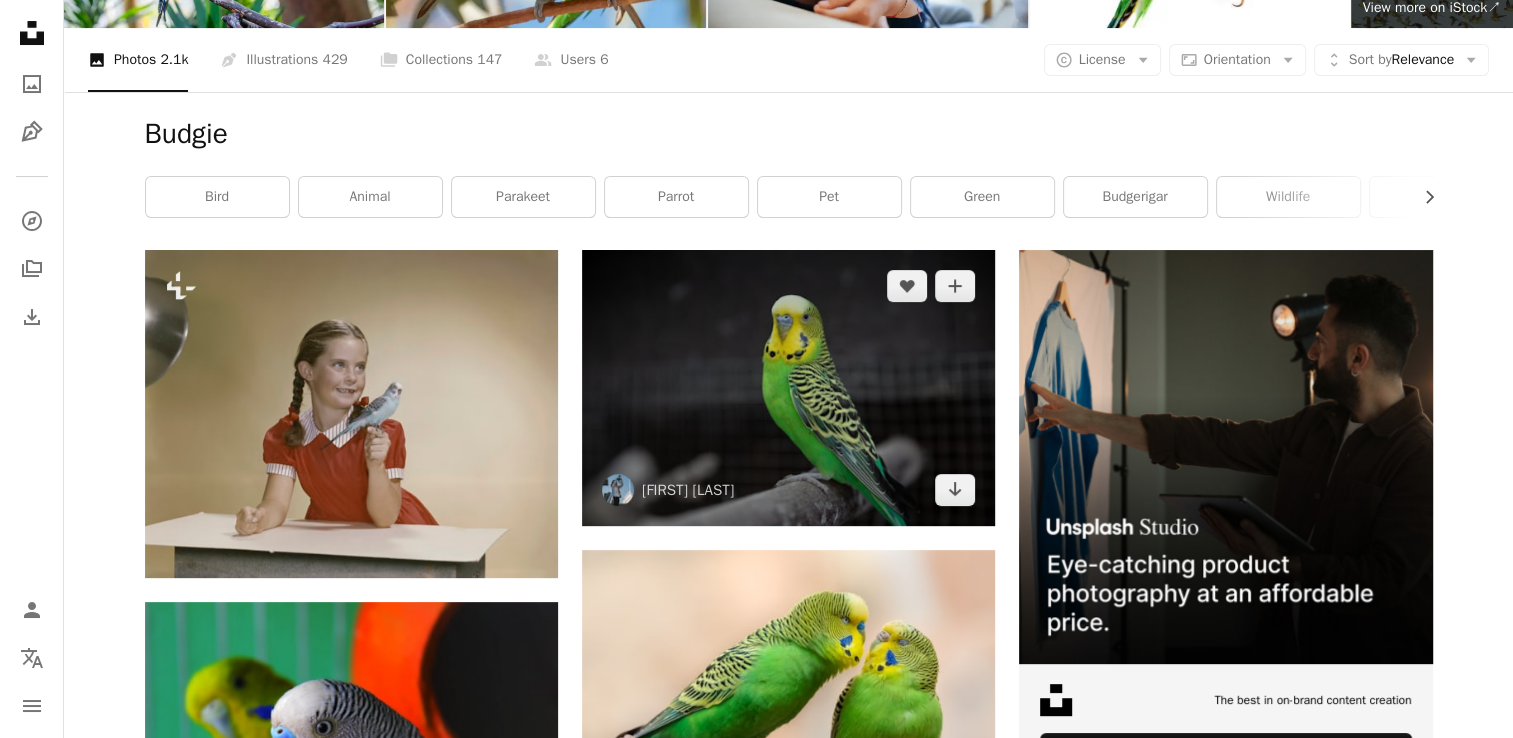 scroll, scrollTop: 300, scrollLeft: 0, axis: vertical 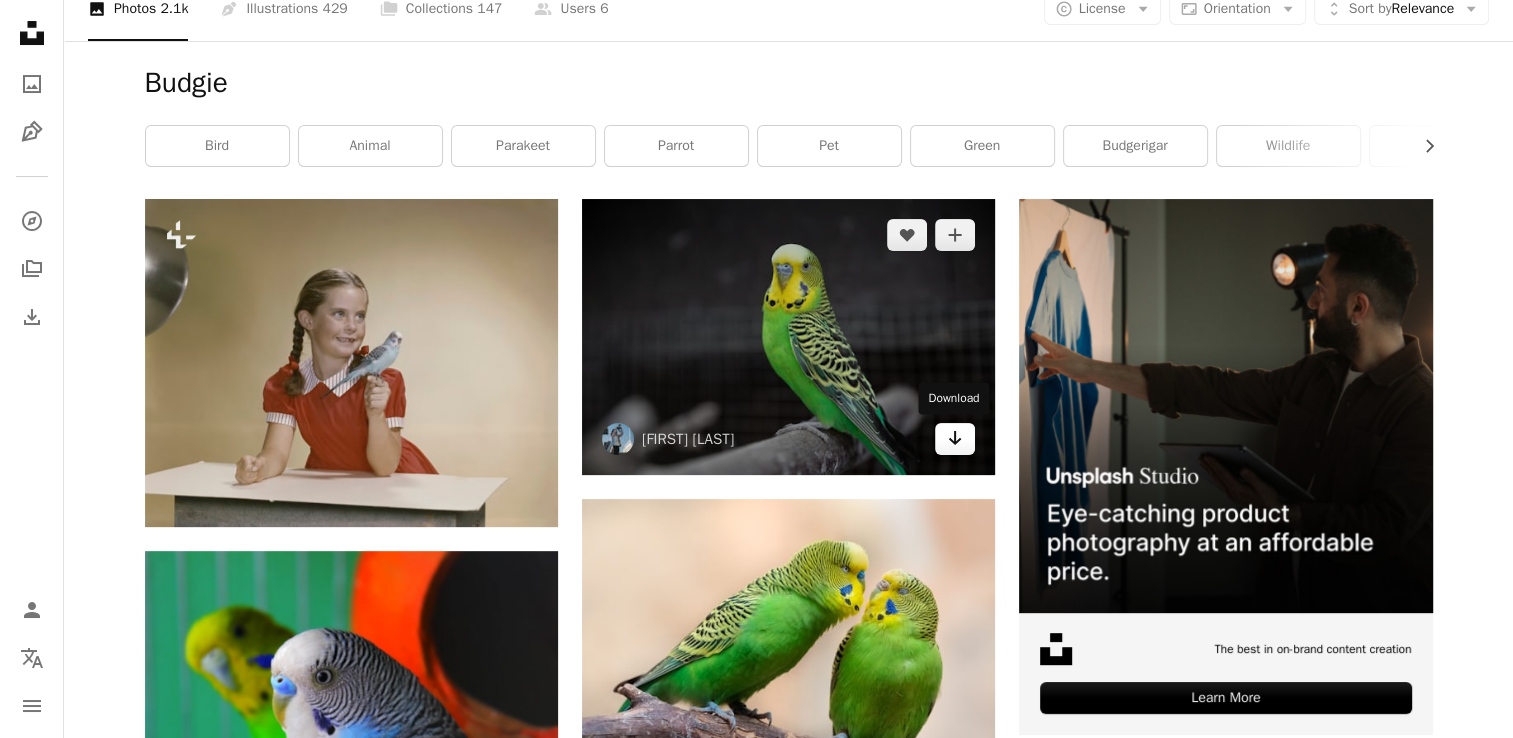click on "Arrow pointing down" 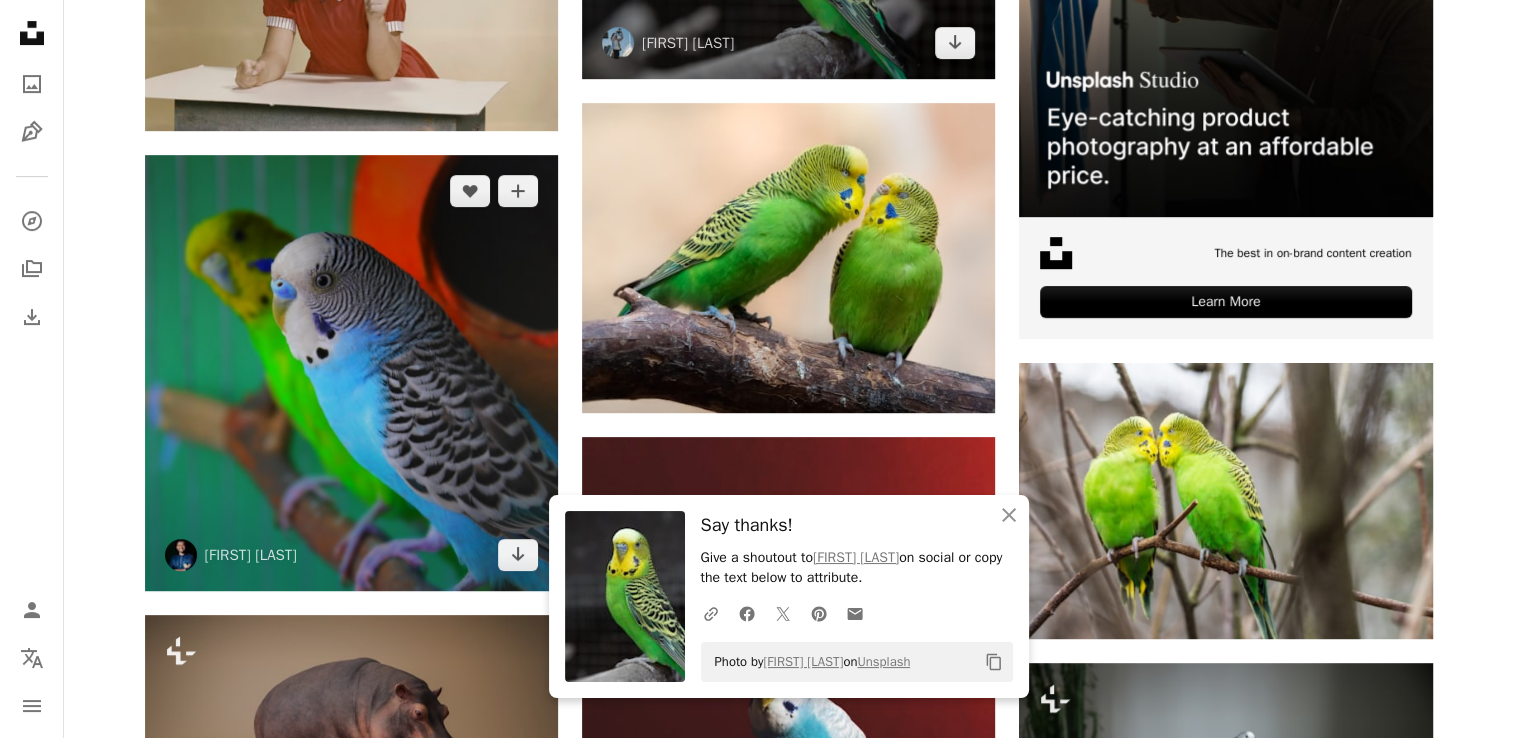scroll, scrollTop: 700, scrollLeft: 0, axis: vertical 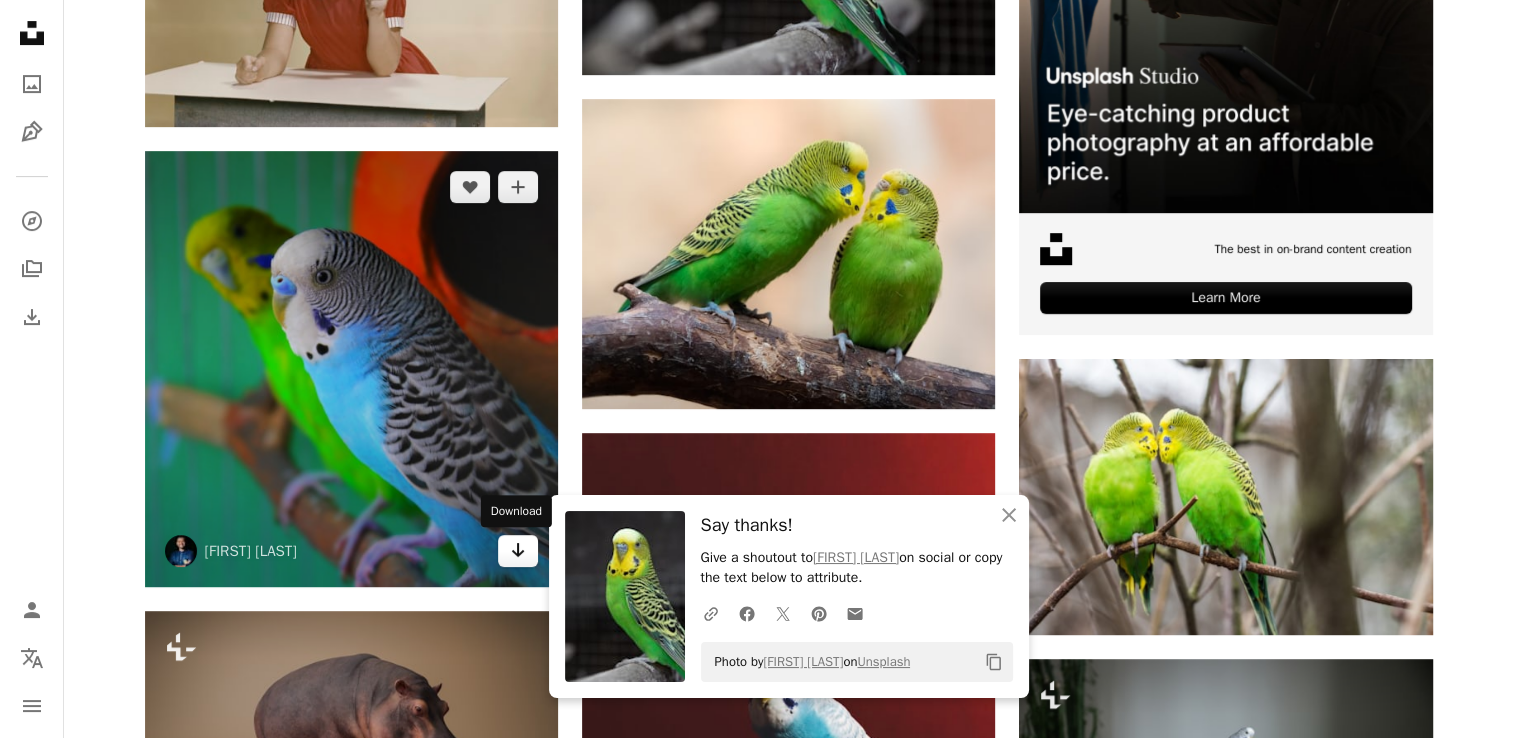 click on "Arrow pointing down" at bounding box center (518, 551) 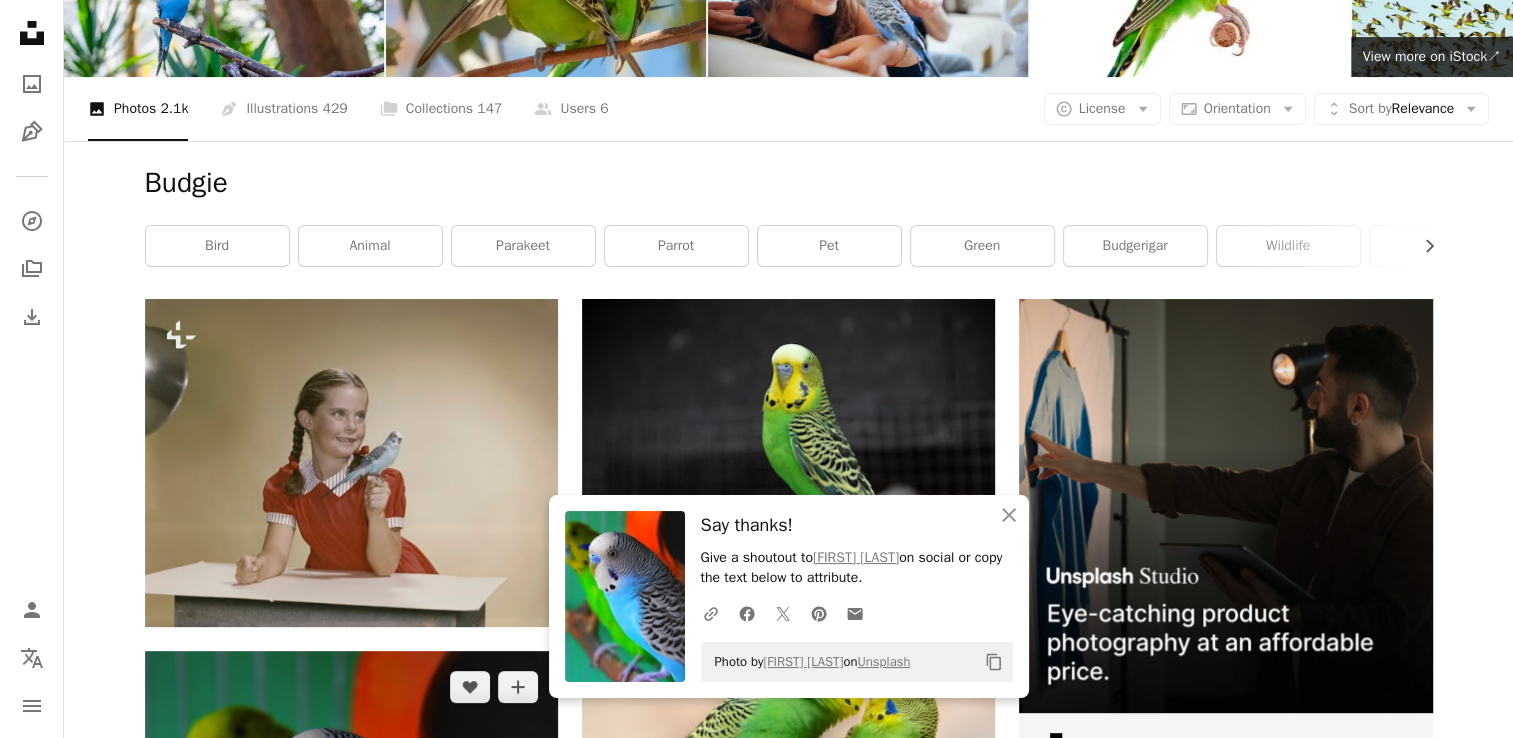 scroll, scrollTop: 0, scrollLeft: 0, axis: both 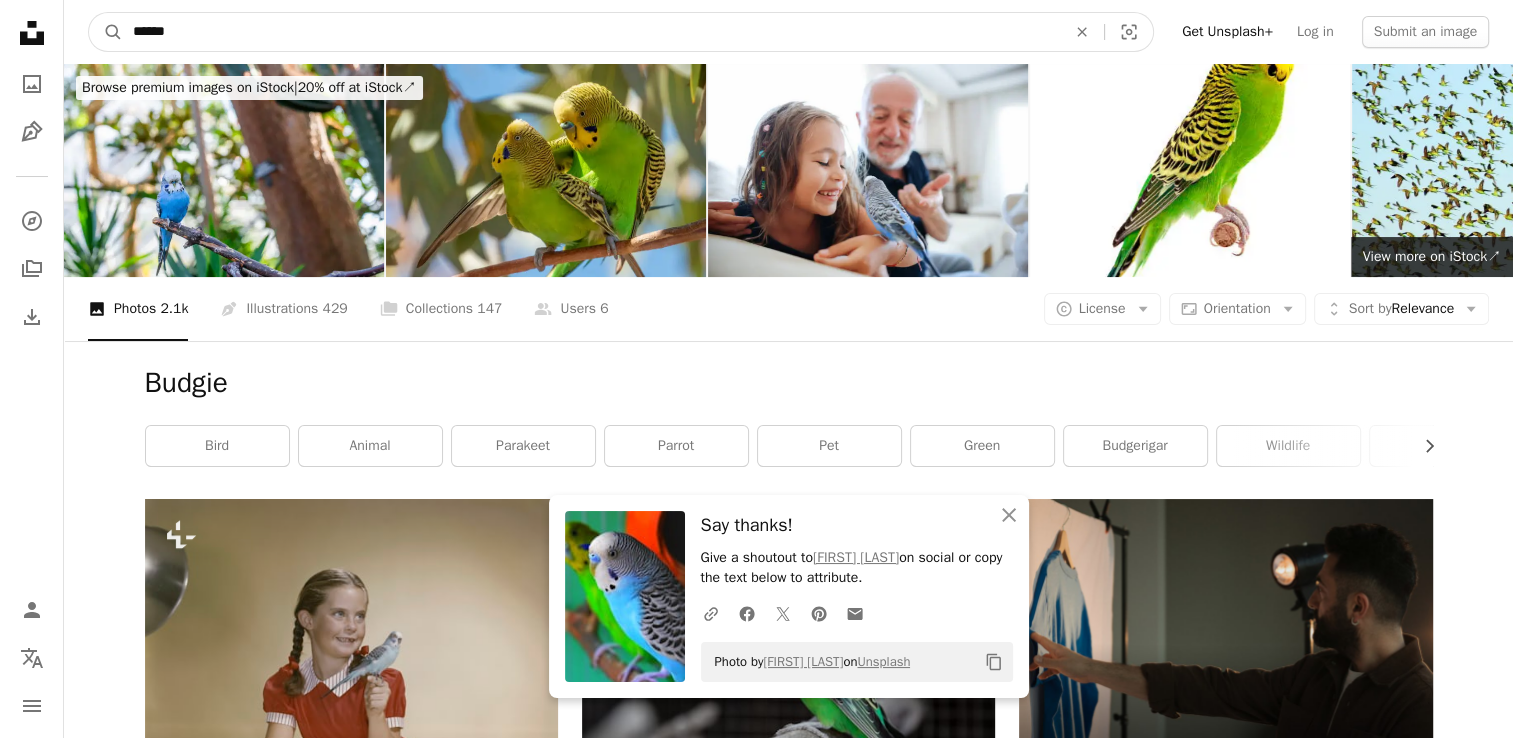 click on "******" at bounding box center (591, 32) 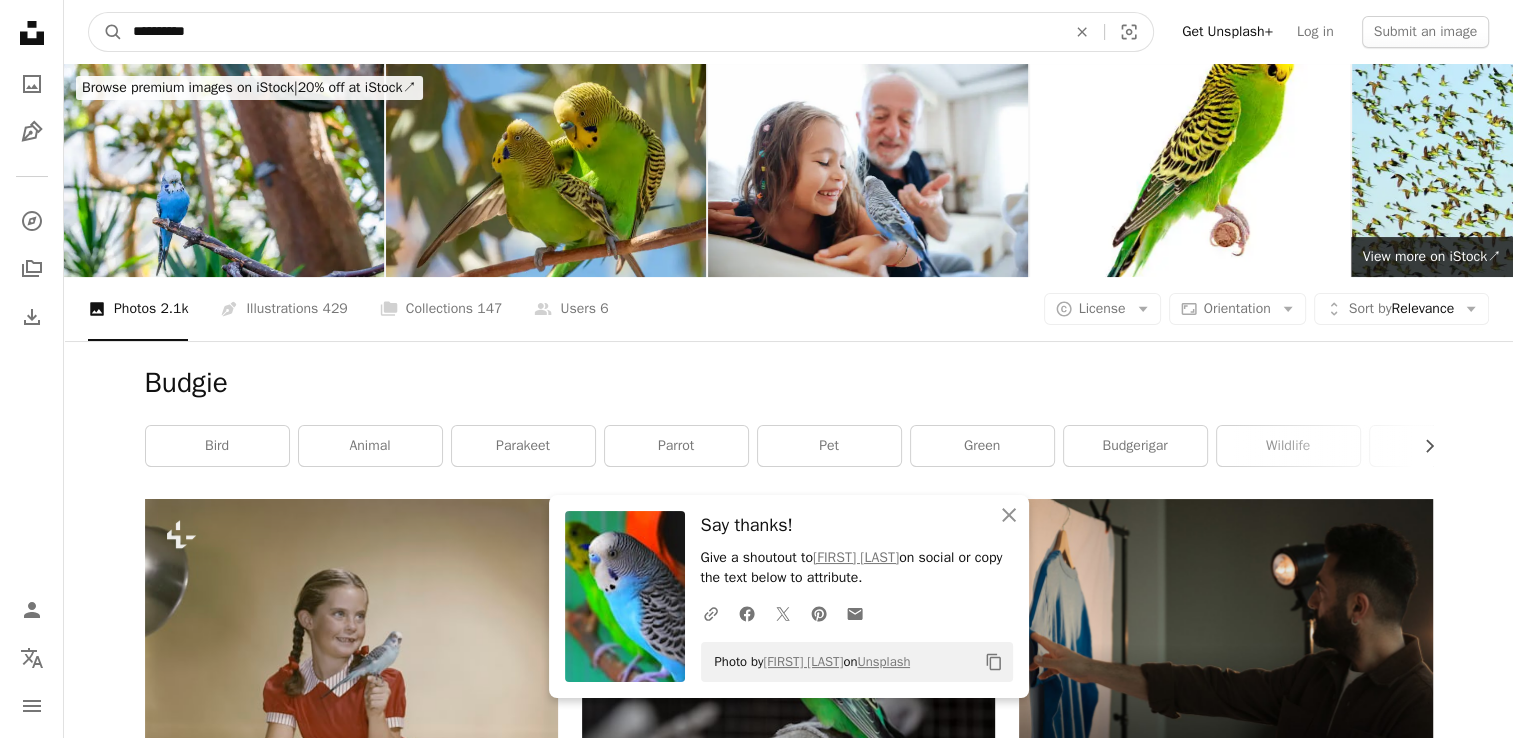 type on "**********" 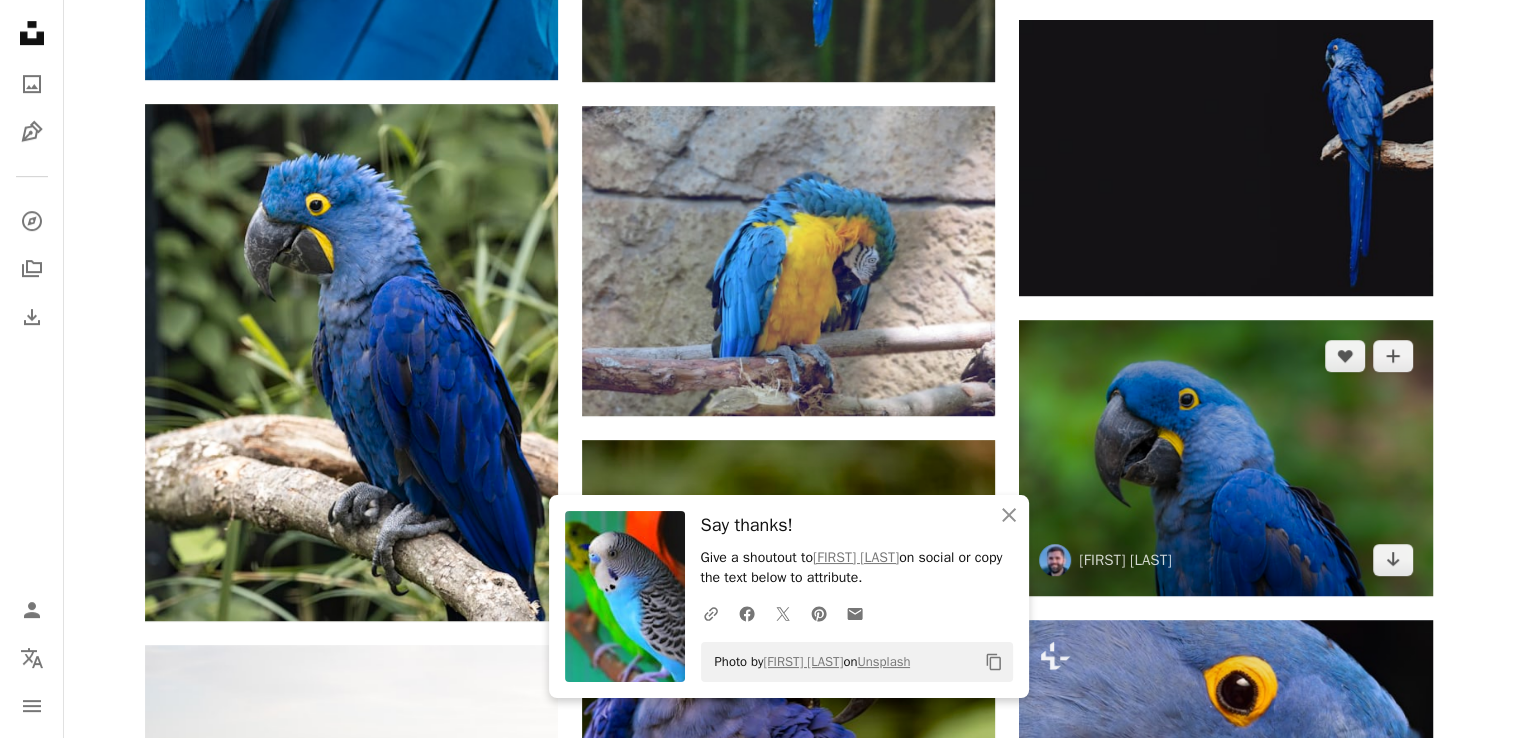 scroll, scrollTop: 1300, scrollLeft: 0, axis: vertical 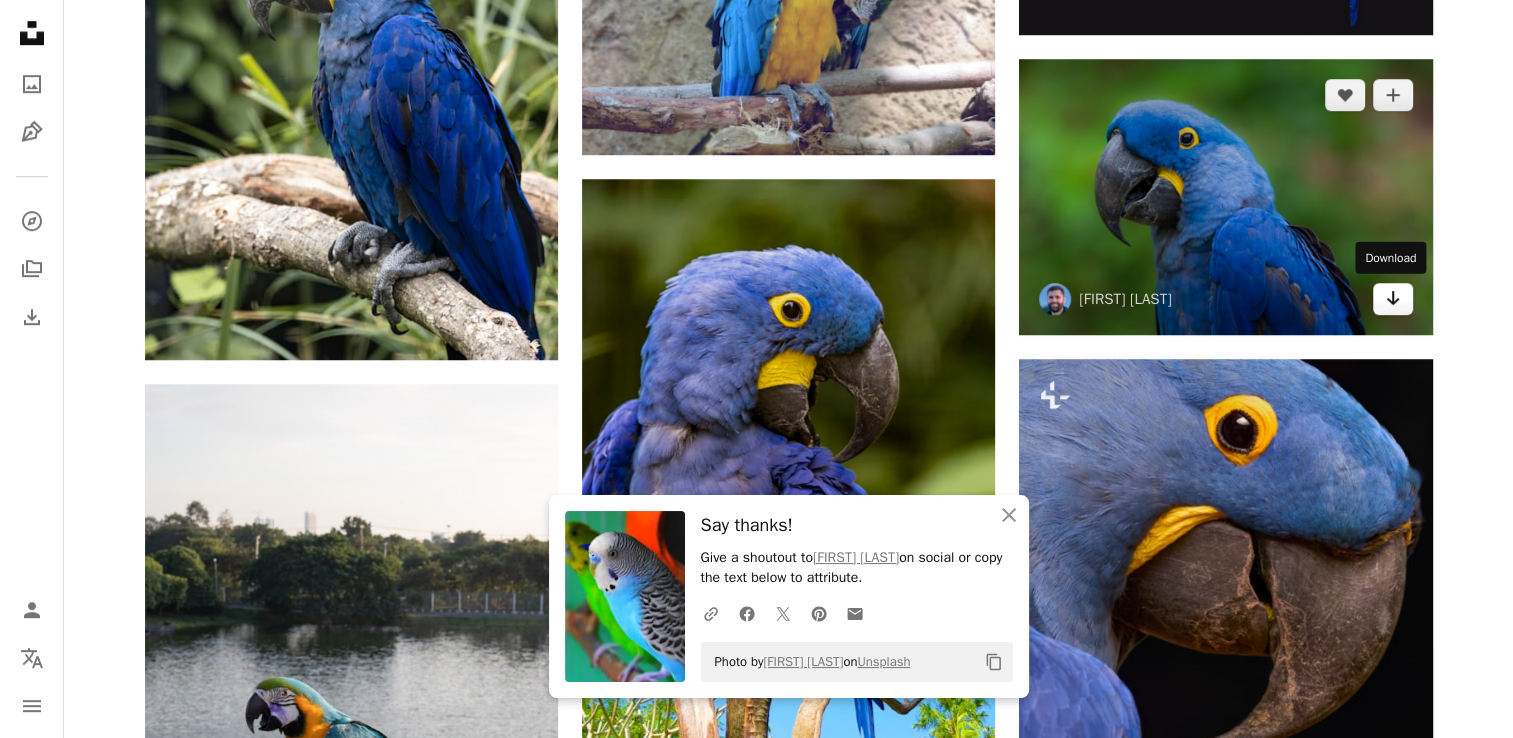 click on "Arrow pointing down" 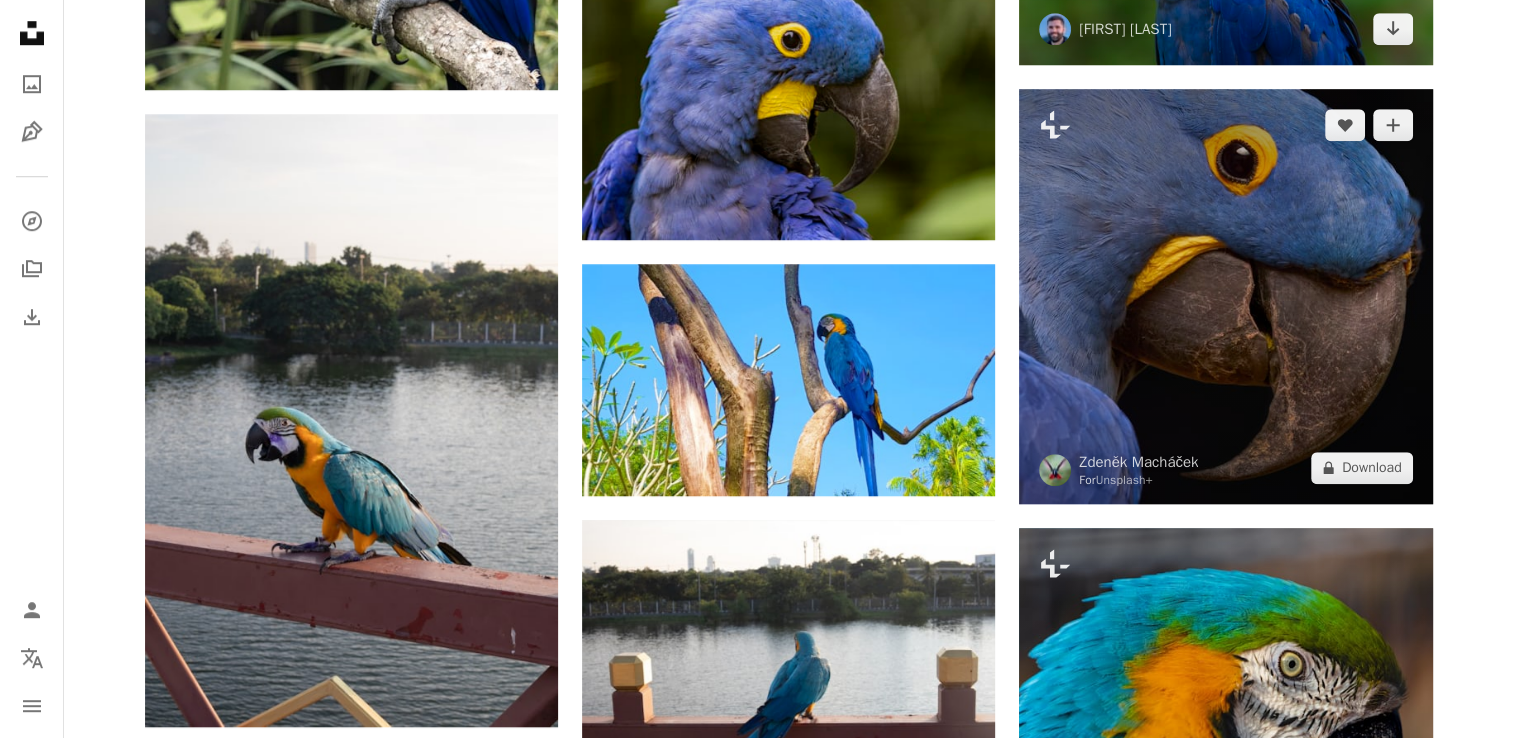 scroll, scrollTop: 1600, scrollLeft: 0, axis: vertical 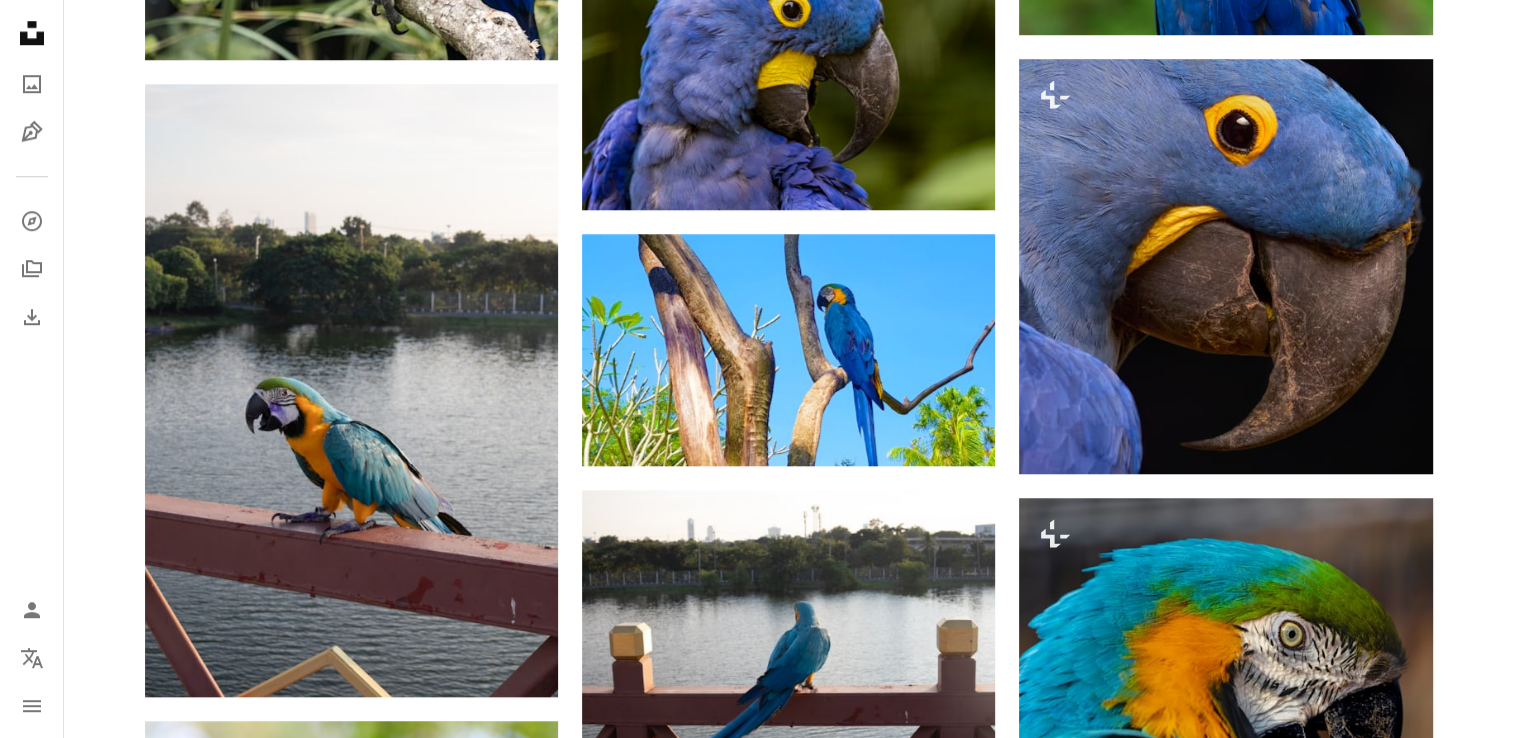 click on "[FIRST] [LAST] For Unsplash+ A heart A plus sign [FIRST] [LAST] For Unsplash+ A lock Download A heart A plus sign [FIRST] [LAST] Arrow pointing down A heart A plus sign [FIRST] [LAST] Available for hire A checkmark inside of a circle Arrow pointing down A heart A plus sign [FIRST] [LAST] Arrow pointing down Plus sign for Unsplash+ A heart A plus sign [FIRST] [LAST] For Unsplash+ A lock Download A heart A plus sign [FIRST] [LAST] Arrow pointing down A heart A plus sign [FIRST] [LAST] Arrow pointing down A heart A plus sign [FIRST] [LAST] Available for hire A checkmark inside of a circle Arrow pointing down A heart A plus sign [FIRST] [LAST] Available for hire A checkmark inside of a circle Arrow pointing down A heart A plus sign [FIRST] [LAST] Available for hire A checkmark inside of a circle Arrow pointing down A heart A plus sign [FIRST] For" at bounding box center [788, 658] 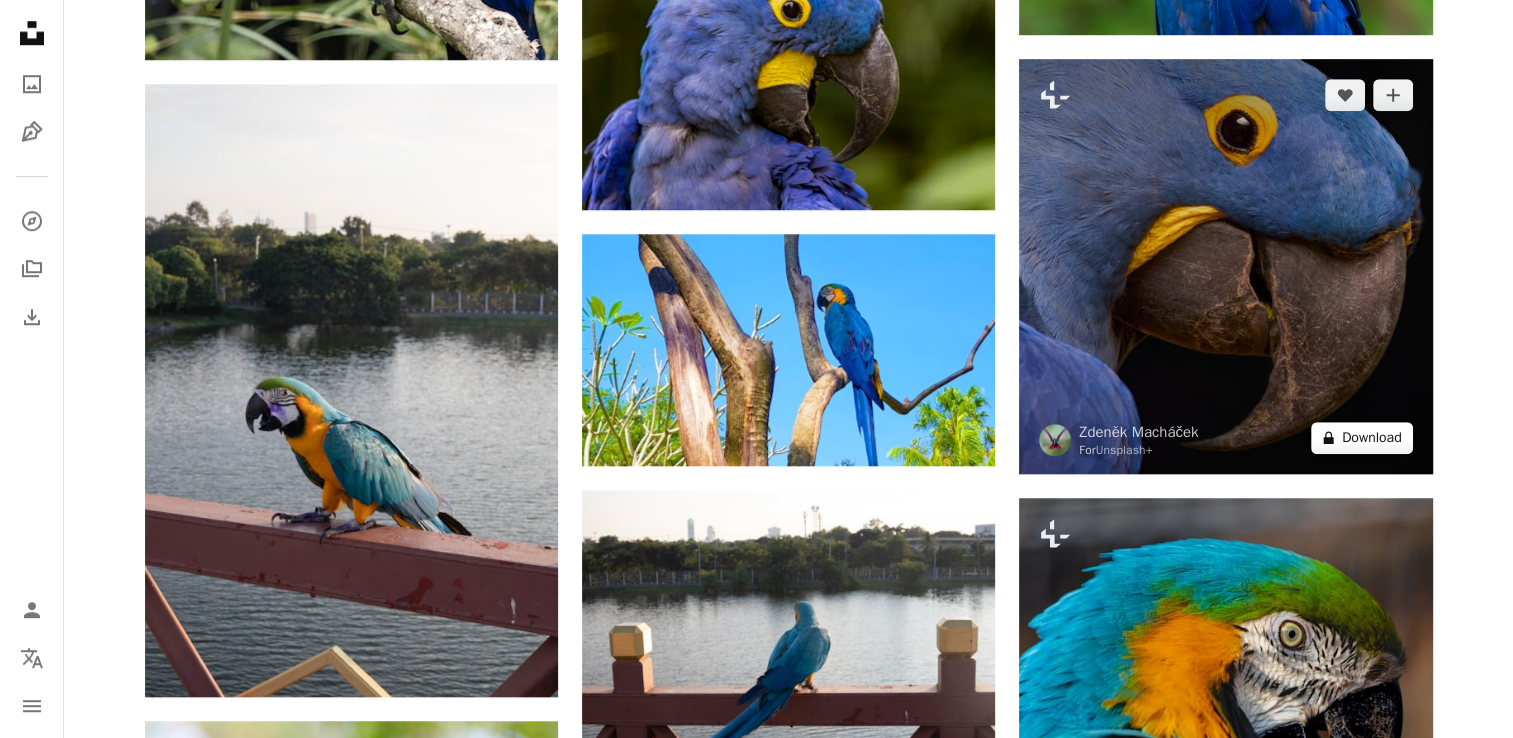 click on "A lock Download" at bounding box center (1362, 438) 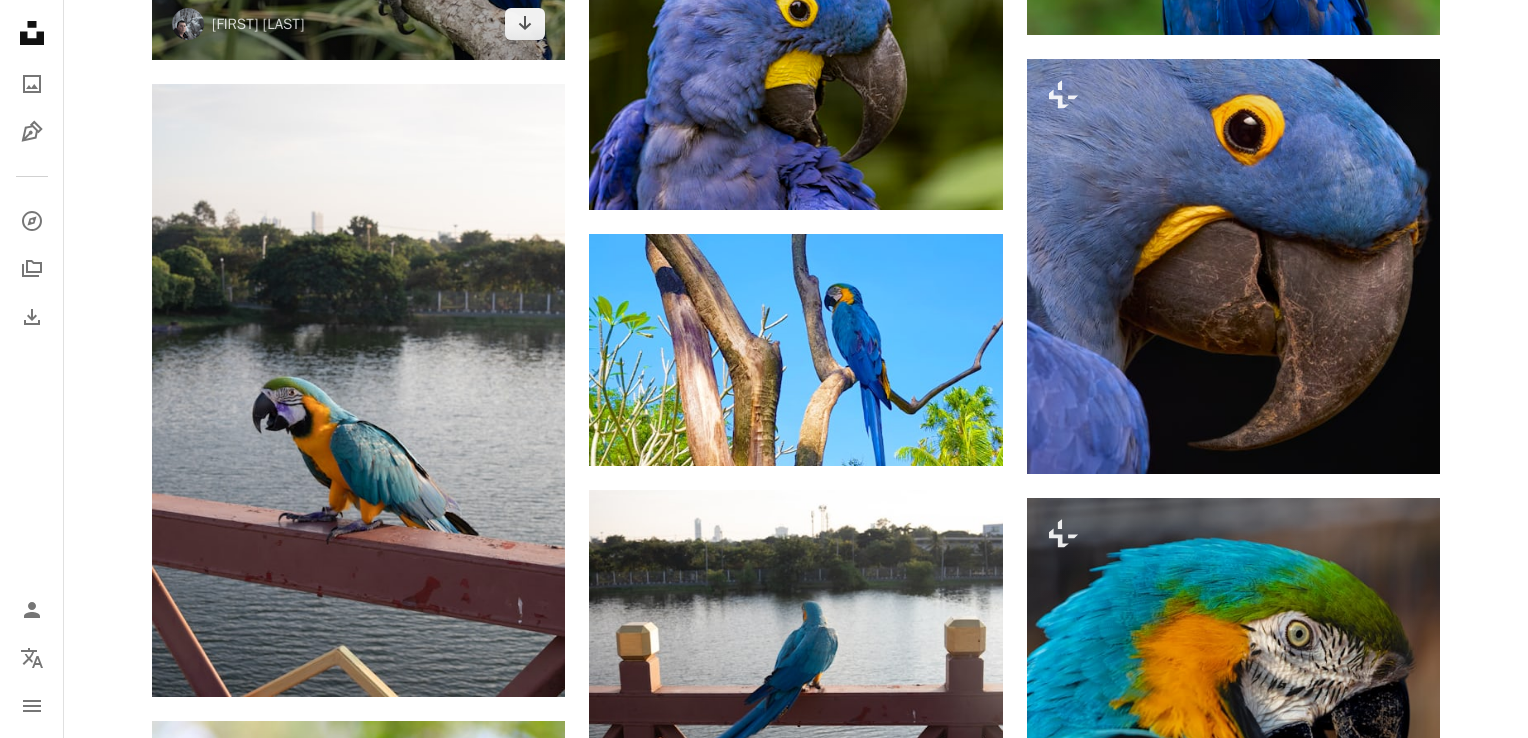 drag, startPoint x: 13, startPoint y: 11, endPoint x: 198, endPoint y: 42, distance: 187.57932 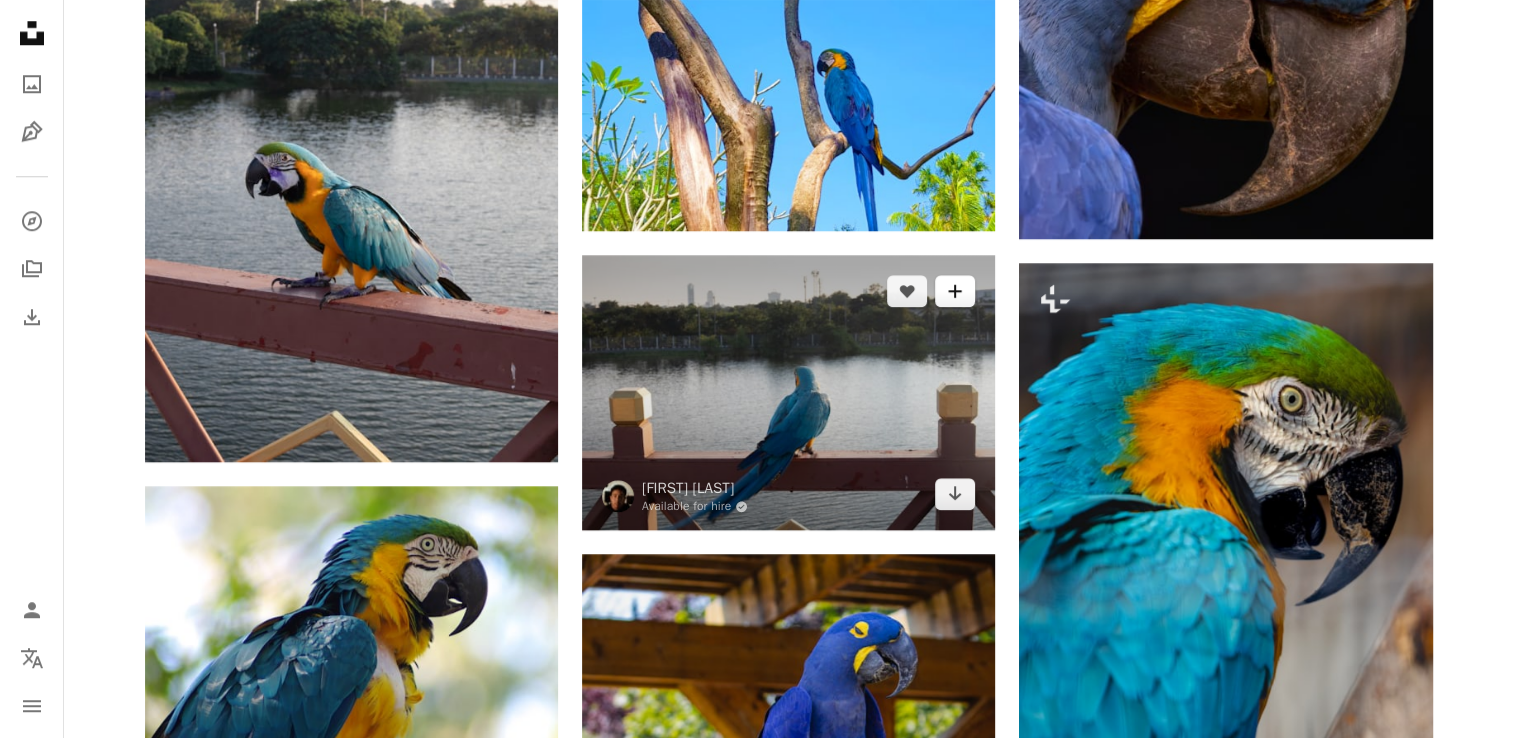 scroll, scrollTop: 1900, scrollLeft: 0, axis: vertical 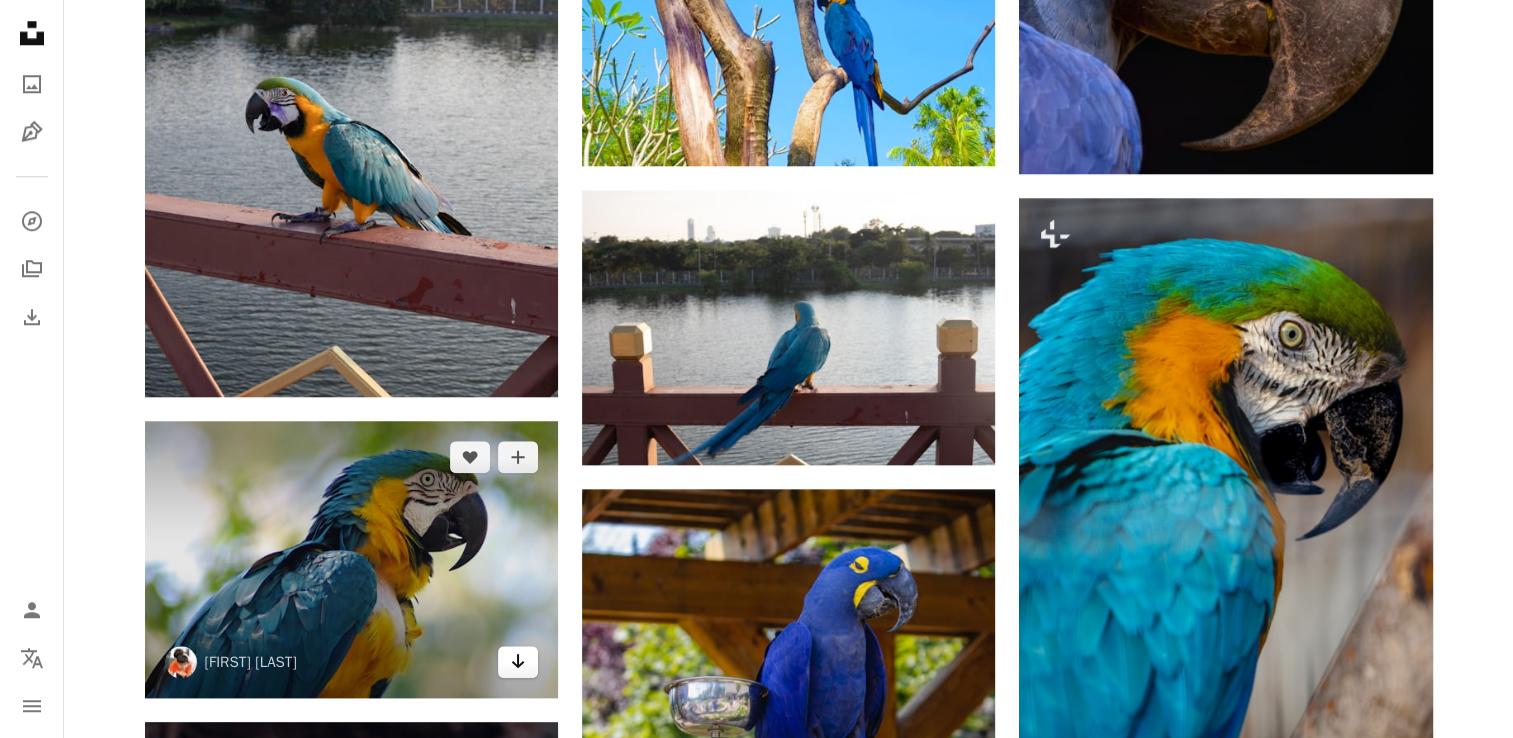click on "Arrow pointing down" 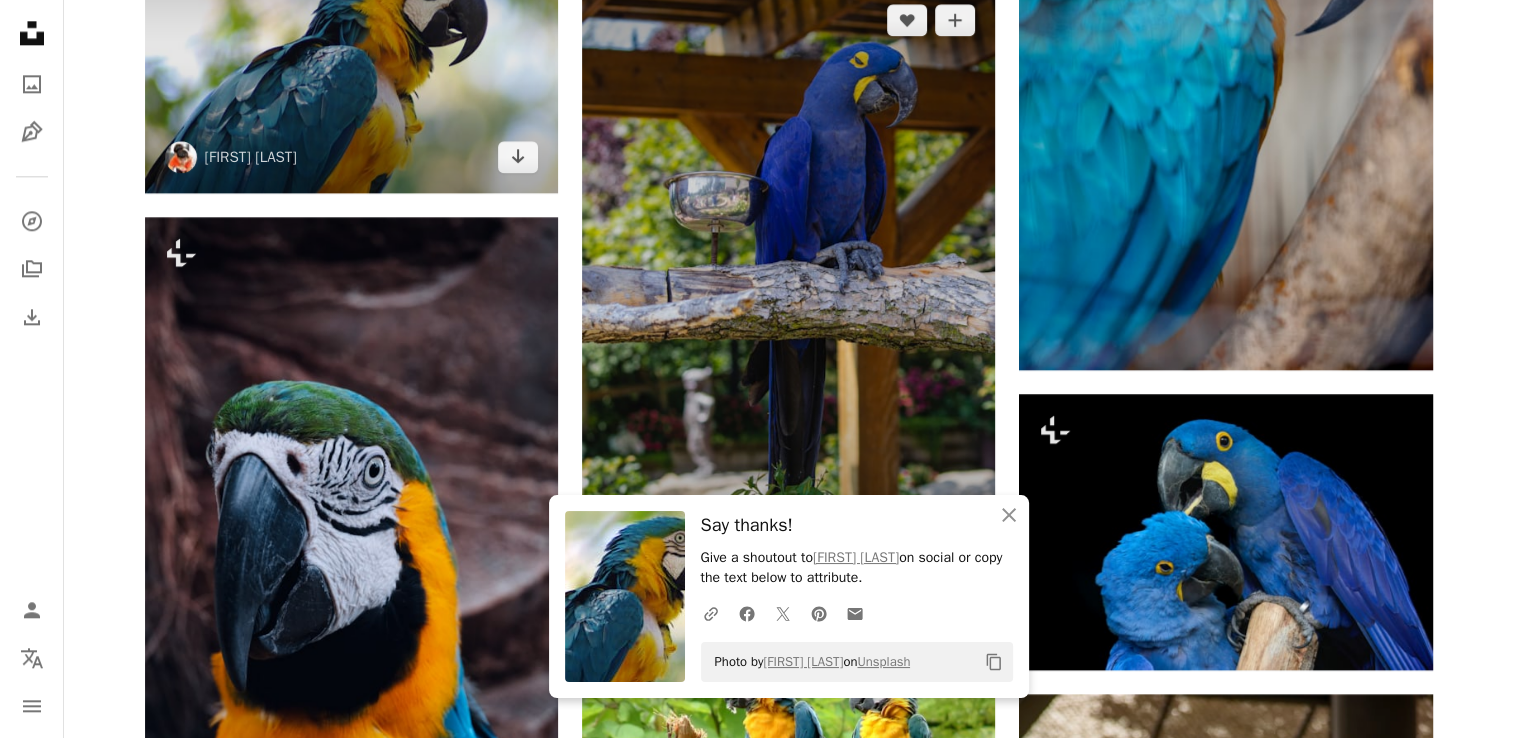 scroll, scrollTop: 2500, scrollLeft: 0, axis: vertical 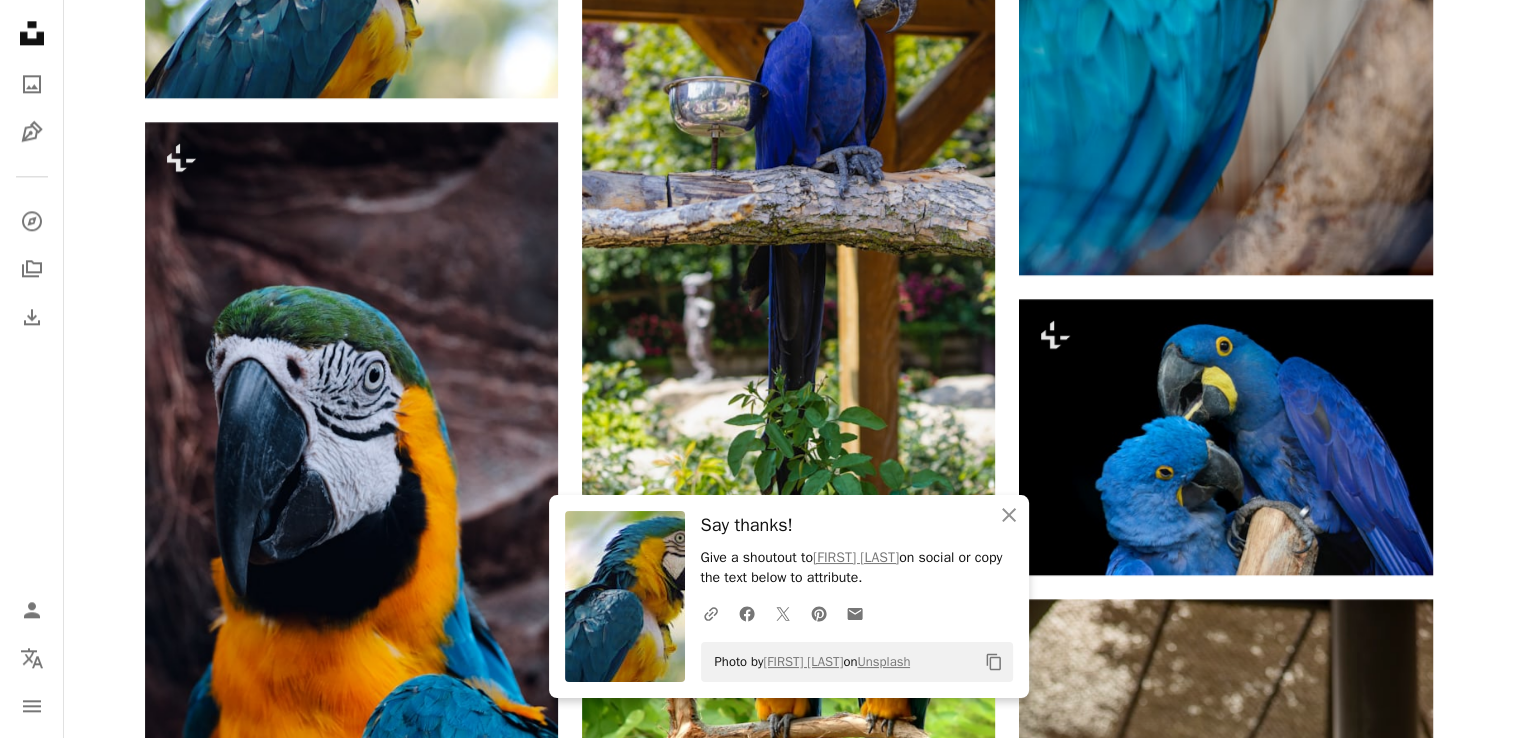 click on "[FIRST] [LAST] For Unsplash+ A heart A plus sign [FIRST] [LAST] For Unsplash+ A lock Download A heart A plus sign [FIRST] [LAST] Arrow pointing down A heart A plus sign [FIRST] [LAST] Available for hire A checkmark inside of a circle Arrow pointing down A heart A plus sign [FIRST] [LAST] Arrow pointing down Plus sign for Unsplash+ A heart A plus sign [FIRST] [LAST] For Unsplash+ A lock Download A heart A plus sign [FIRST] [LAST] Arrow pointing down A heart A plus sign [FIRST] [LAST] Arrow pointing down A heart A plus sign [FIRST] [LAST] Available for hire A checkmark inside of a circle Arrow pointing down A heart A plus sign [FIRST] [LAST] Available for hire A checkmark inside of a circle Arrow pointing down A heart A plus sign [FIRST] [LAST] Available for hire A checkmark inside of a circle Arrow pointing down A heart A plus sign [FIRST] For" at bounding box center (788, -242) 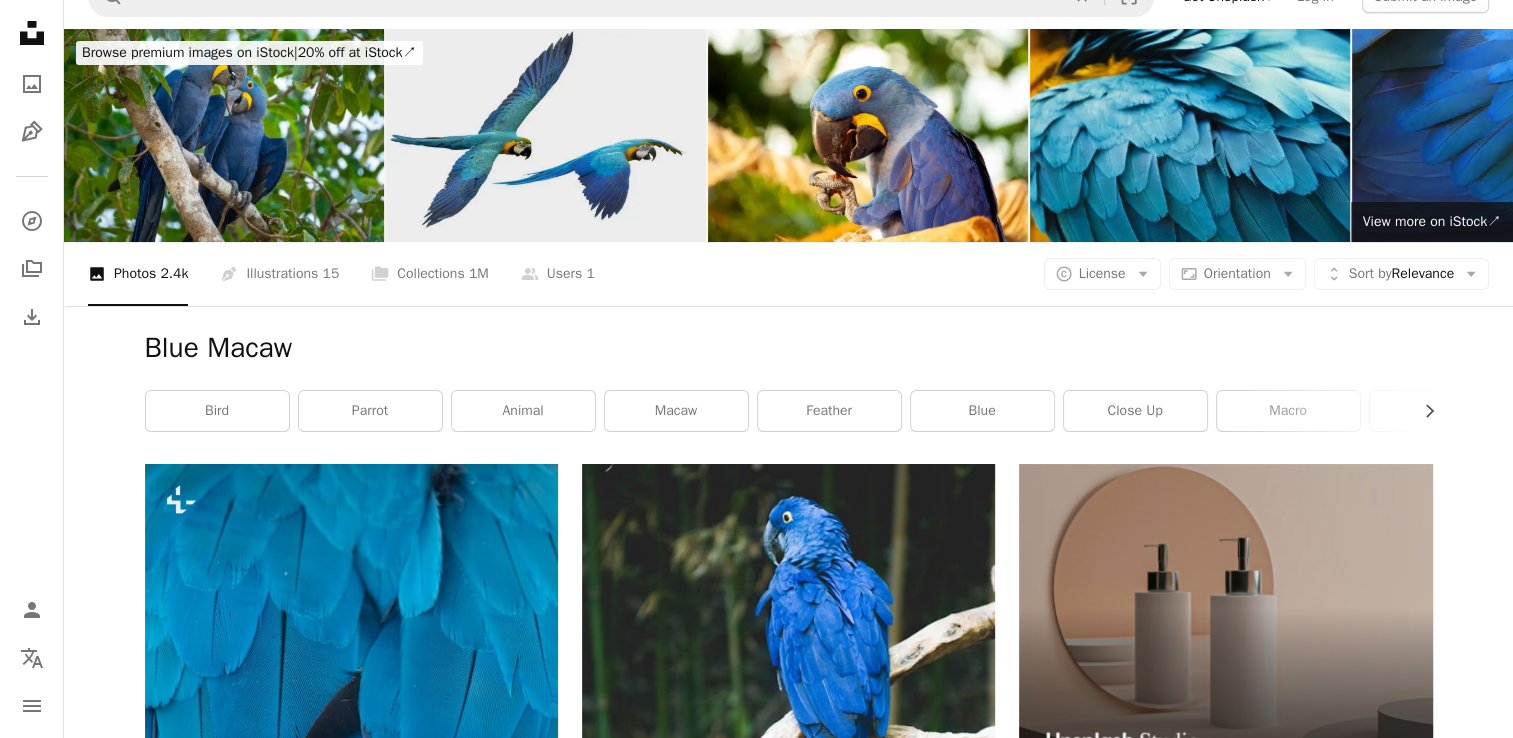 scroll, scrollTop: 0, scrollLeft: 0, axis: both 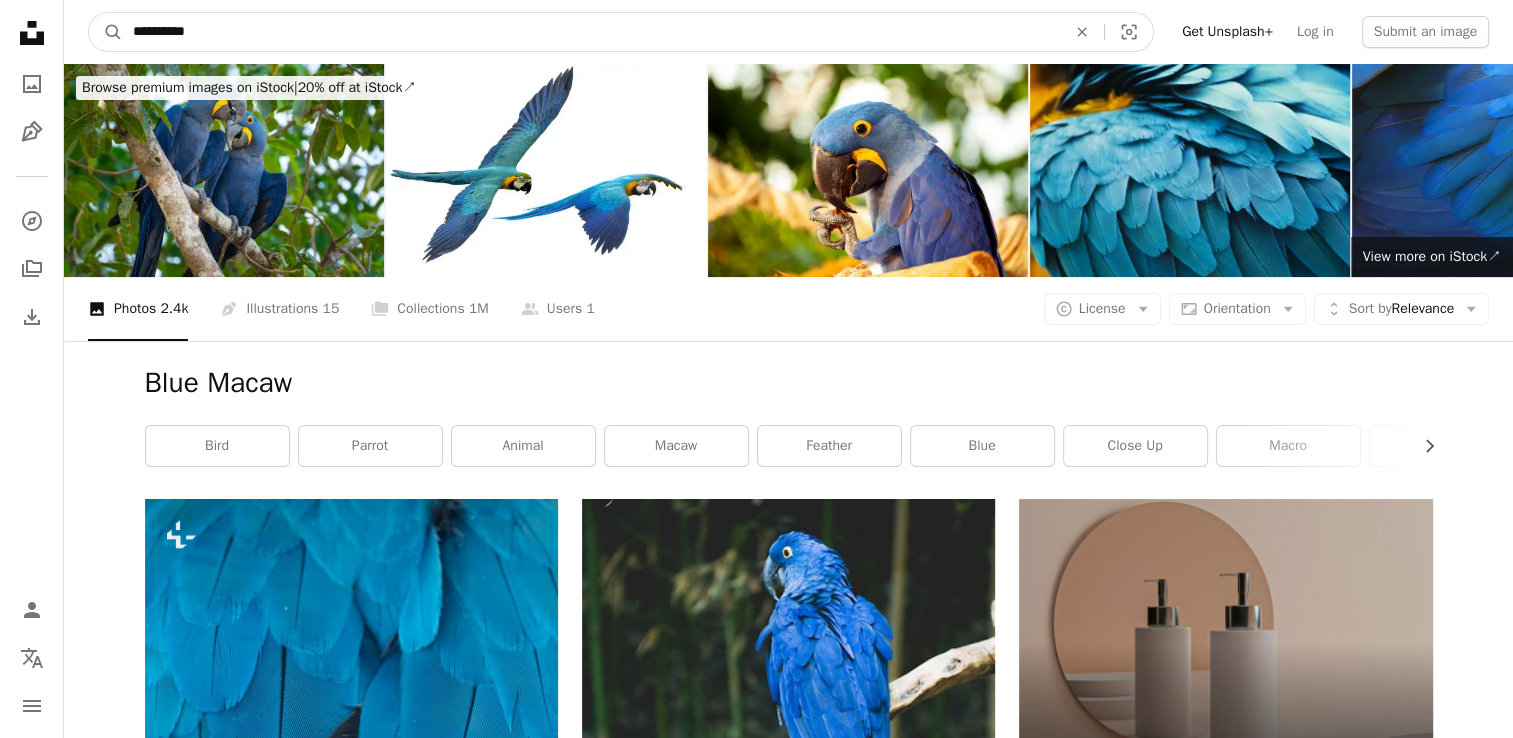 click on "**********" at bounding box center [591, 32] 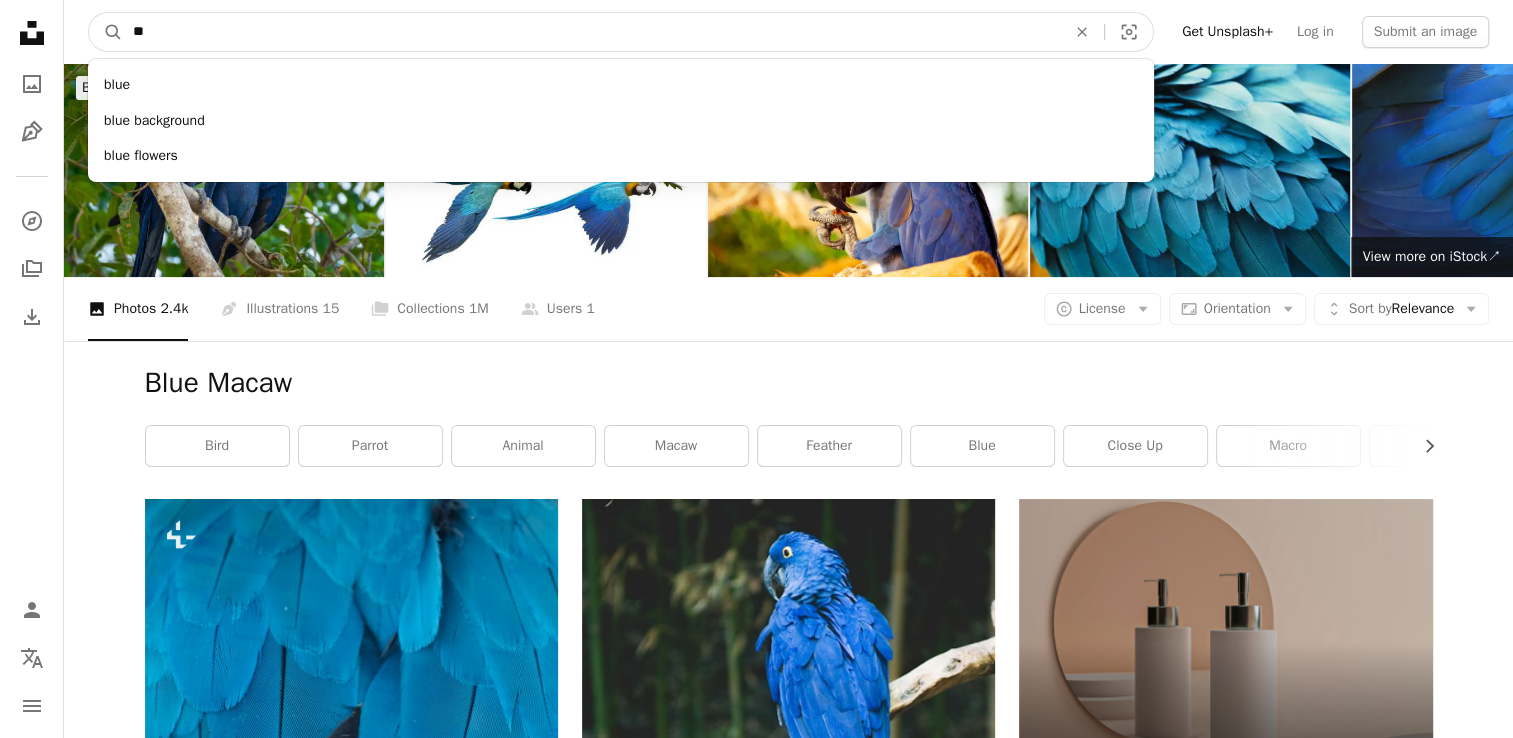 type on "*" 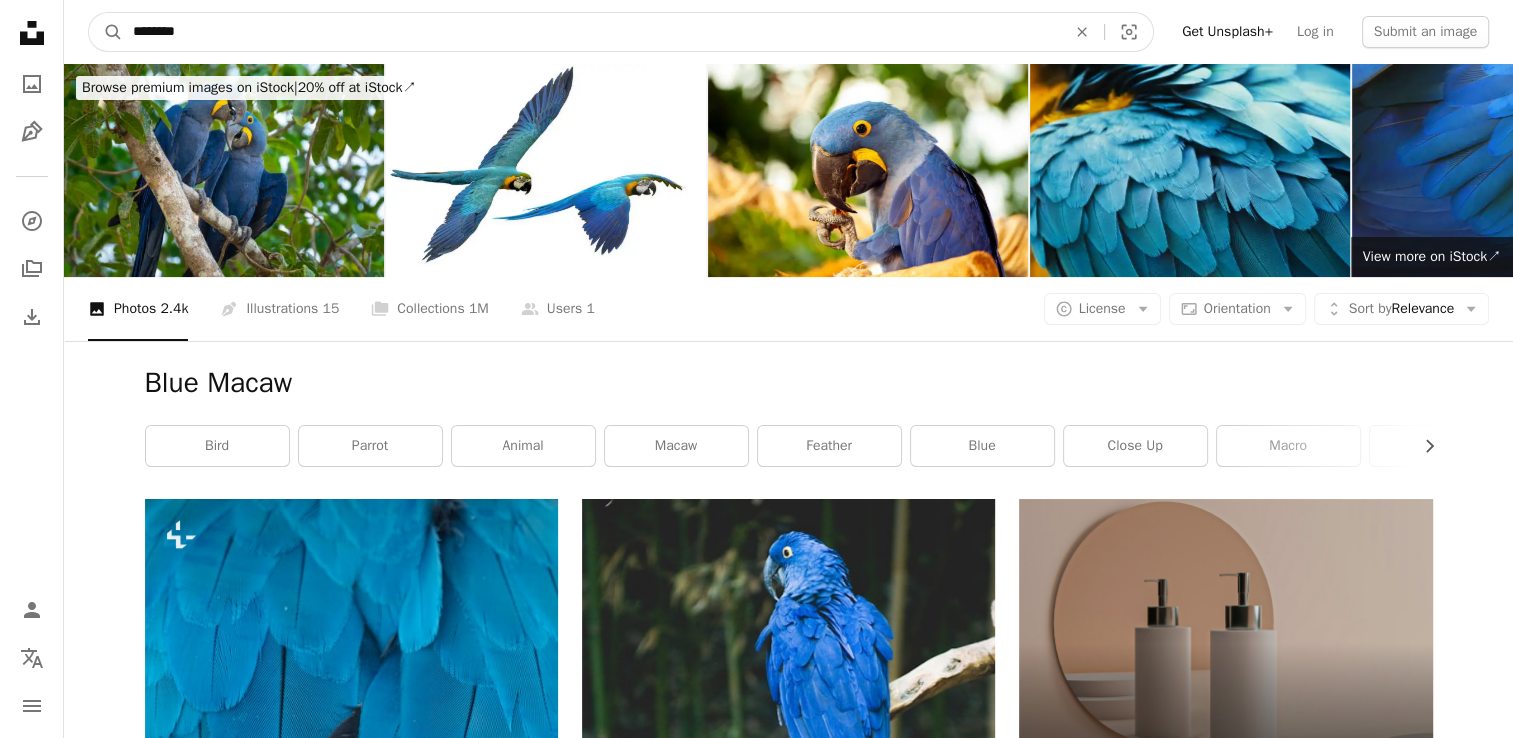 type on "********" 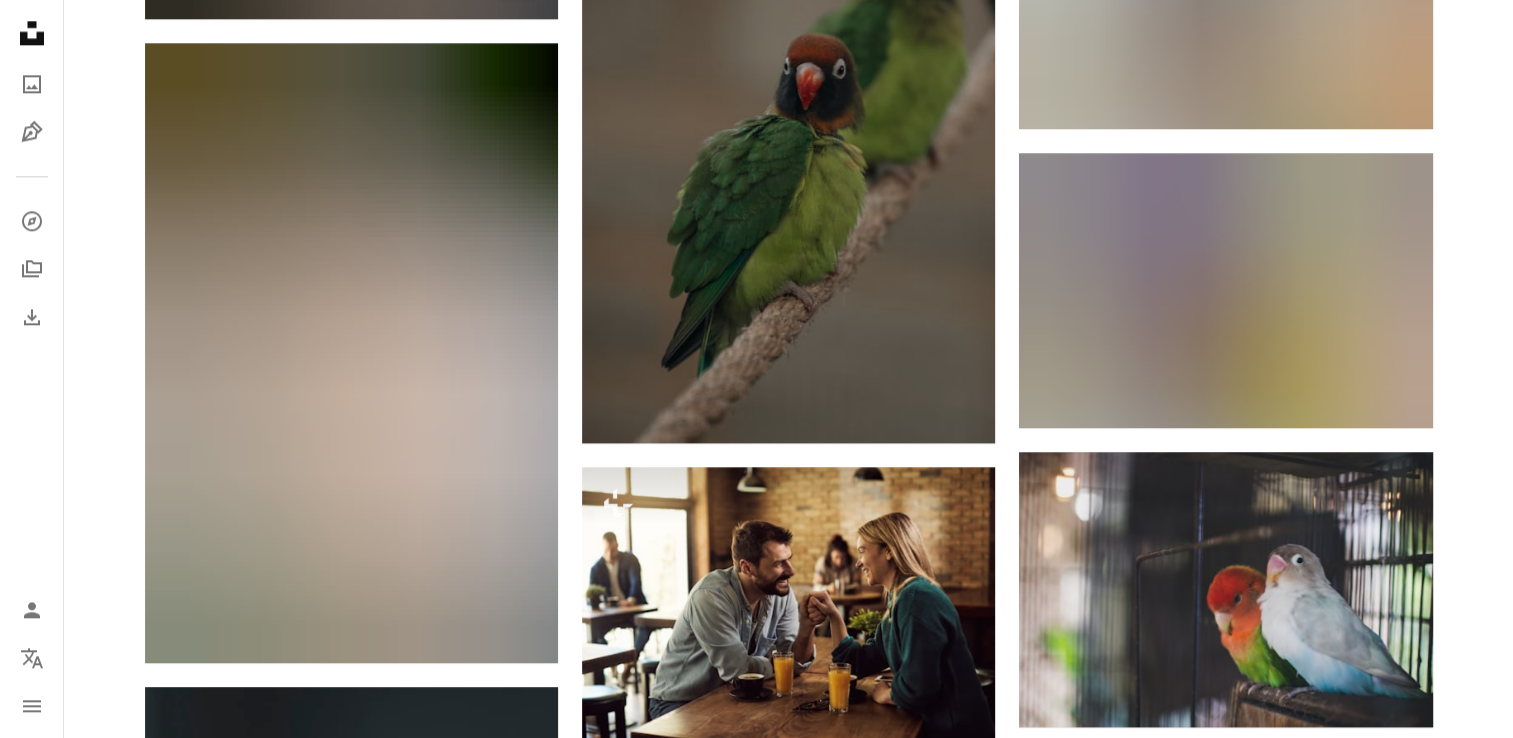 scroll, scrollTop: 2500, scrollLeft: 0, axis: vertical 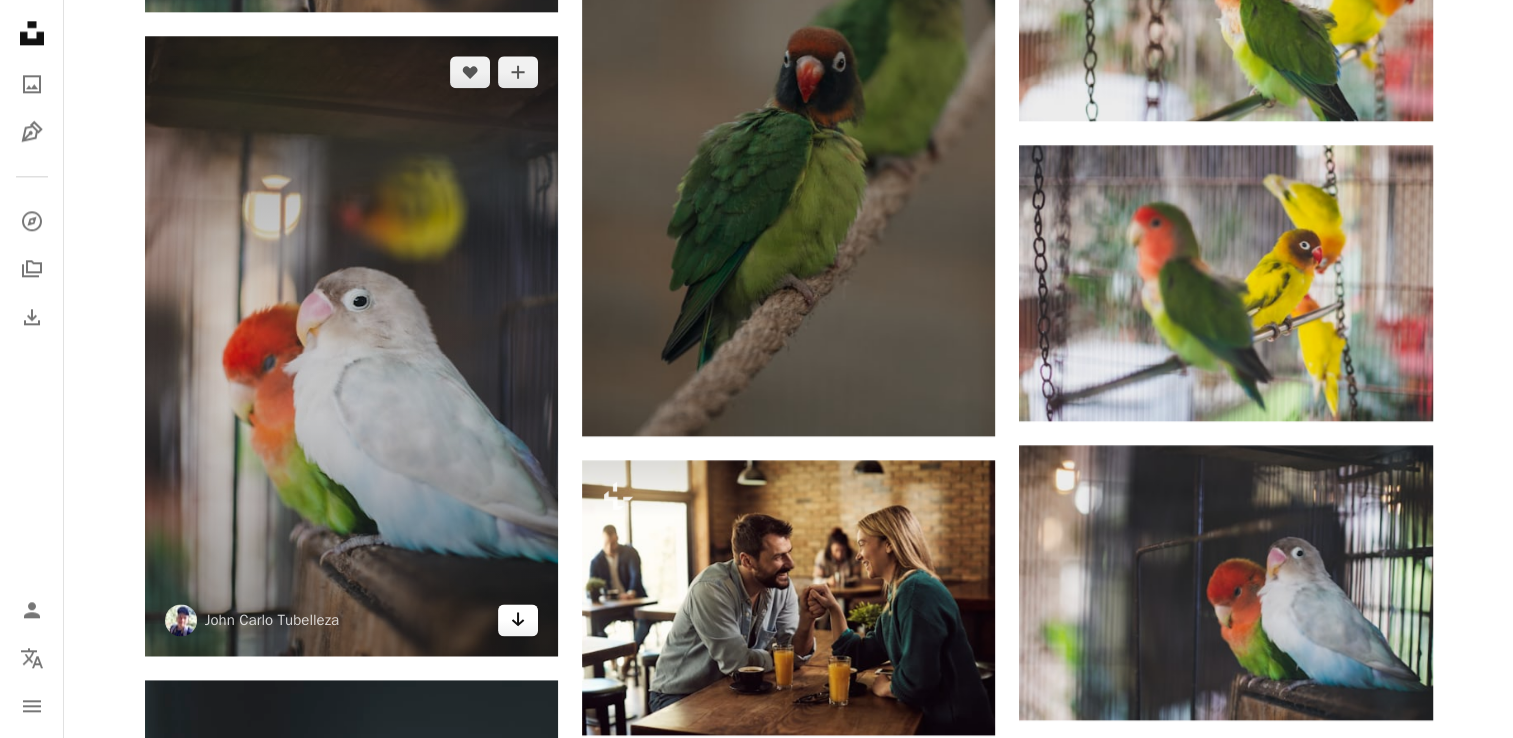 click on "Arrow pointing down" 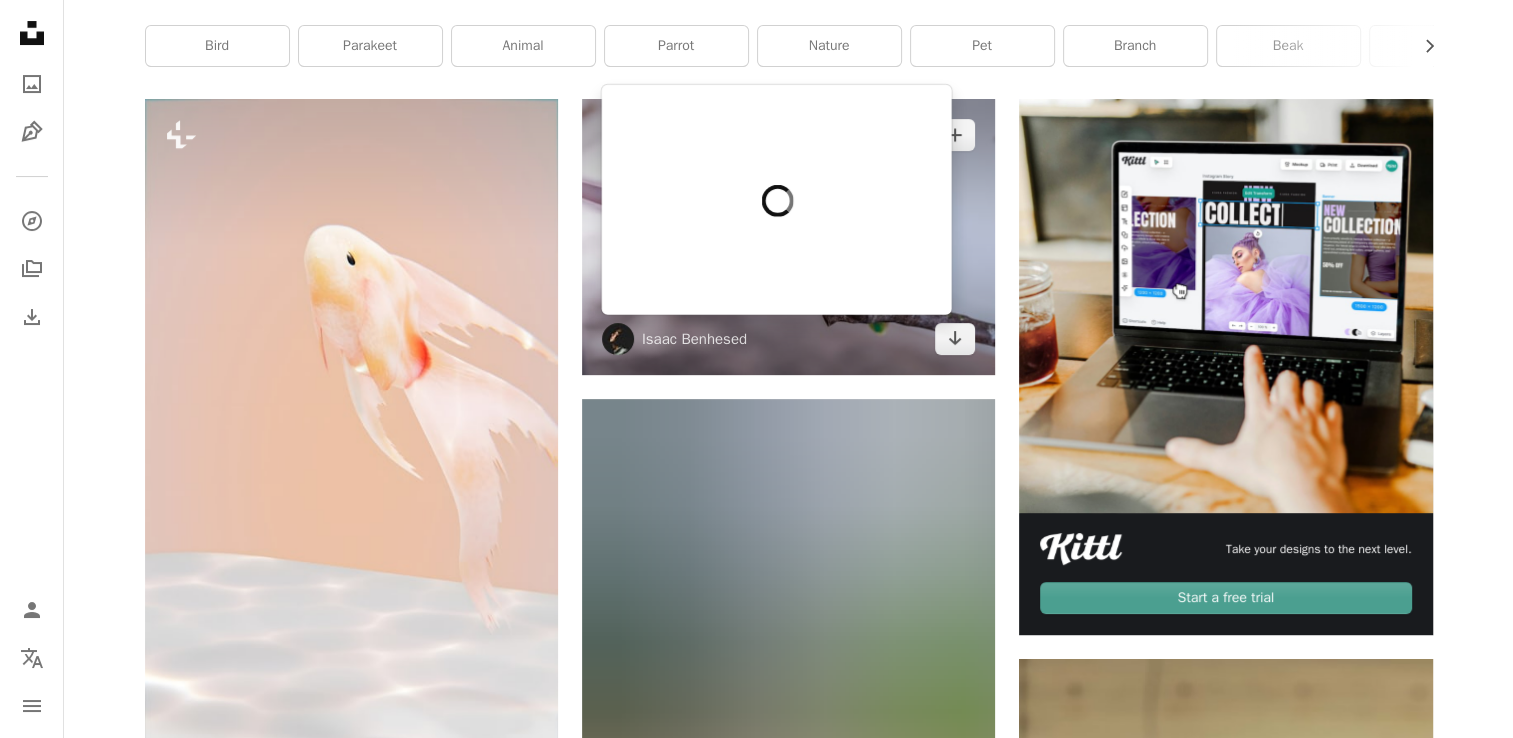 scroll, scrollTop: 0, scrollLeft: 0, axis: both 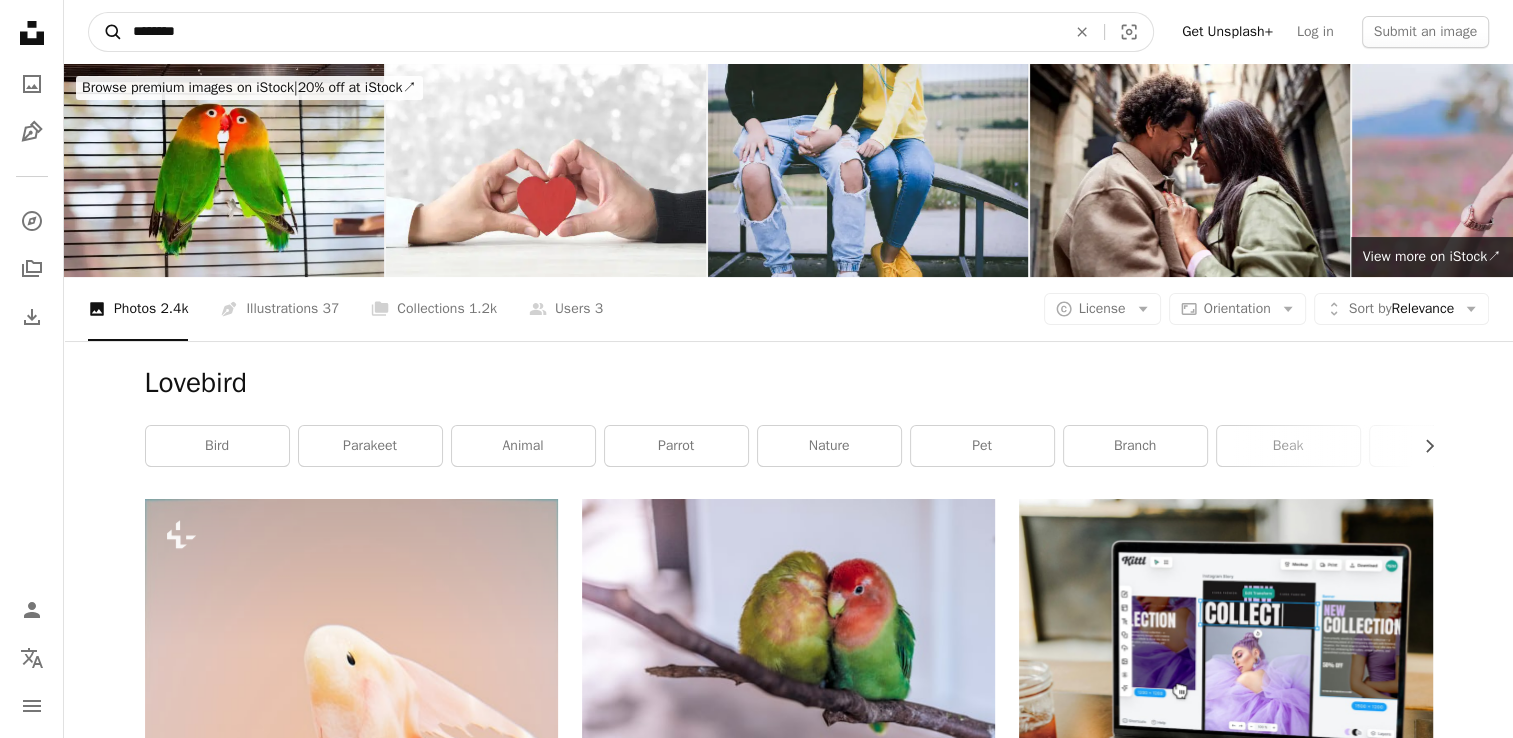 drag, startPoint x: 284, startPoint y: 30, endPoint x: 120, endPoint y: 22, distance: 164.195 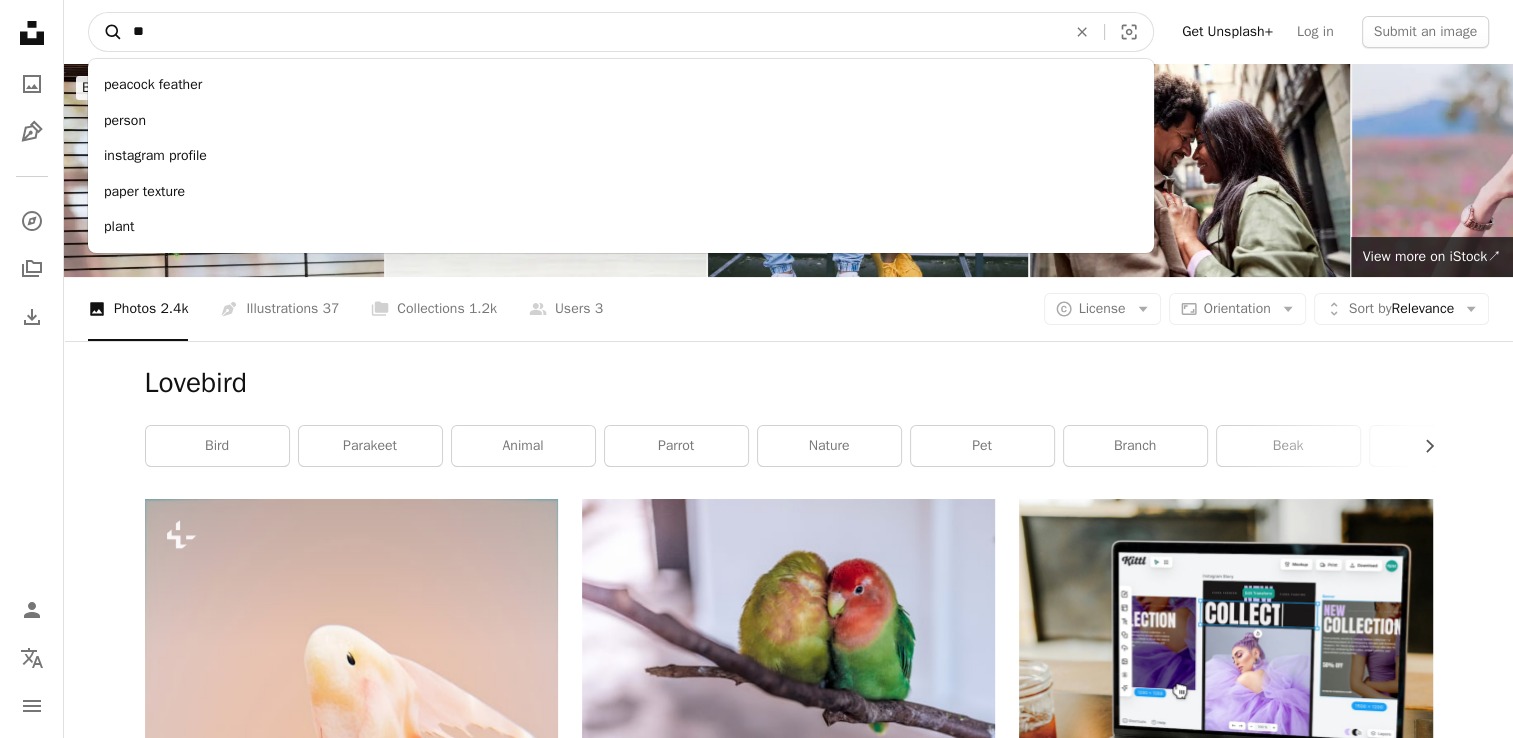 type on "*" 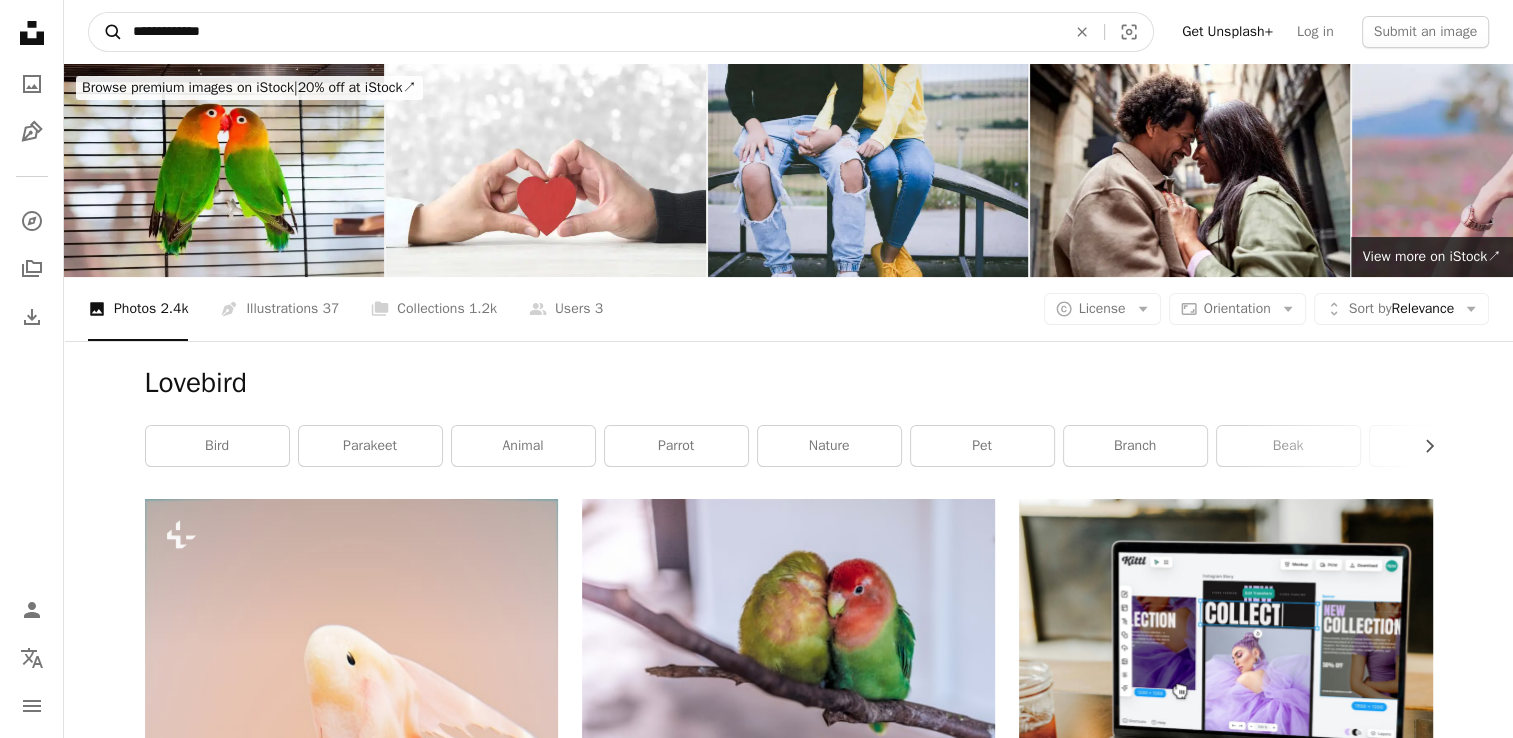 type on "**********" 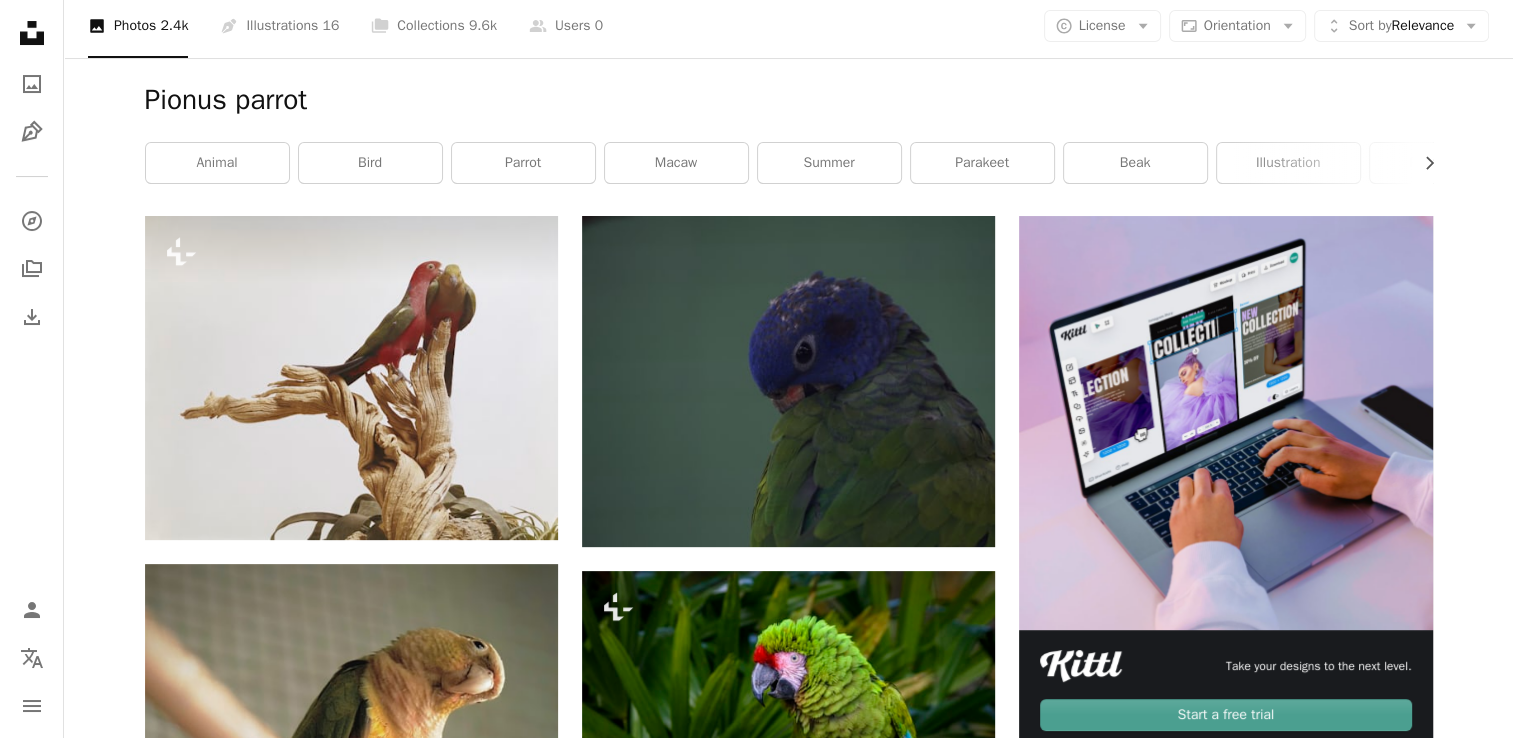 scroll, scrollTop: 300, scrollLeft: 0, axis: vertical 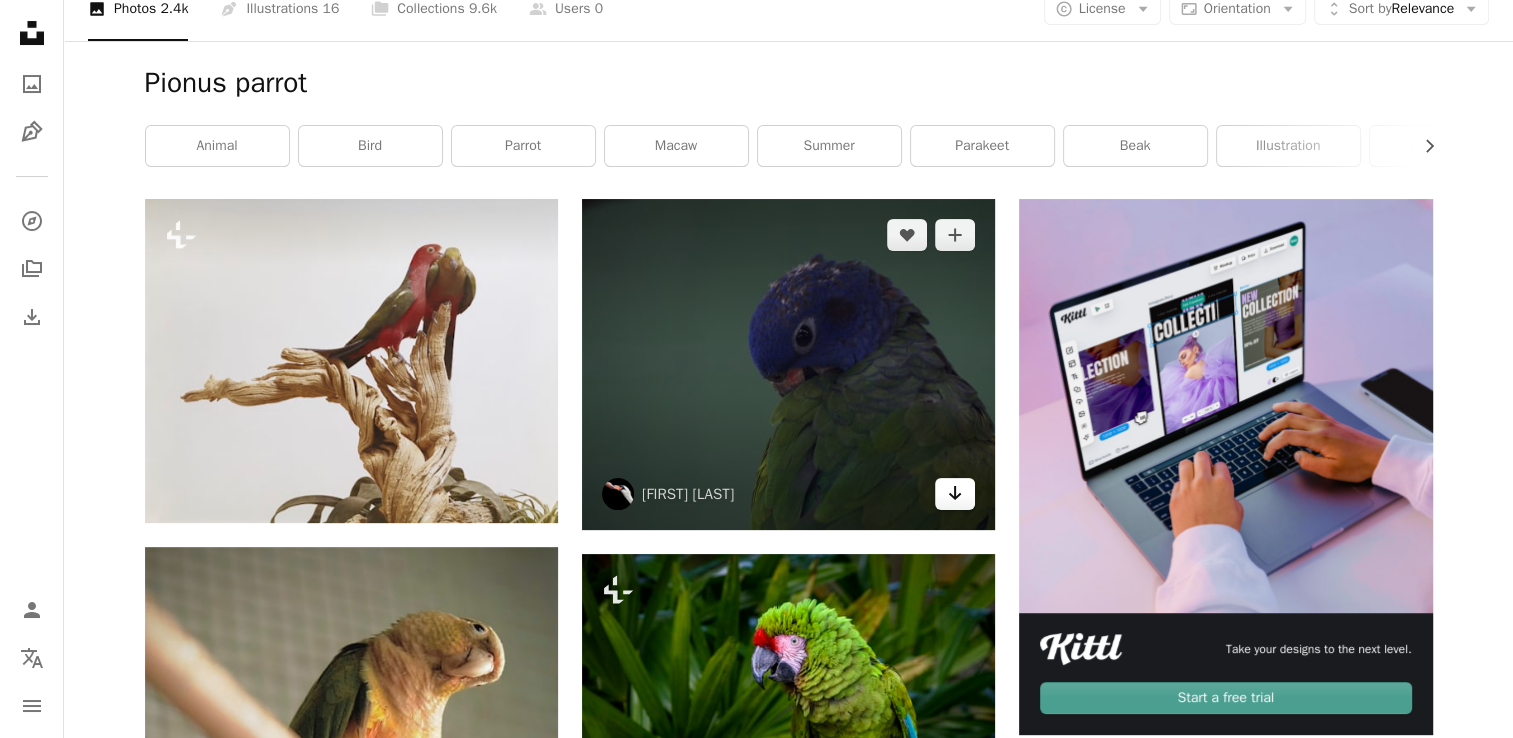 click on "Arrow pointing down" at bounding box center (955, 494) 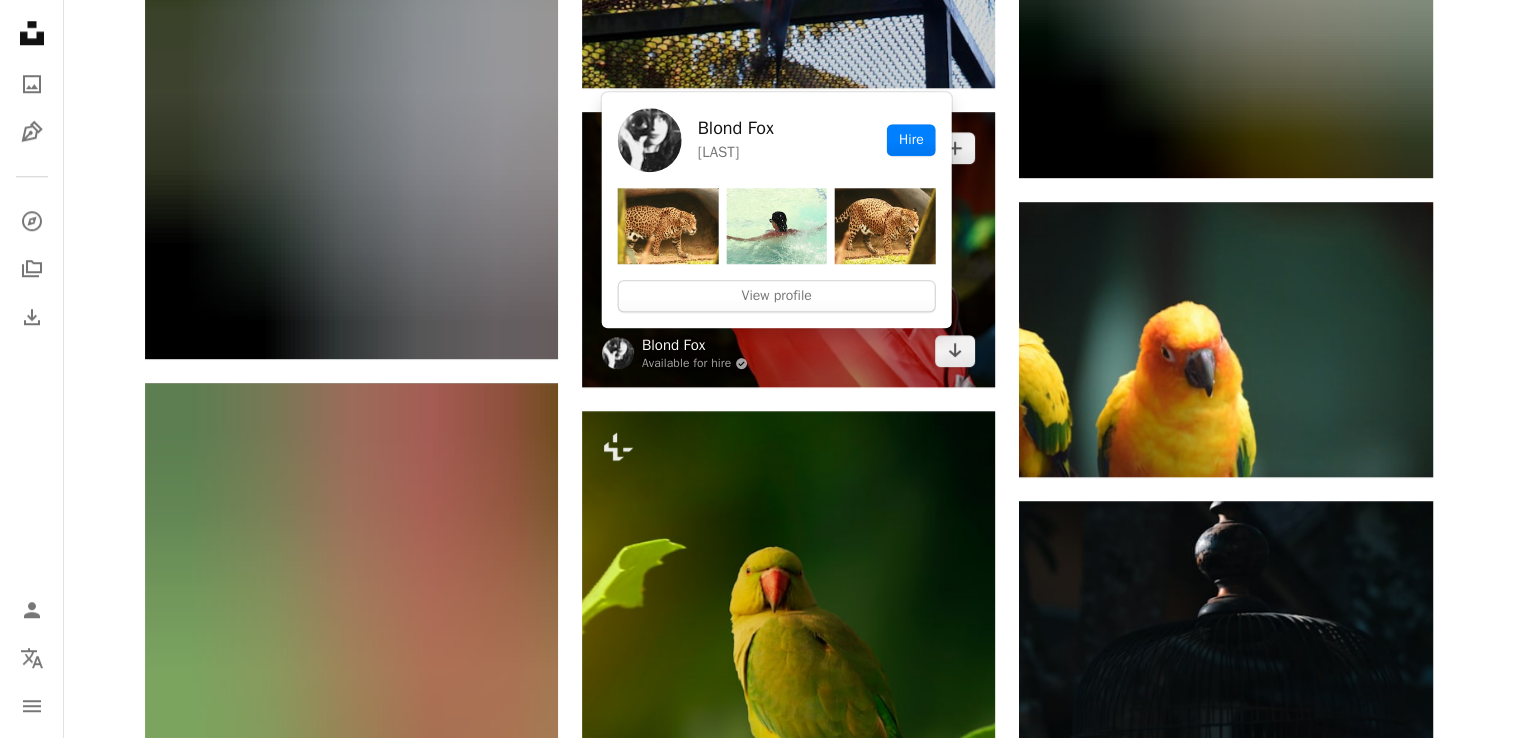 scroll, scrollTop: 2100, scrollLeft: 0, axis: vertical 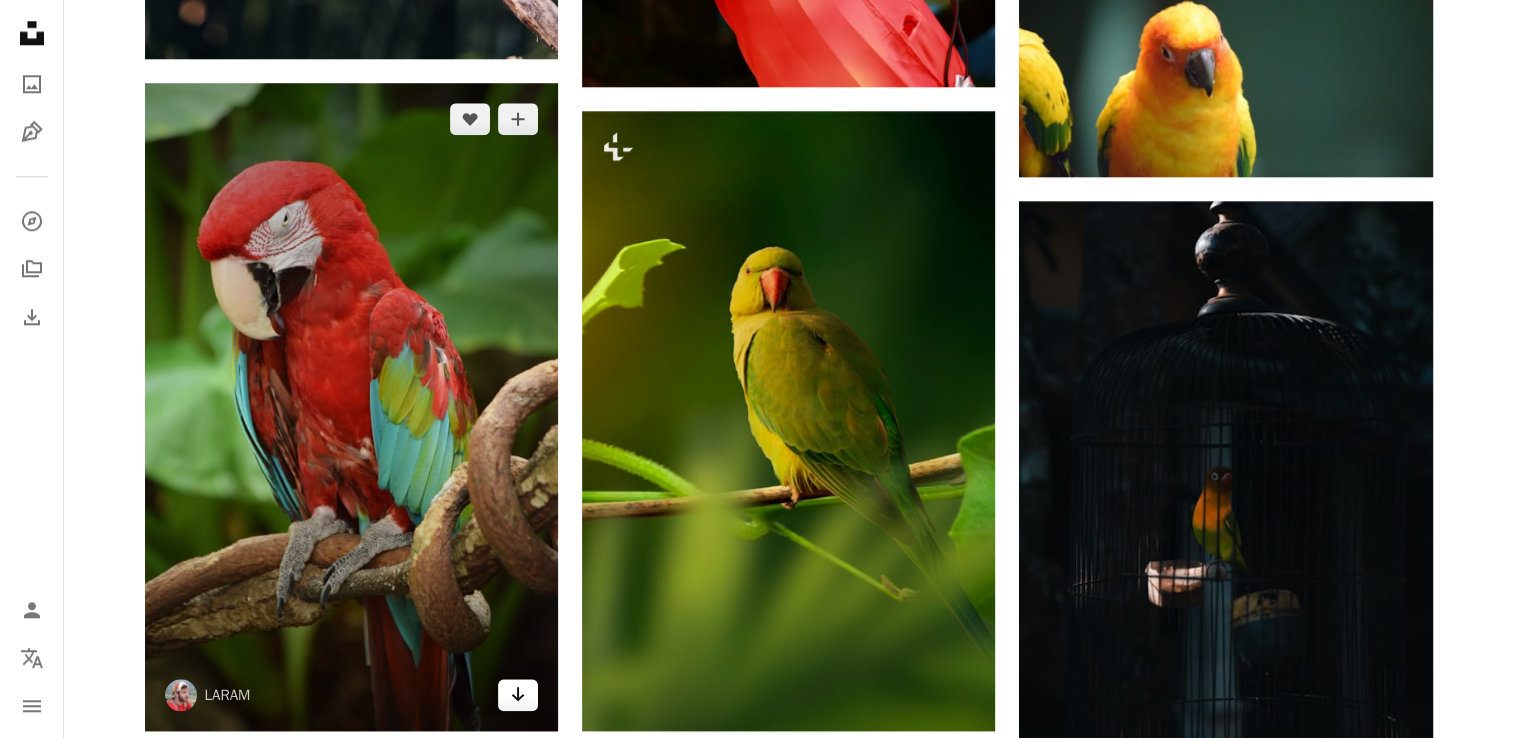 click on "Arrow pointing down" 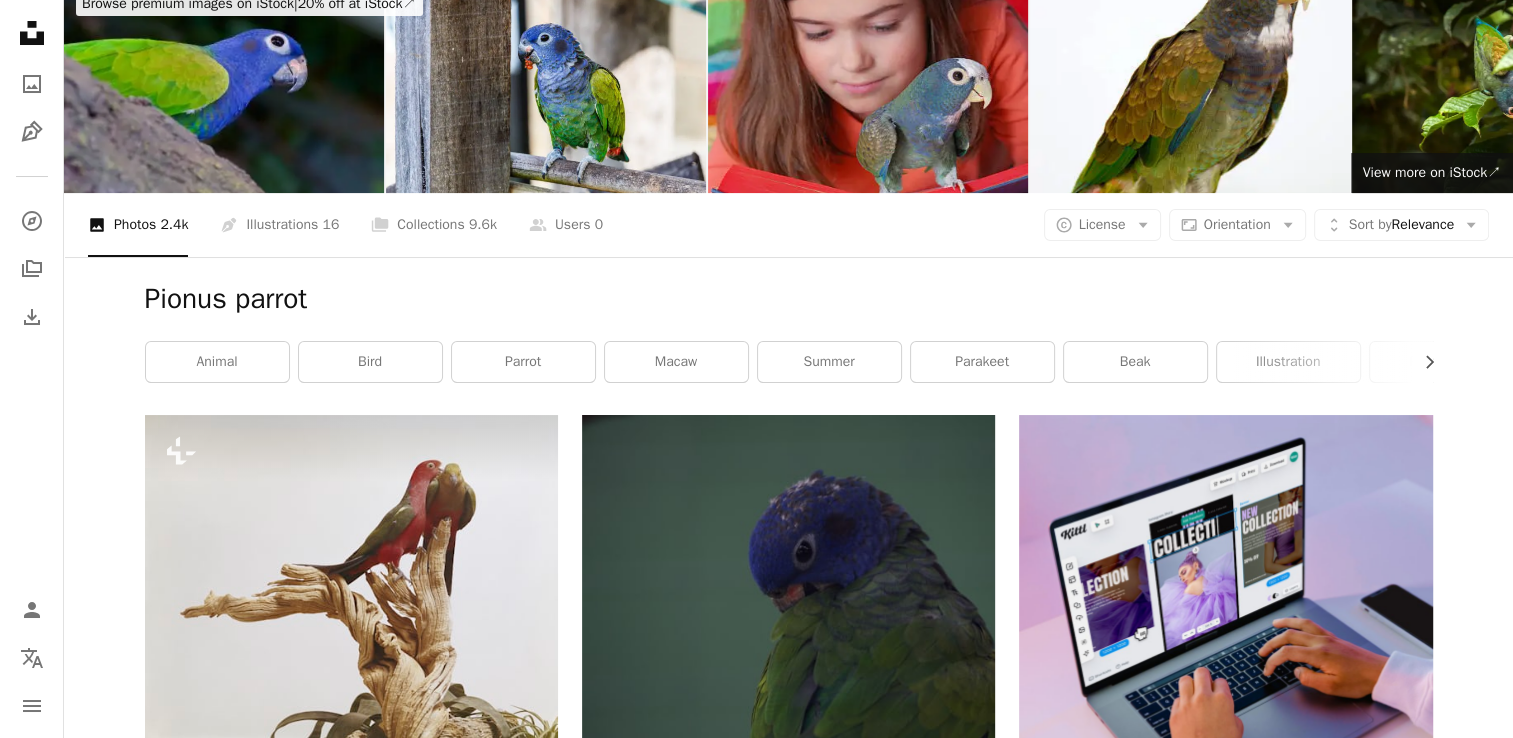 scroll, scrollTop: 0, scrollLeft: 0, axis: both 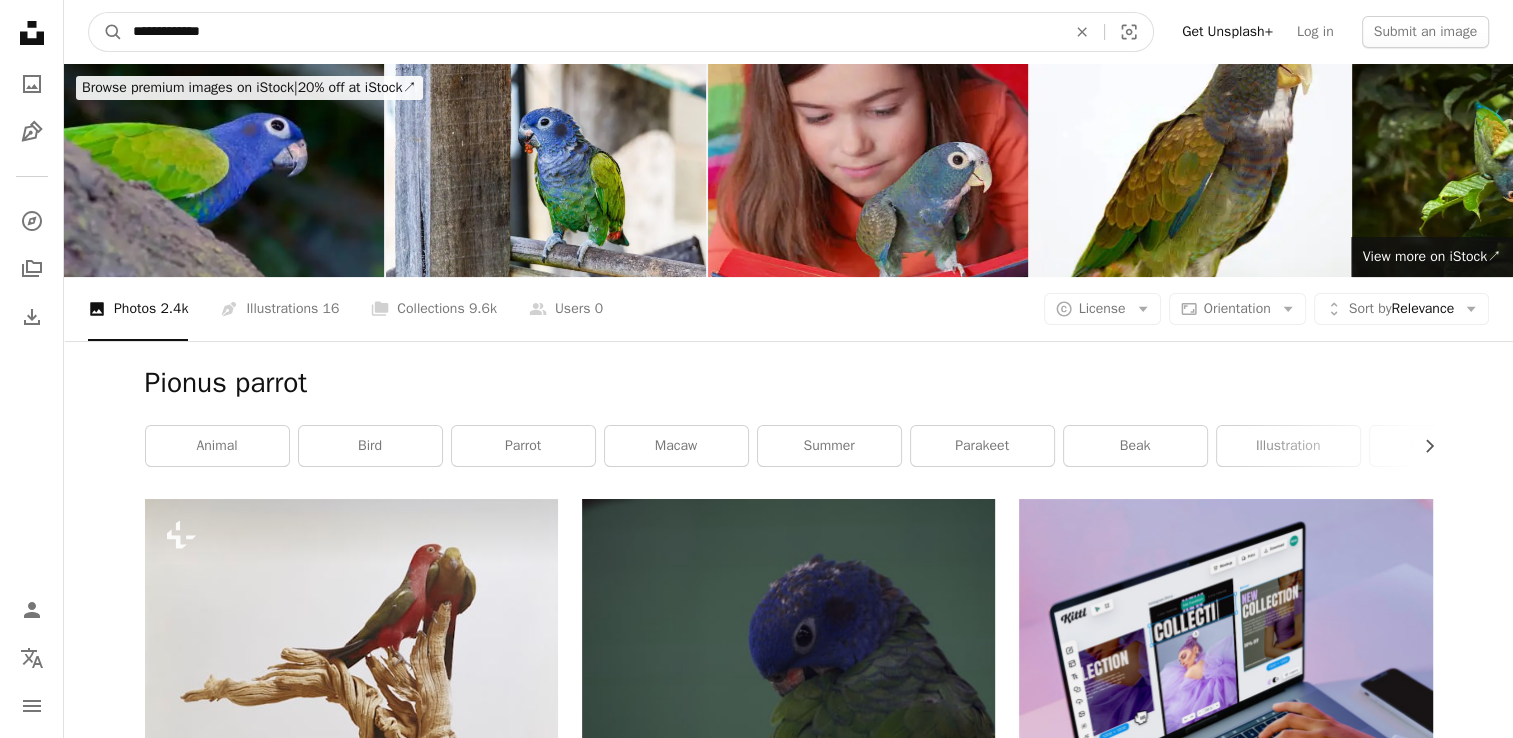 click on "**********" at bounding box center [591, 32] 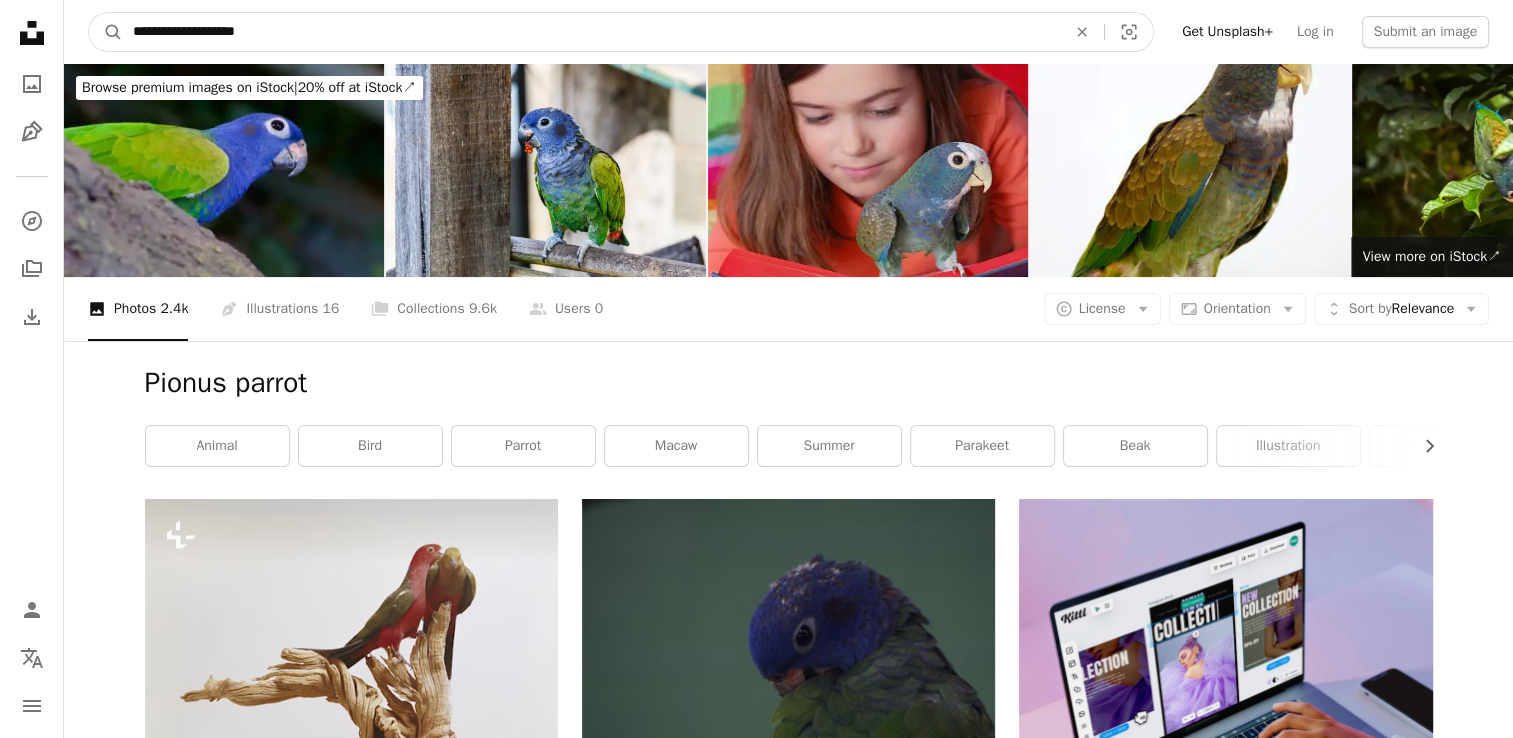 type on "**********" 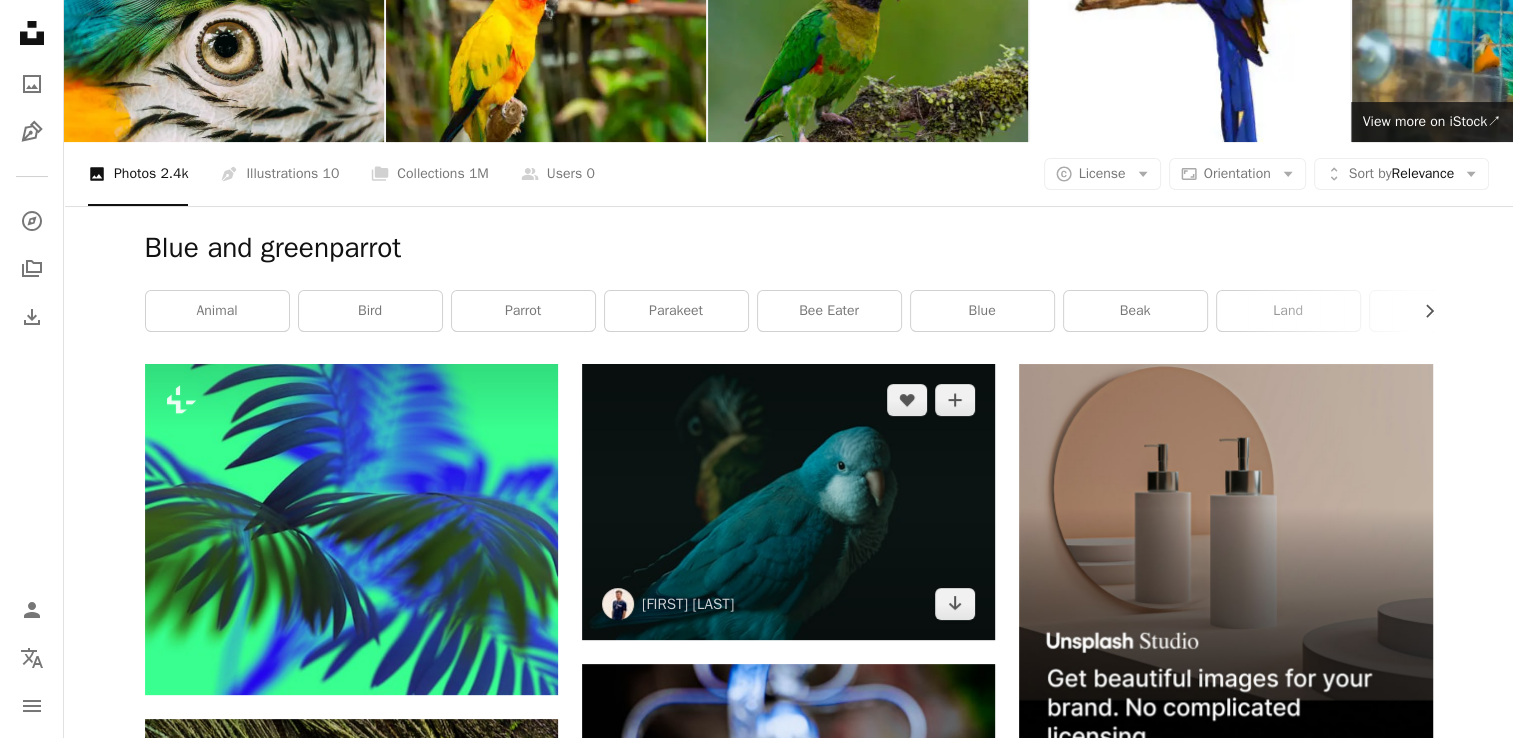 scroll, scrollTop: 0, scrollLeft: 0, axis: both 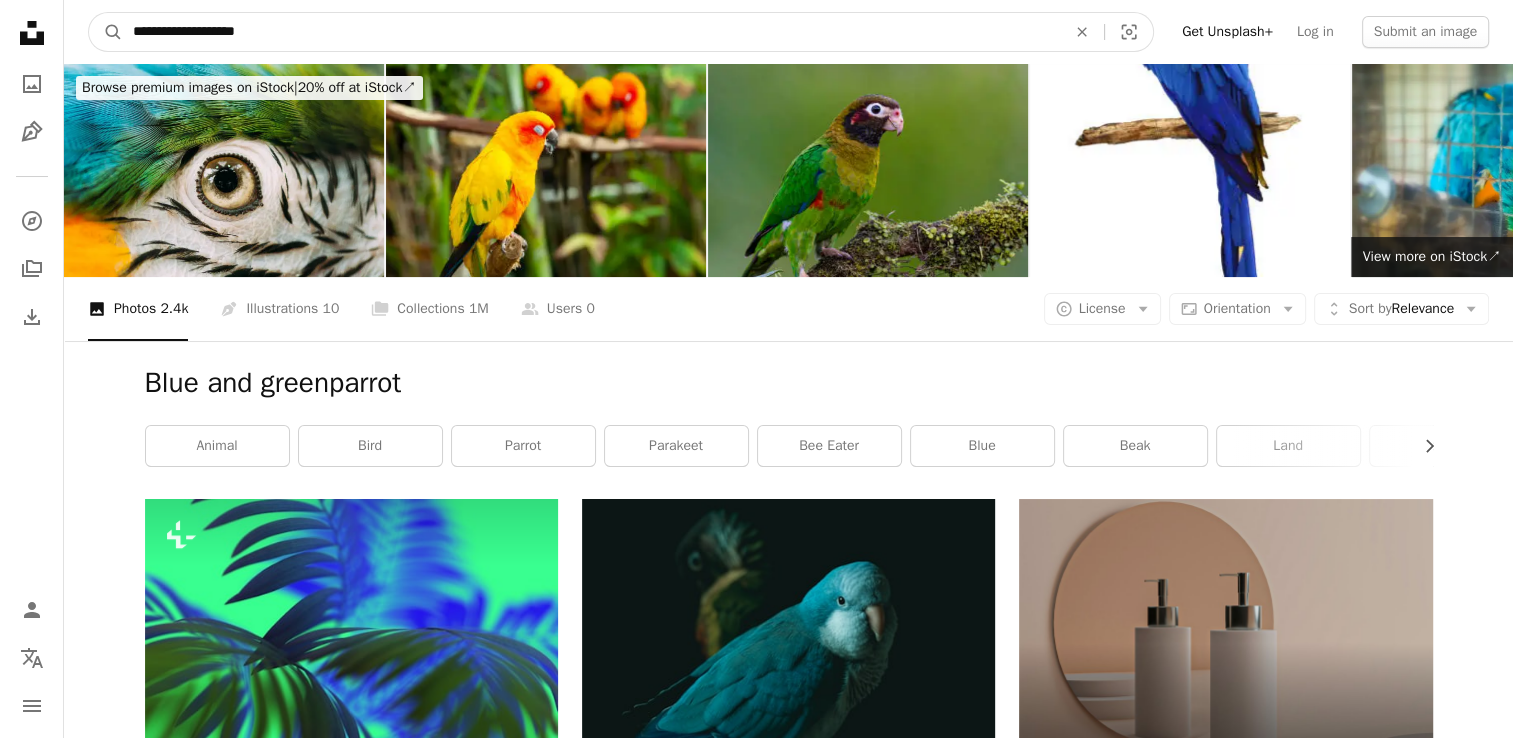 drag, startPoint x: 304, startPoint y: 30, endPoint x: 133, endPoint y: 24, distance: 171.10522 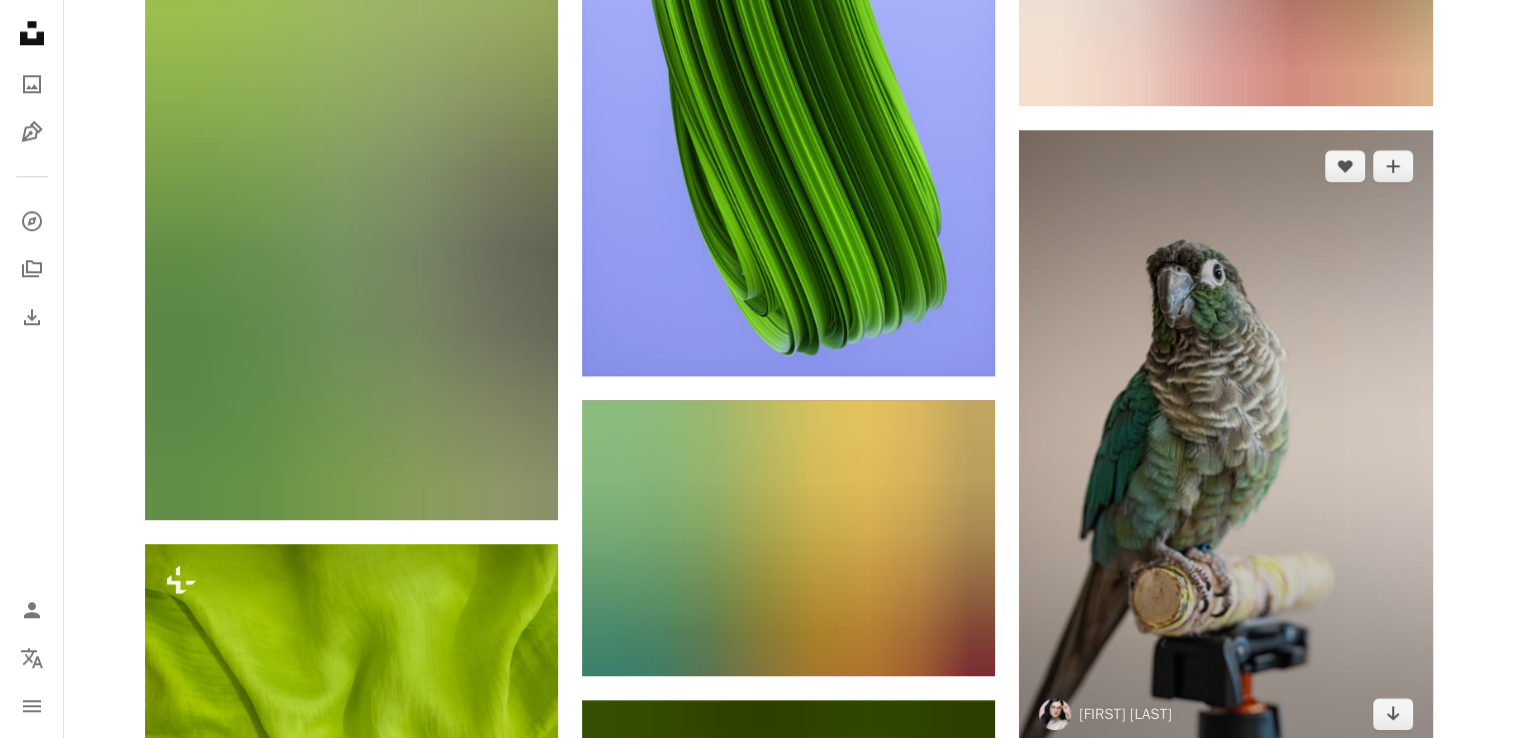 scroll, scrollTop: 2300, scrollLeft: 0, axis: vertical 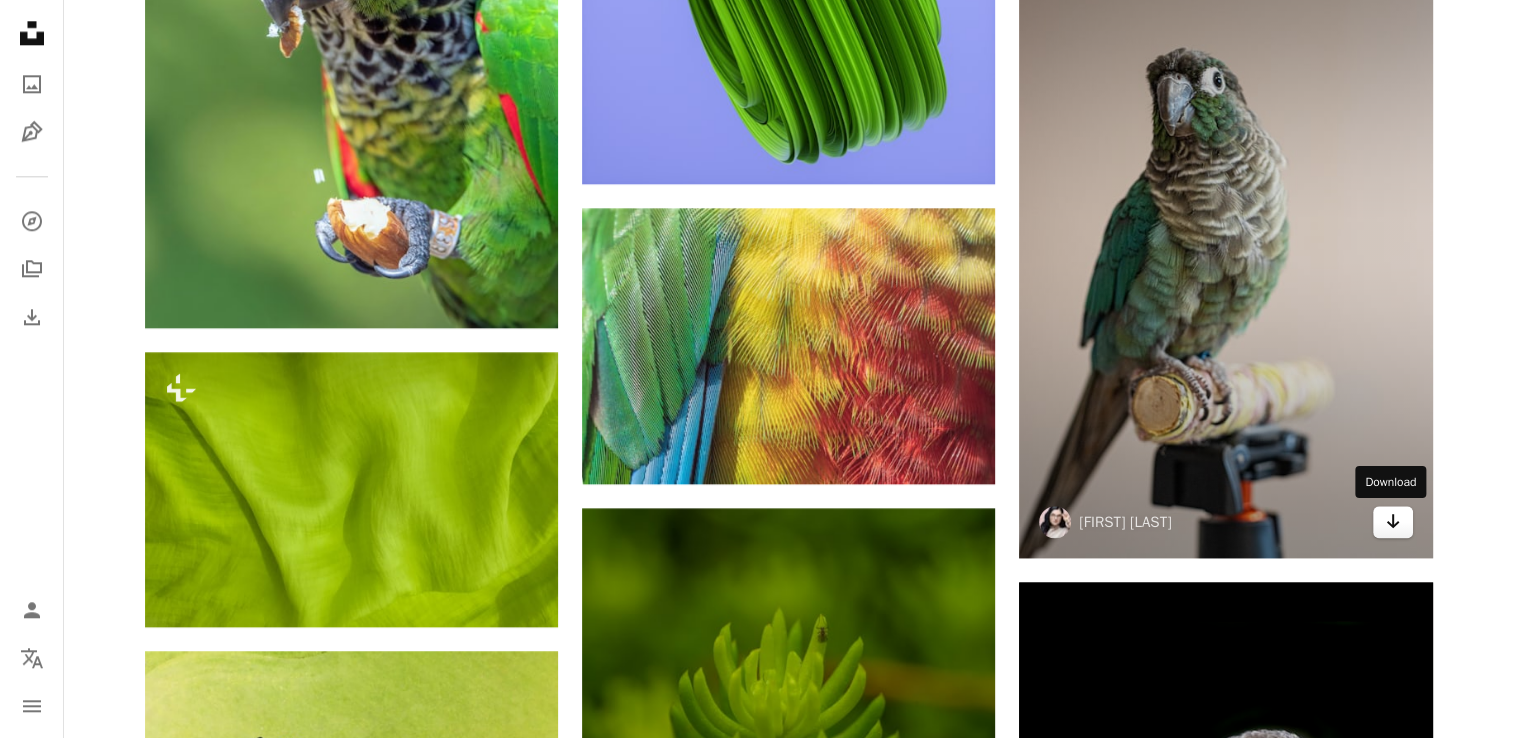 click 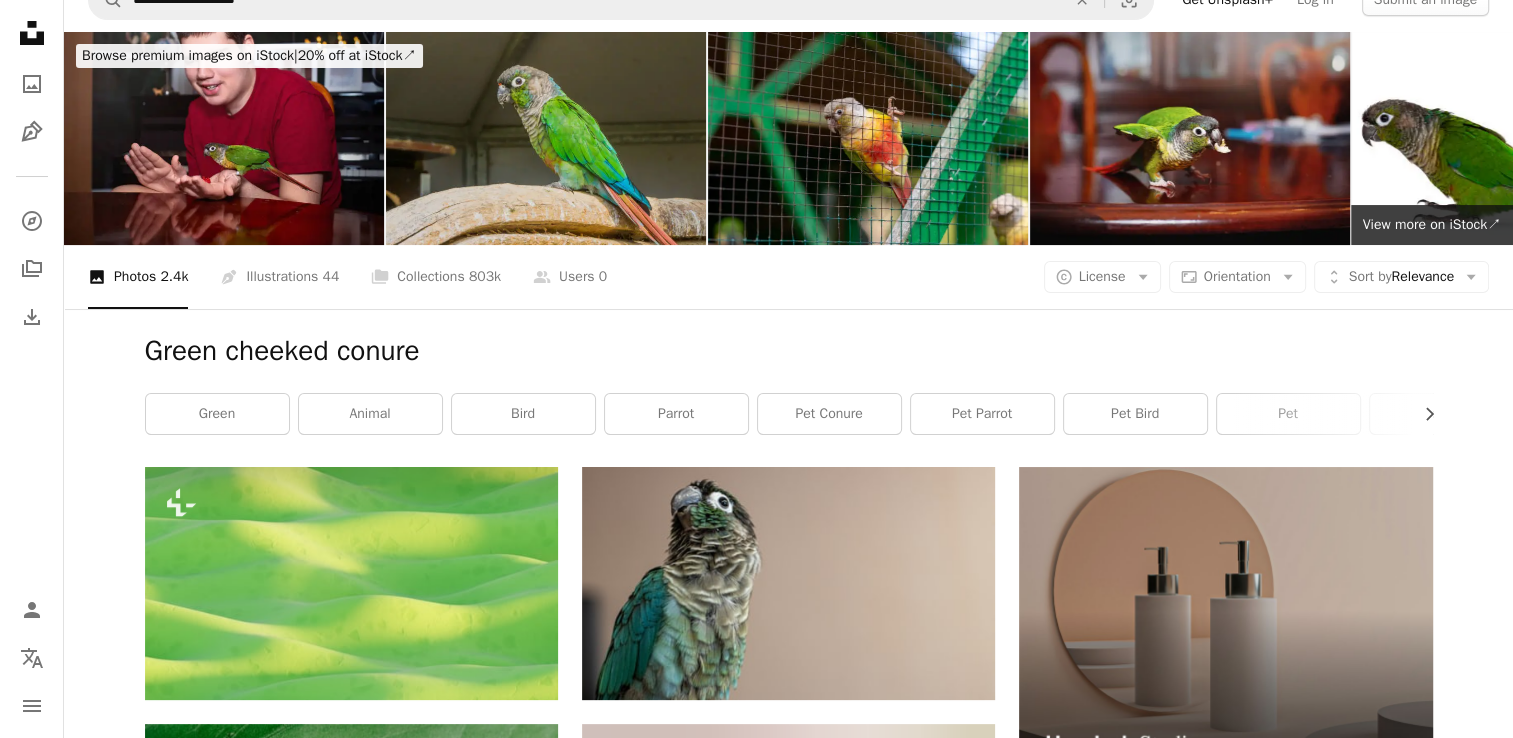 scroll, scrollTop: 0, scrollLeft: 0, axis: both 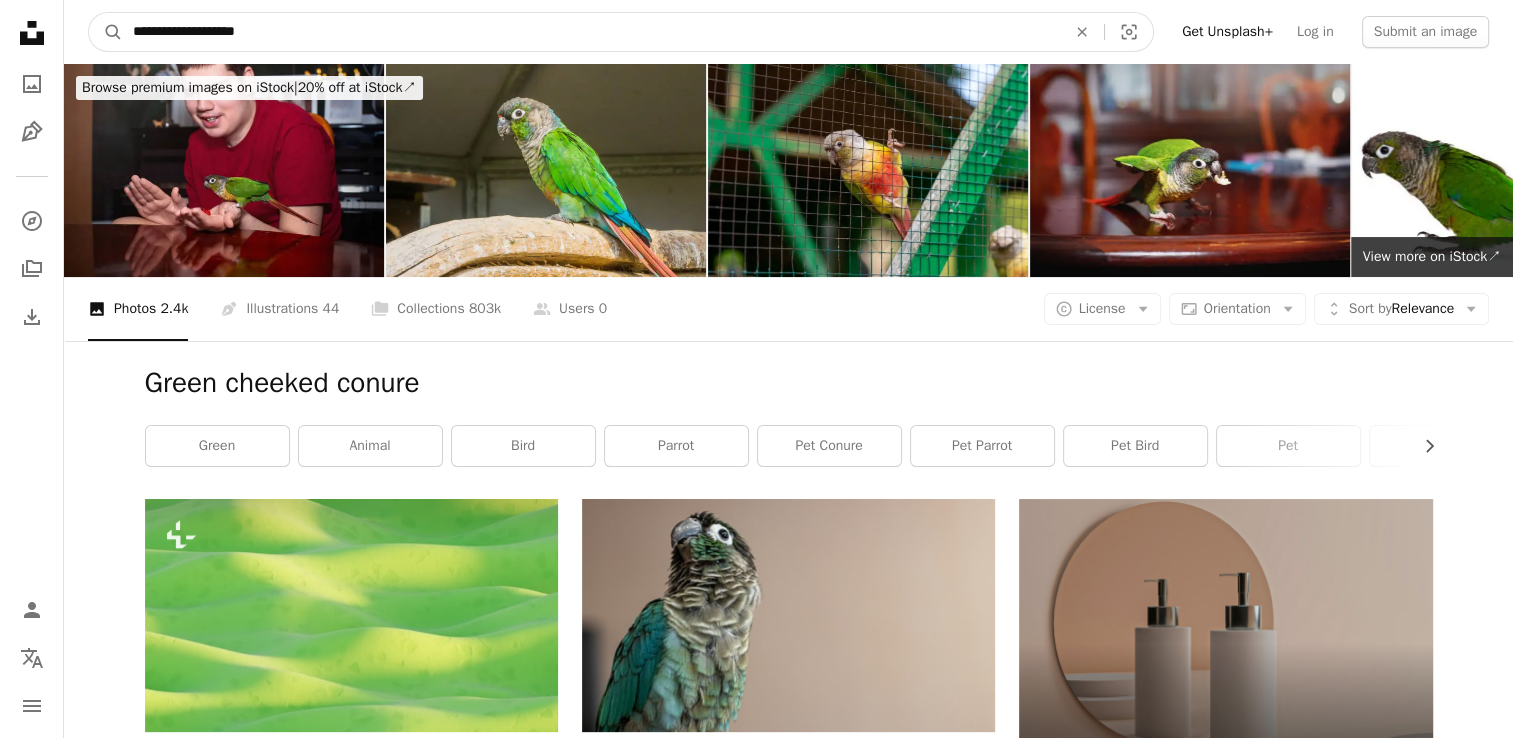 click on "**********" at bounding box center (591, 32) 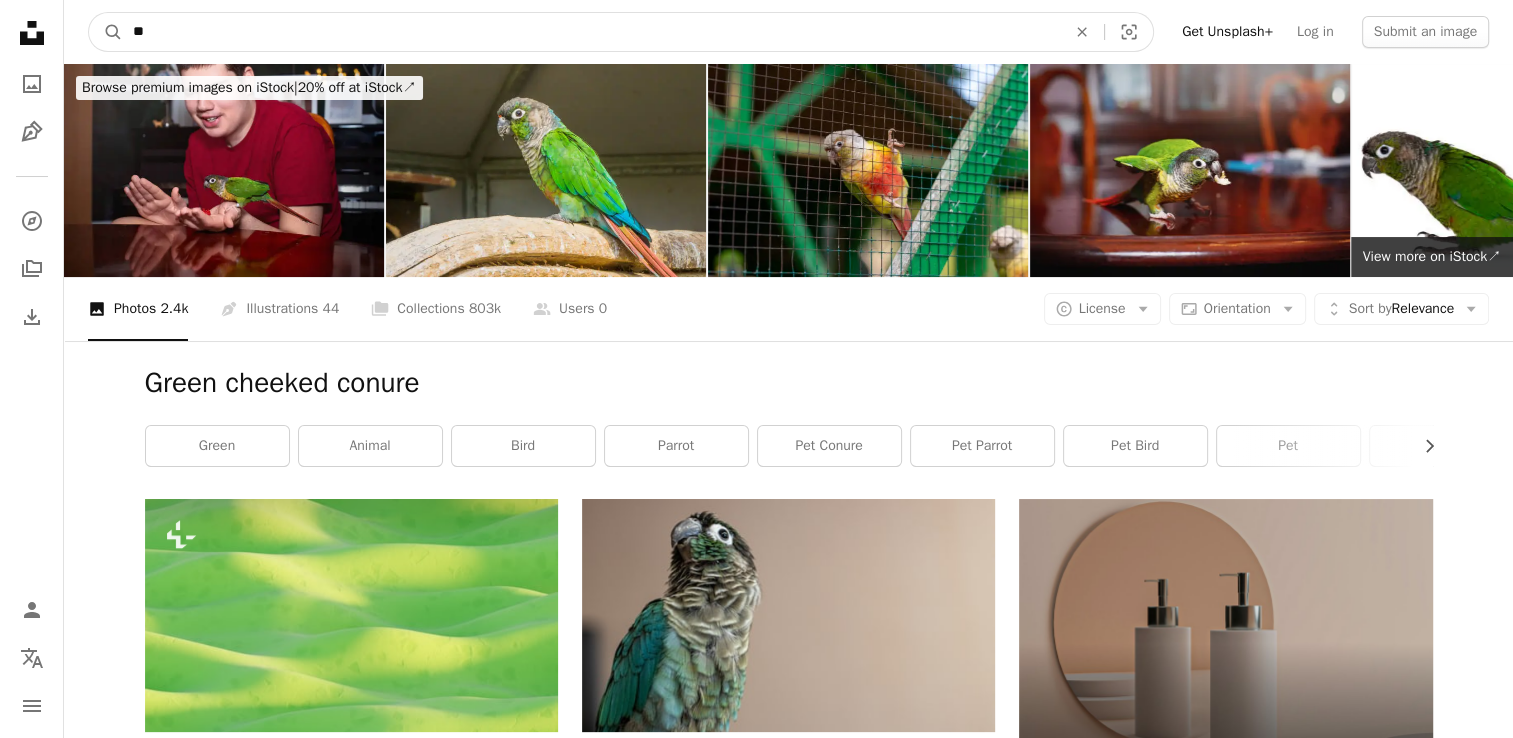 type on "*" 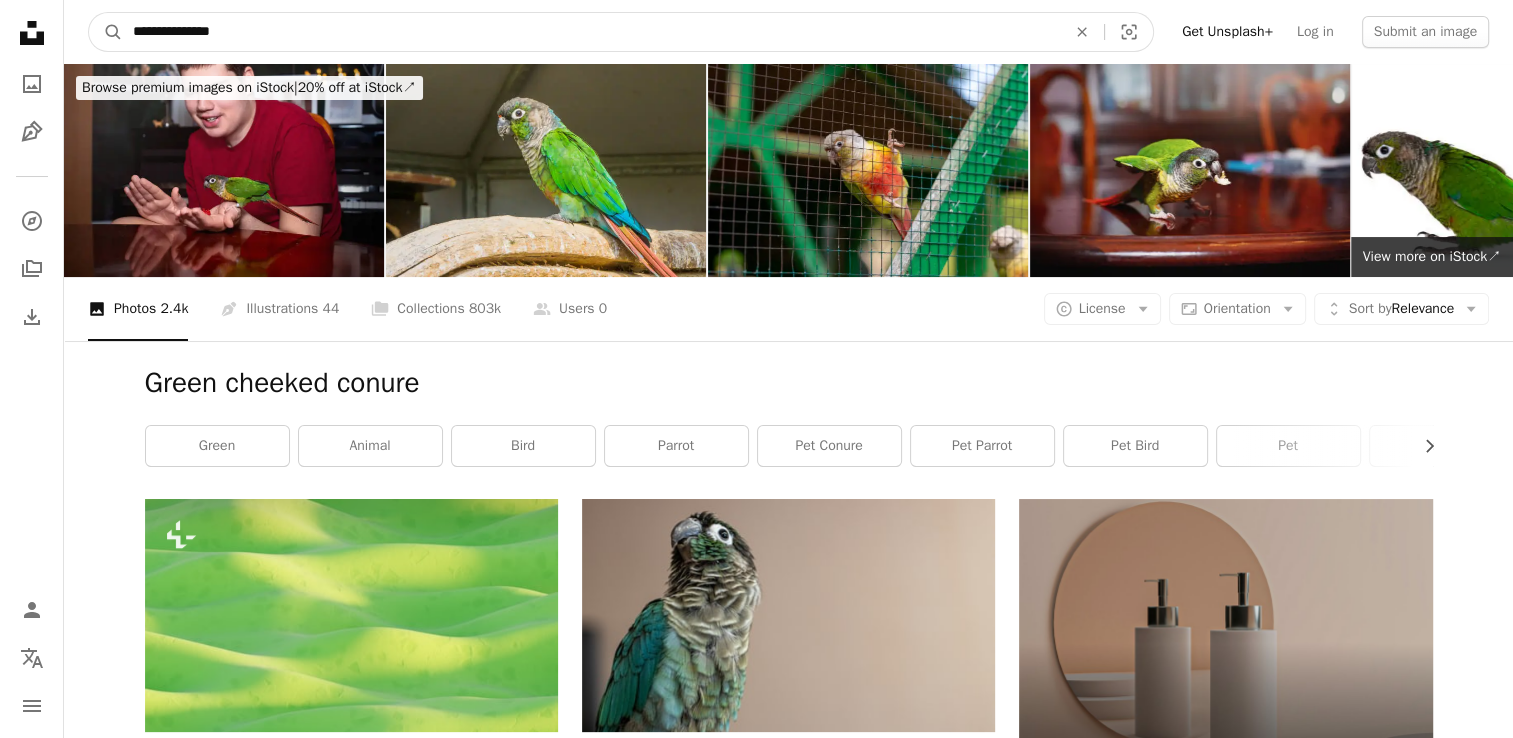 type on "**********" 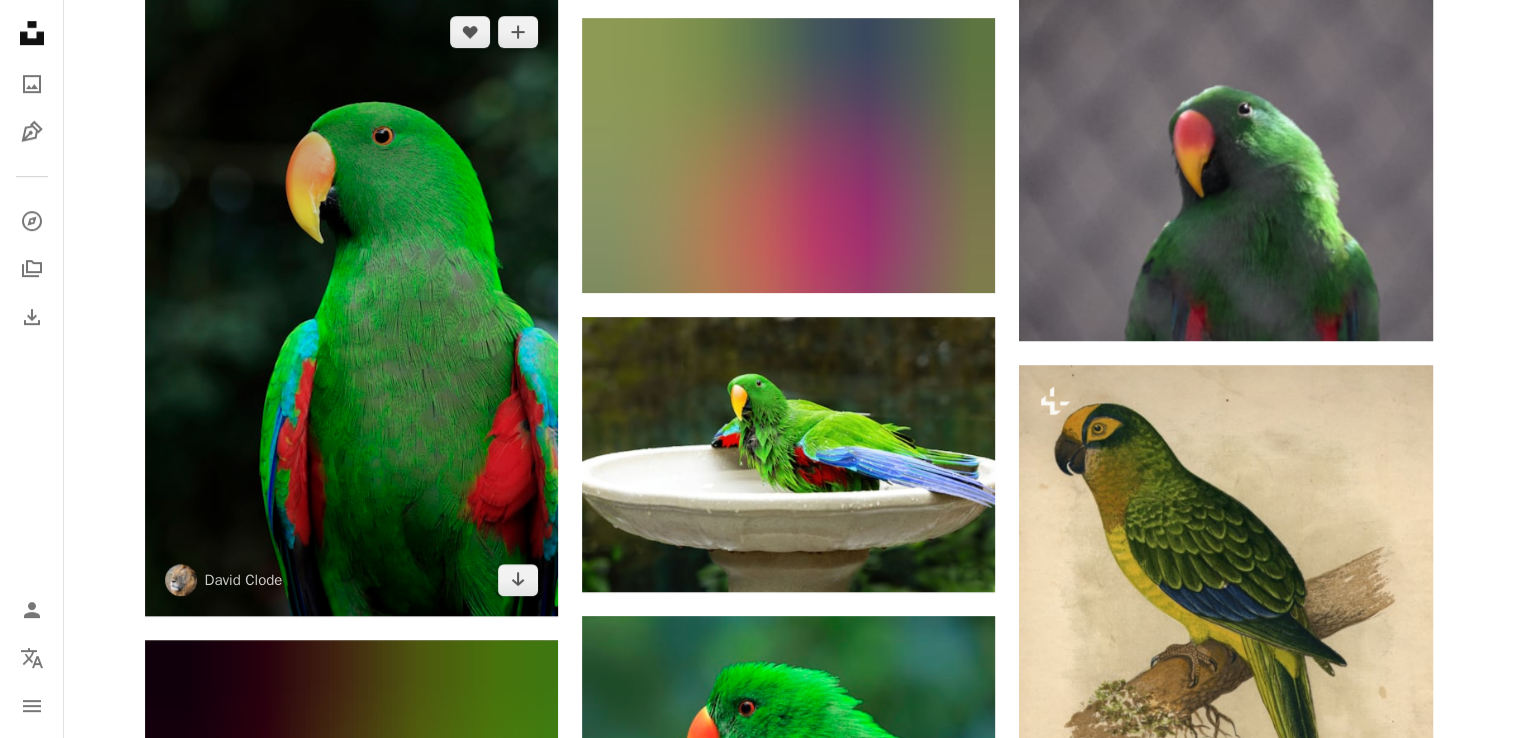 scroll, scrollTop: 1100, scrollLeft: 0, axis: vertical 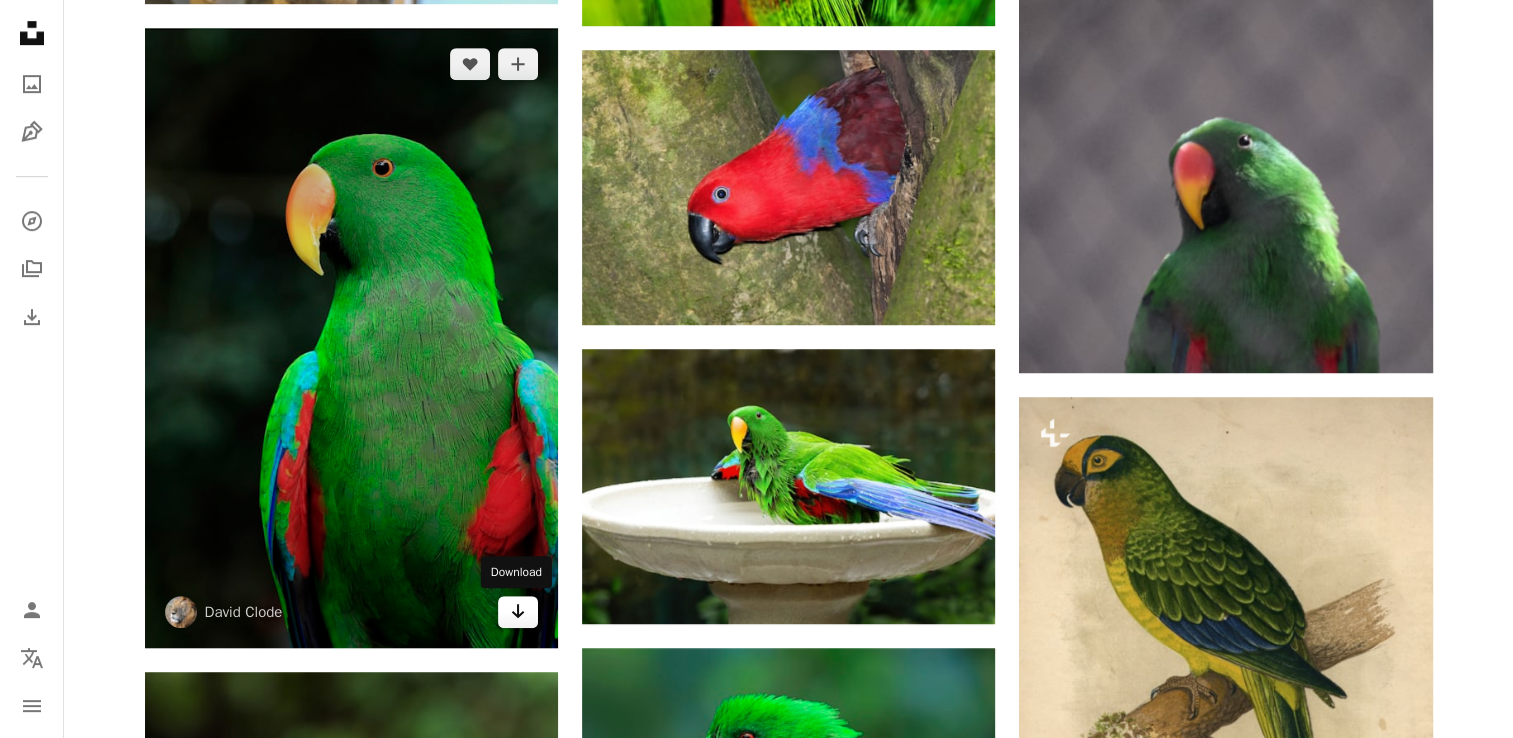 click on "Arrow pointing down" 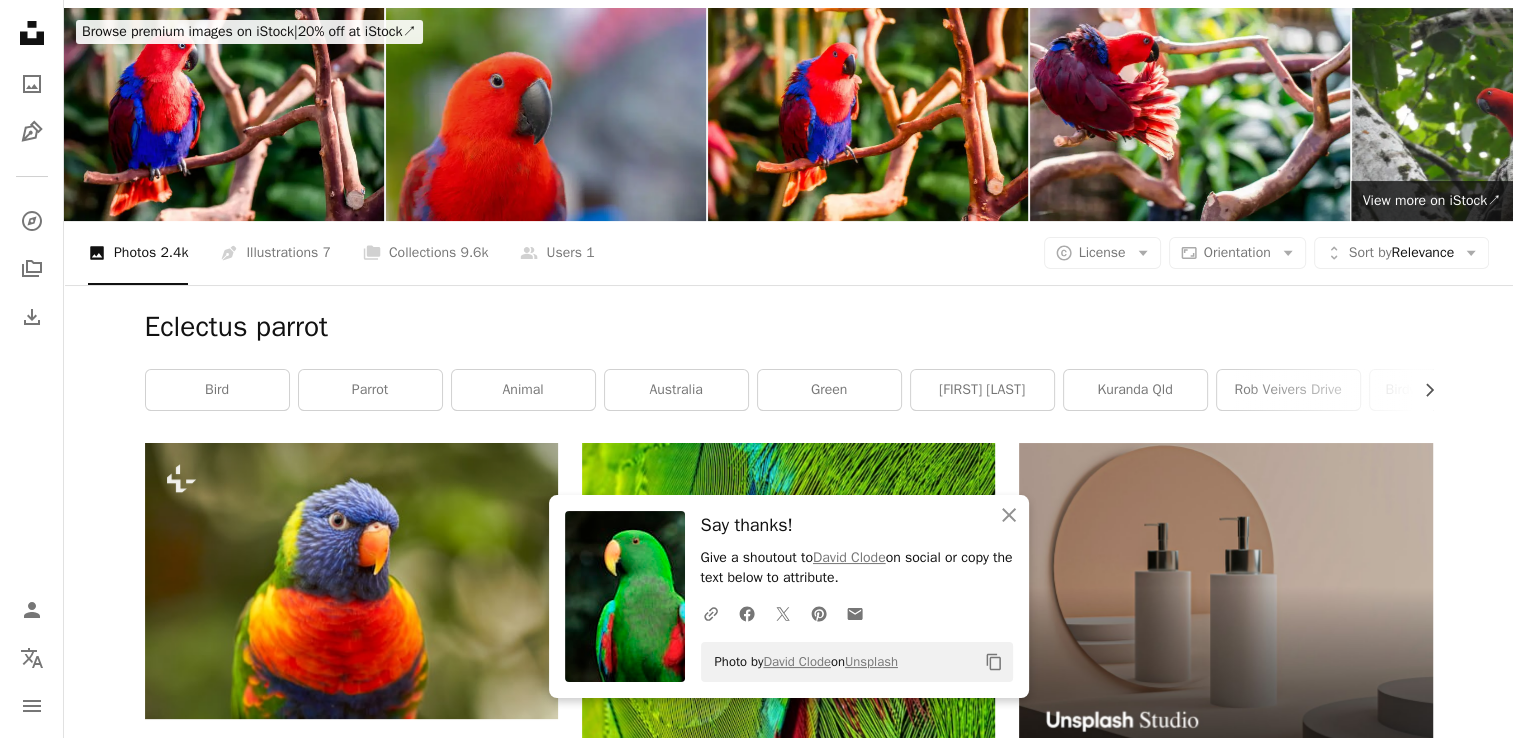 scroll, scrollTop: 0, scrollLeft: 0, axis: both 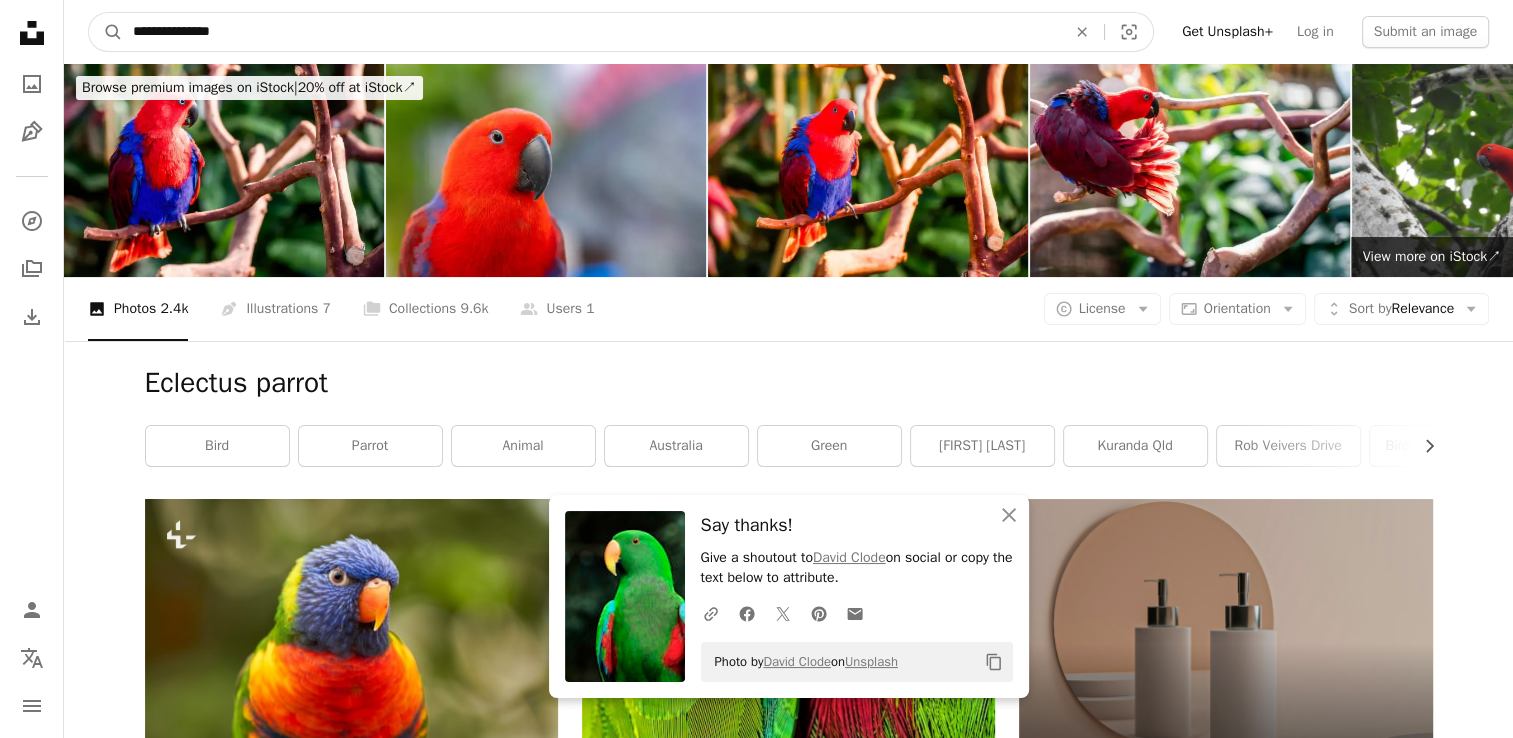 drag, startPoint x: 236, startPoint y: 33, endPoint x: 146, endPoint y: 41, distance: 90.35486 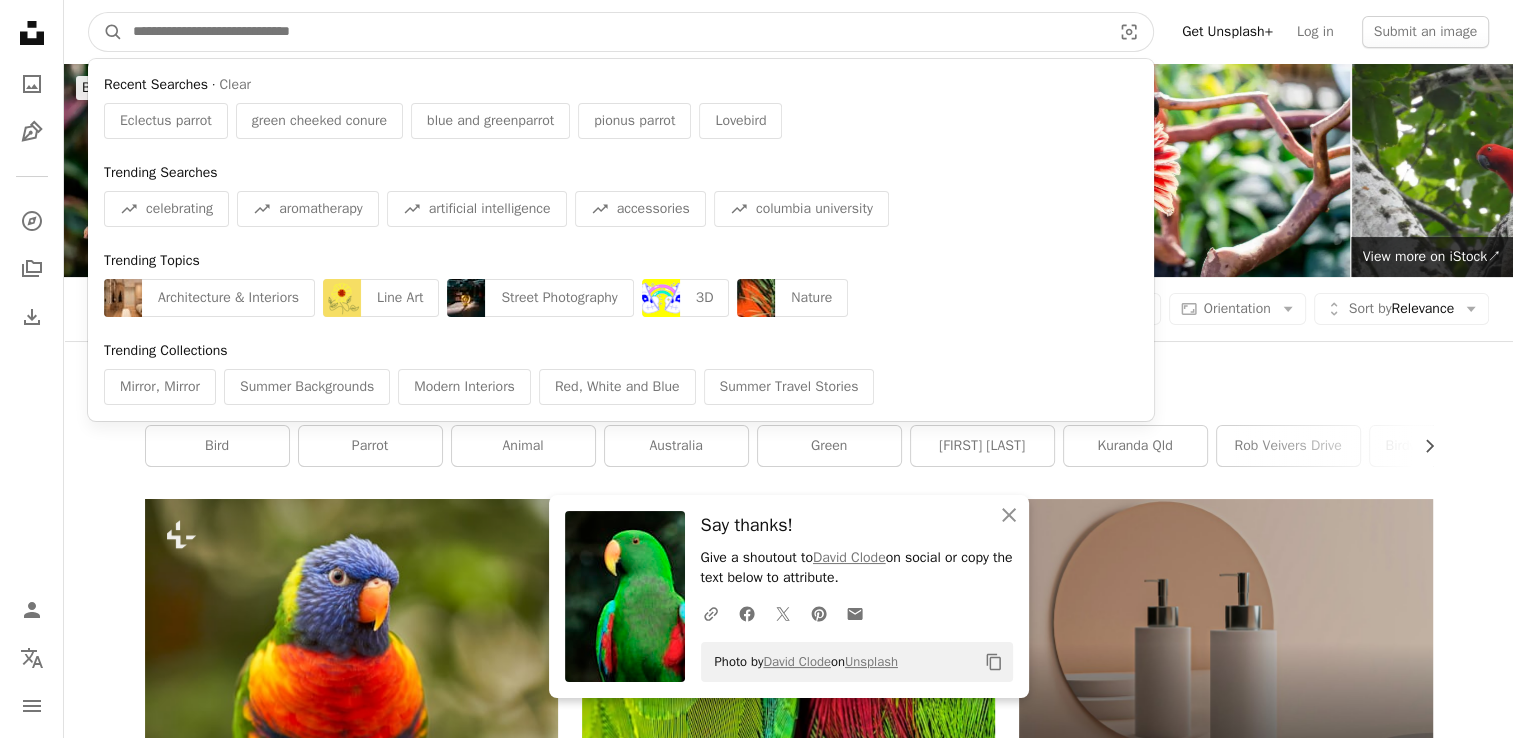 paste on "******" 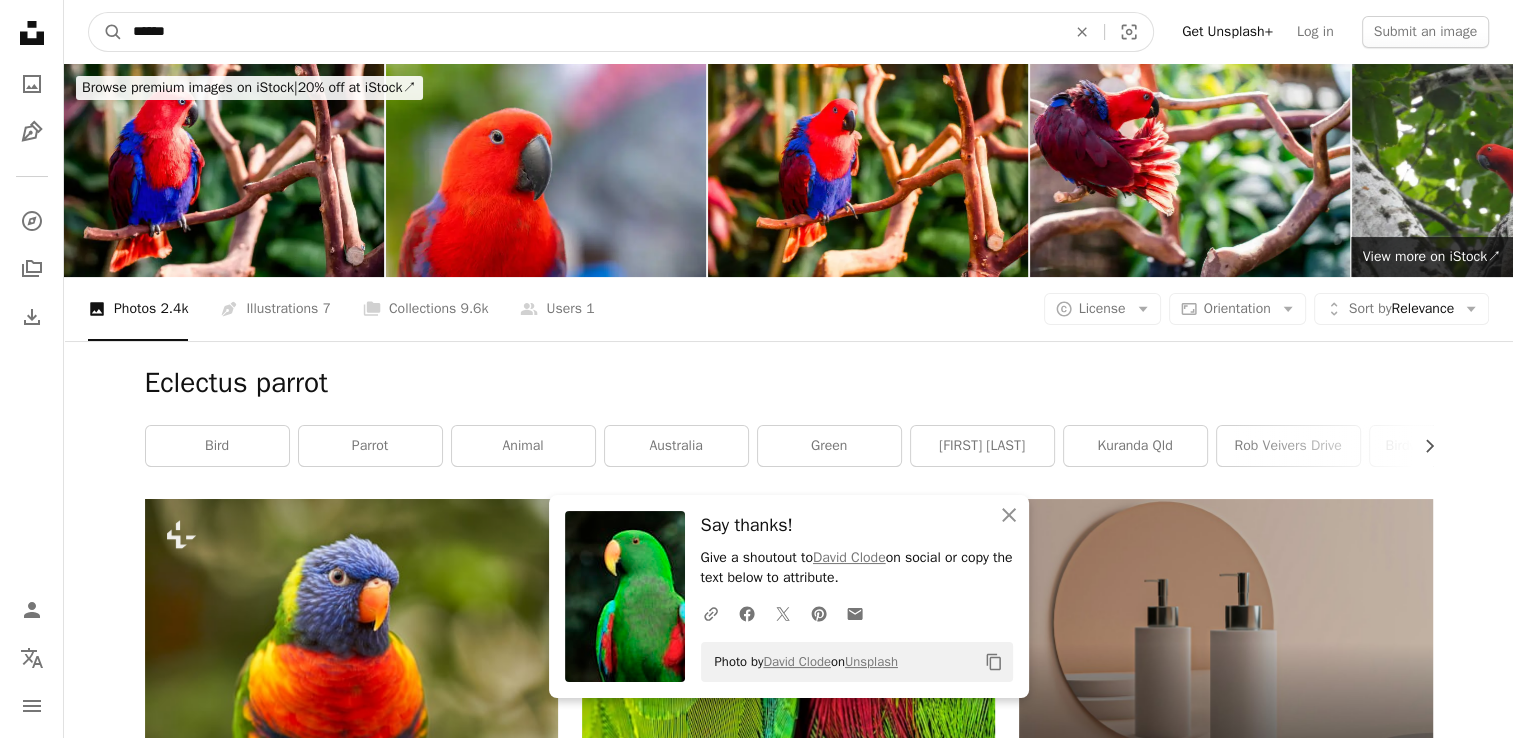type on "******" 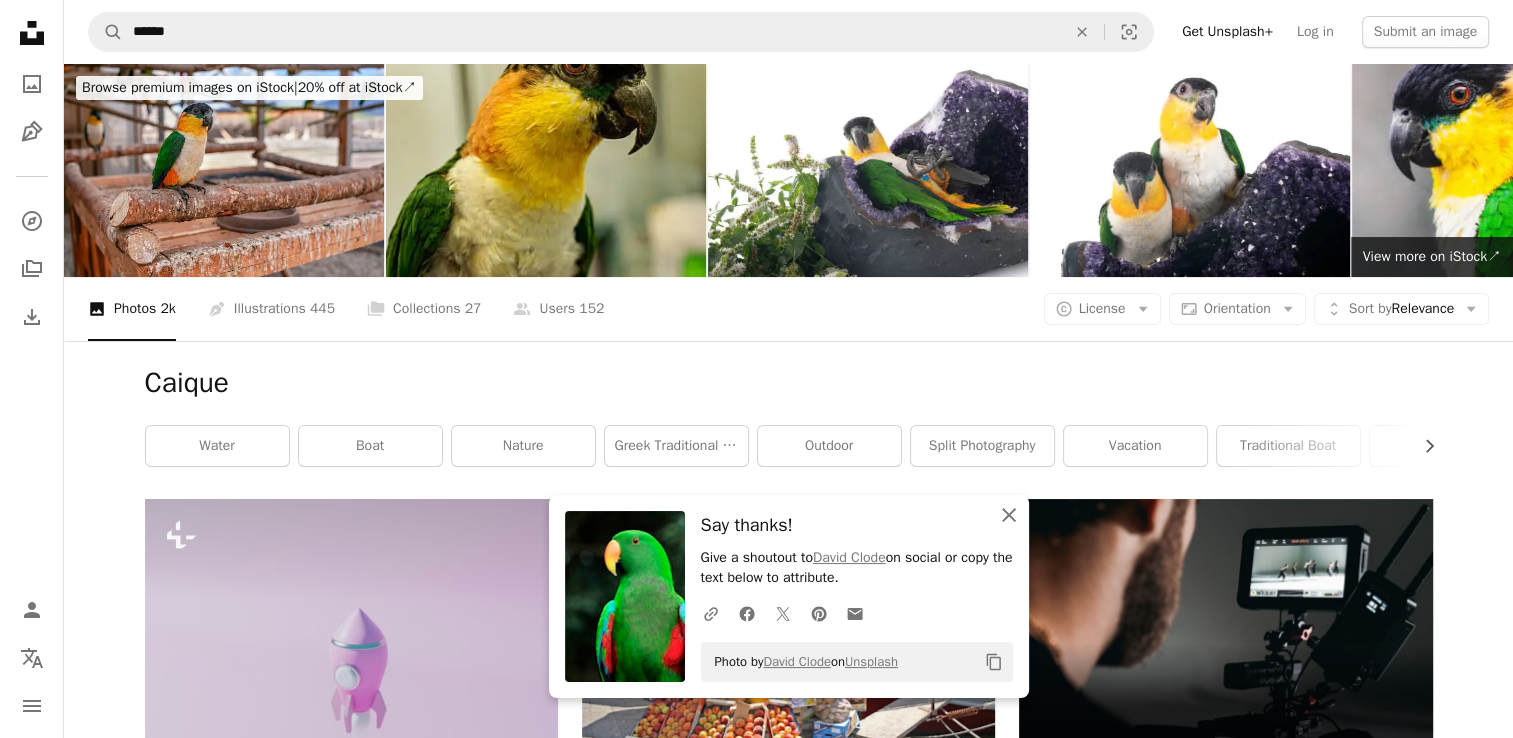 click on "An X shape" 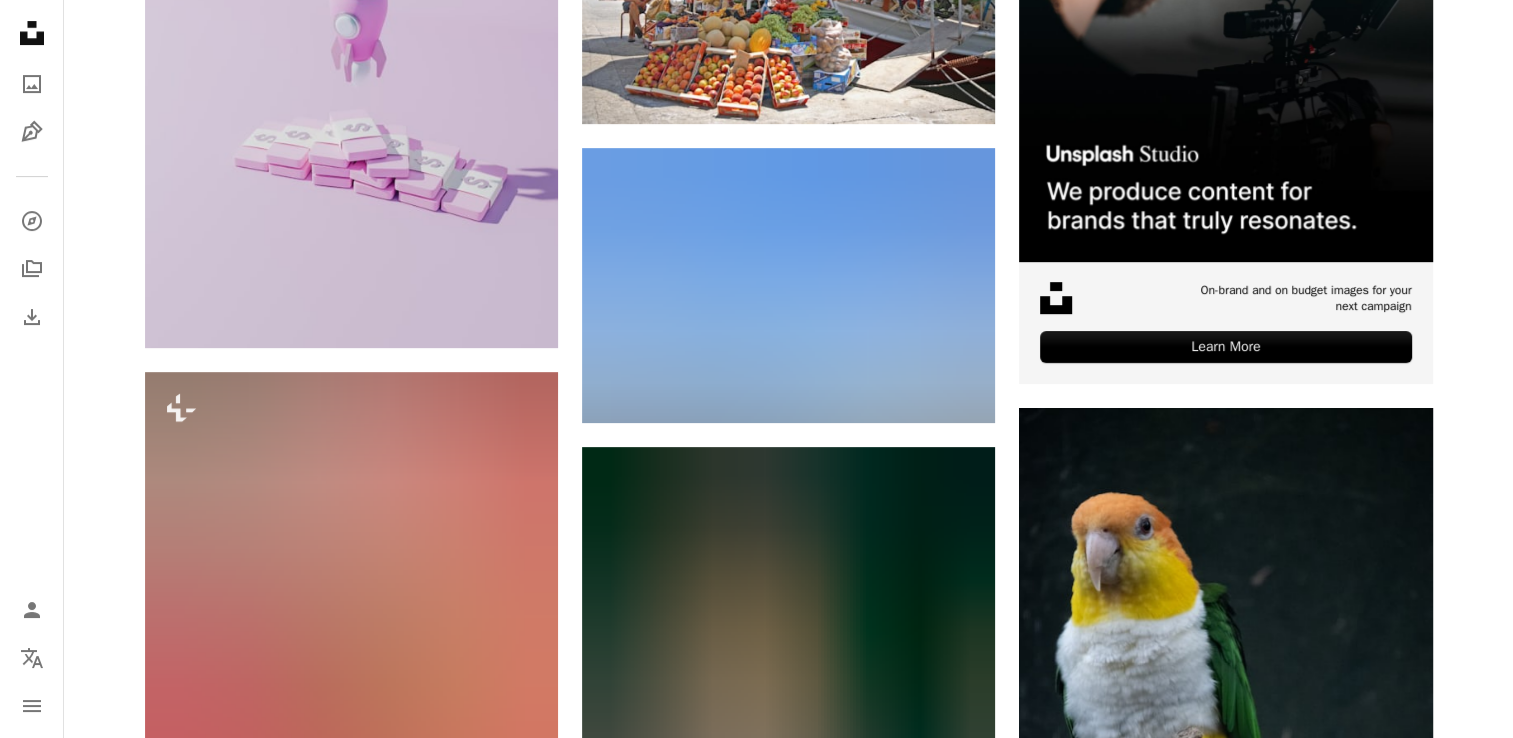 scroll, scrollTop: 700, scrollLeft: 0, axis: vertical 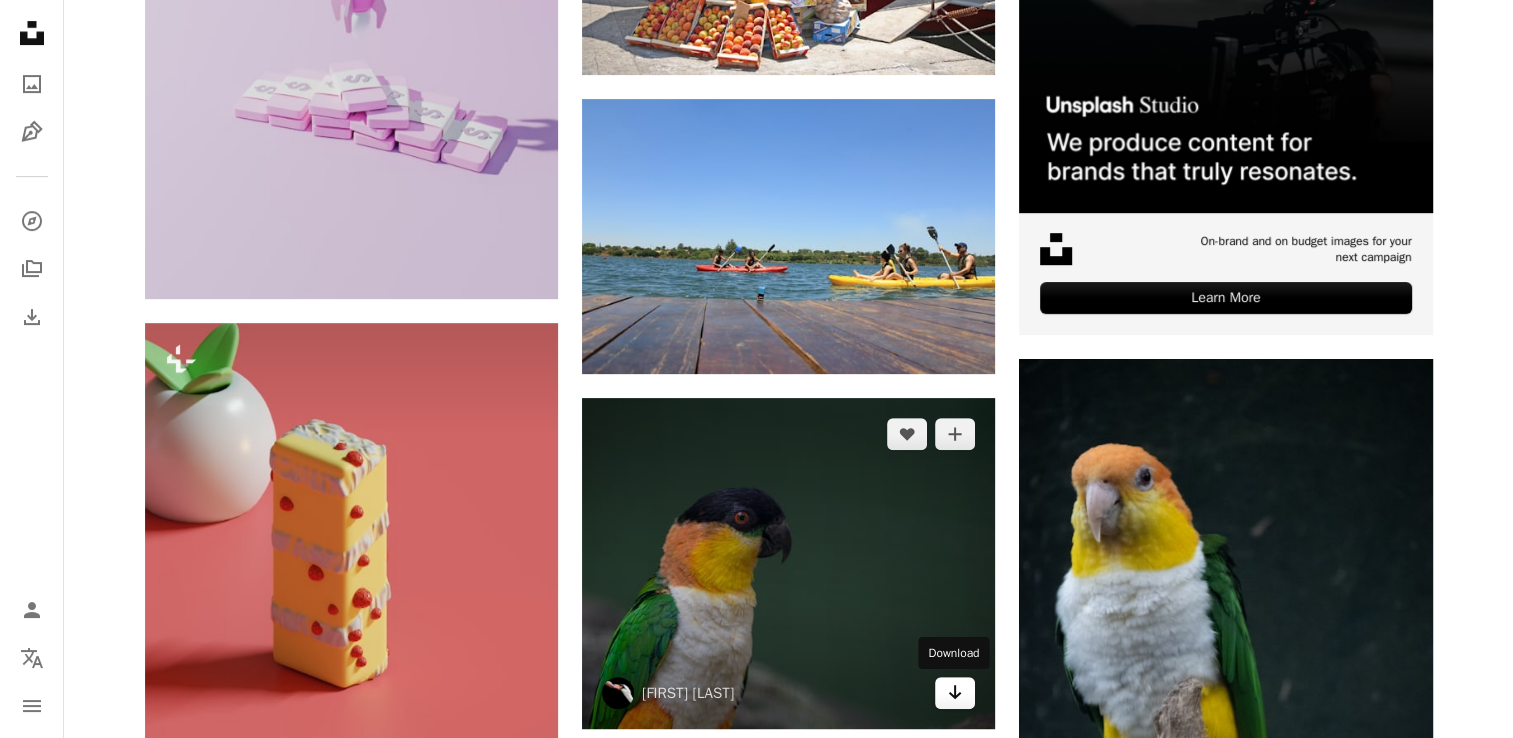click 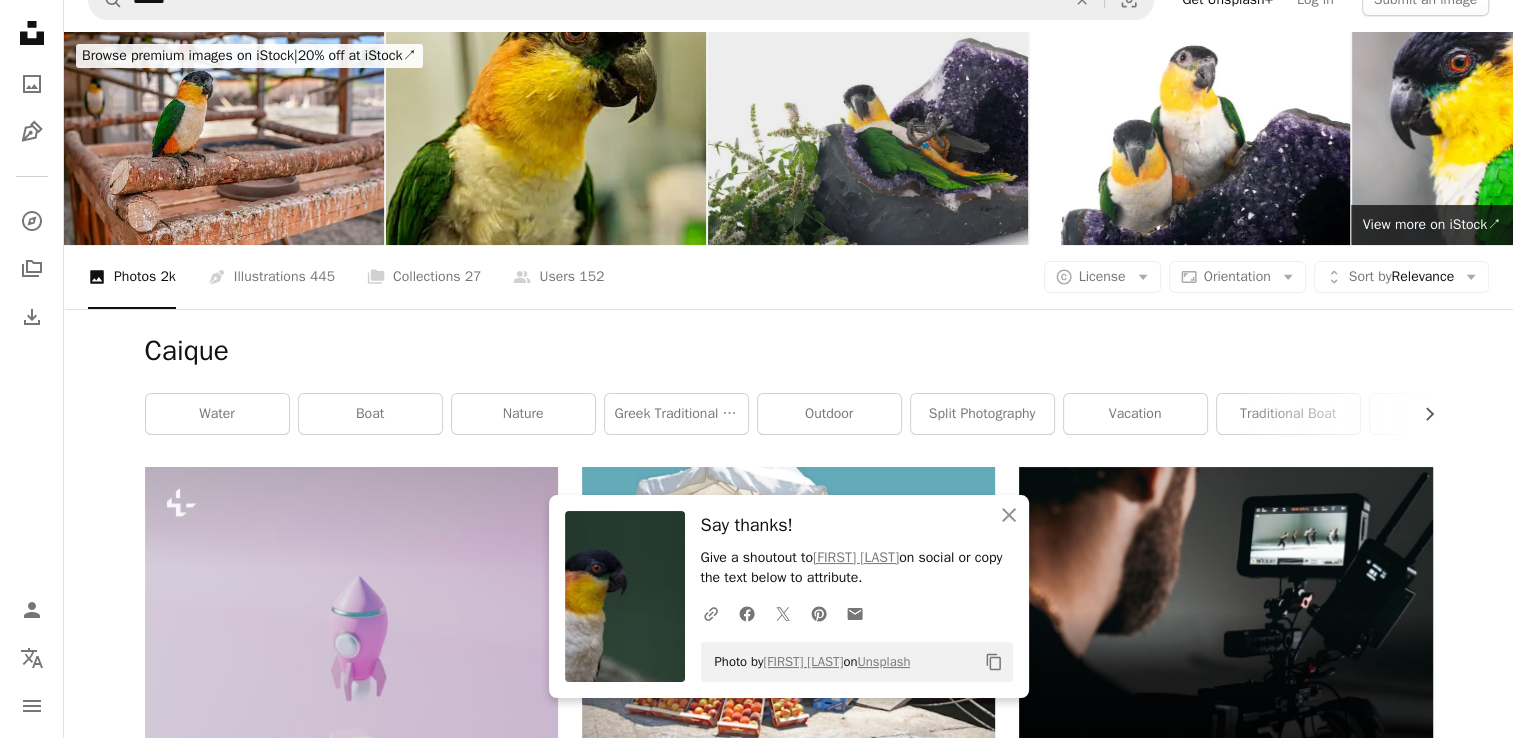 scroll, scrollTop: 0, scrollLeft: 0, axis: both 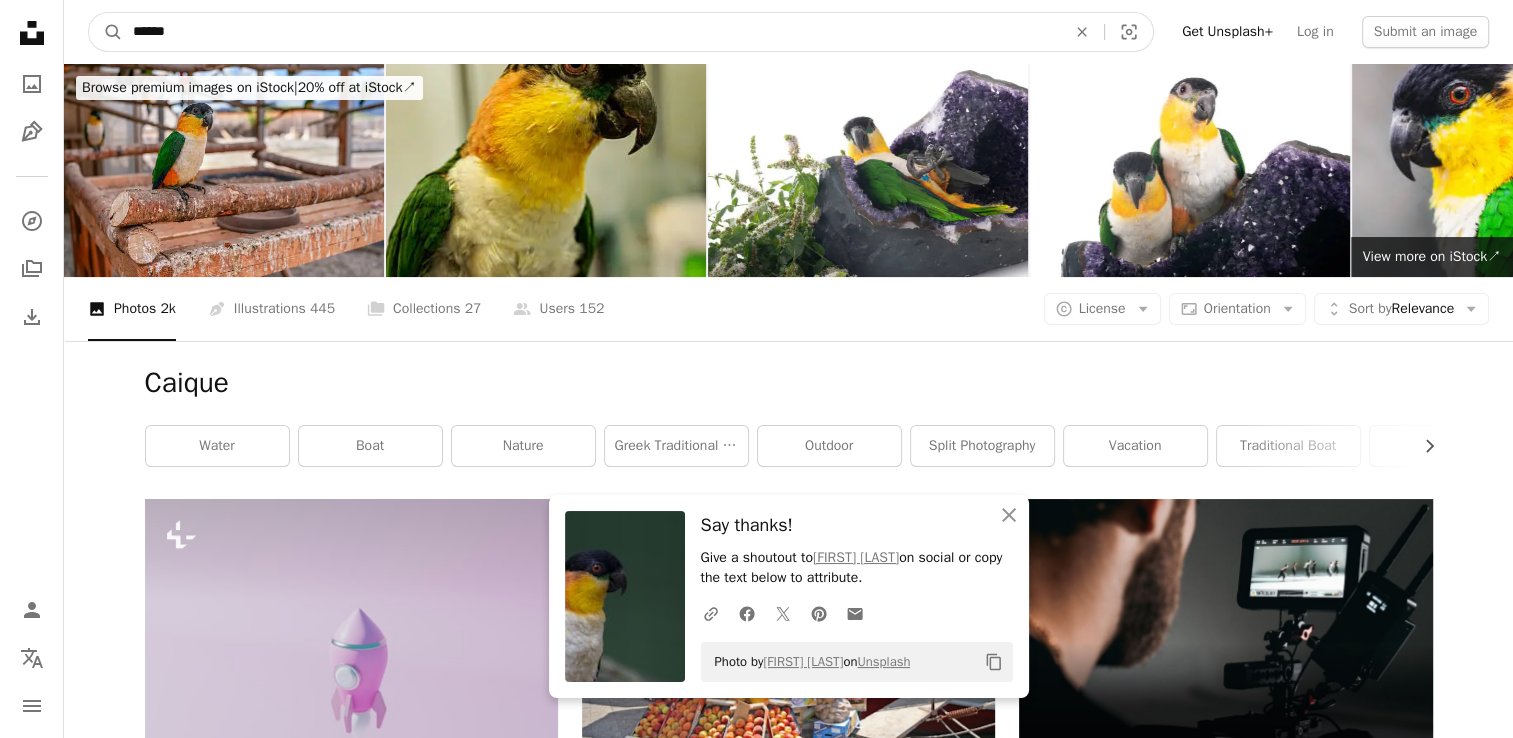 drag, startPoint x: 193, startPoint y: 17, endPoint x: 131, endPoint y: 25, distance: 62.514 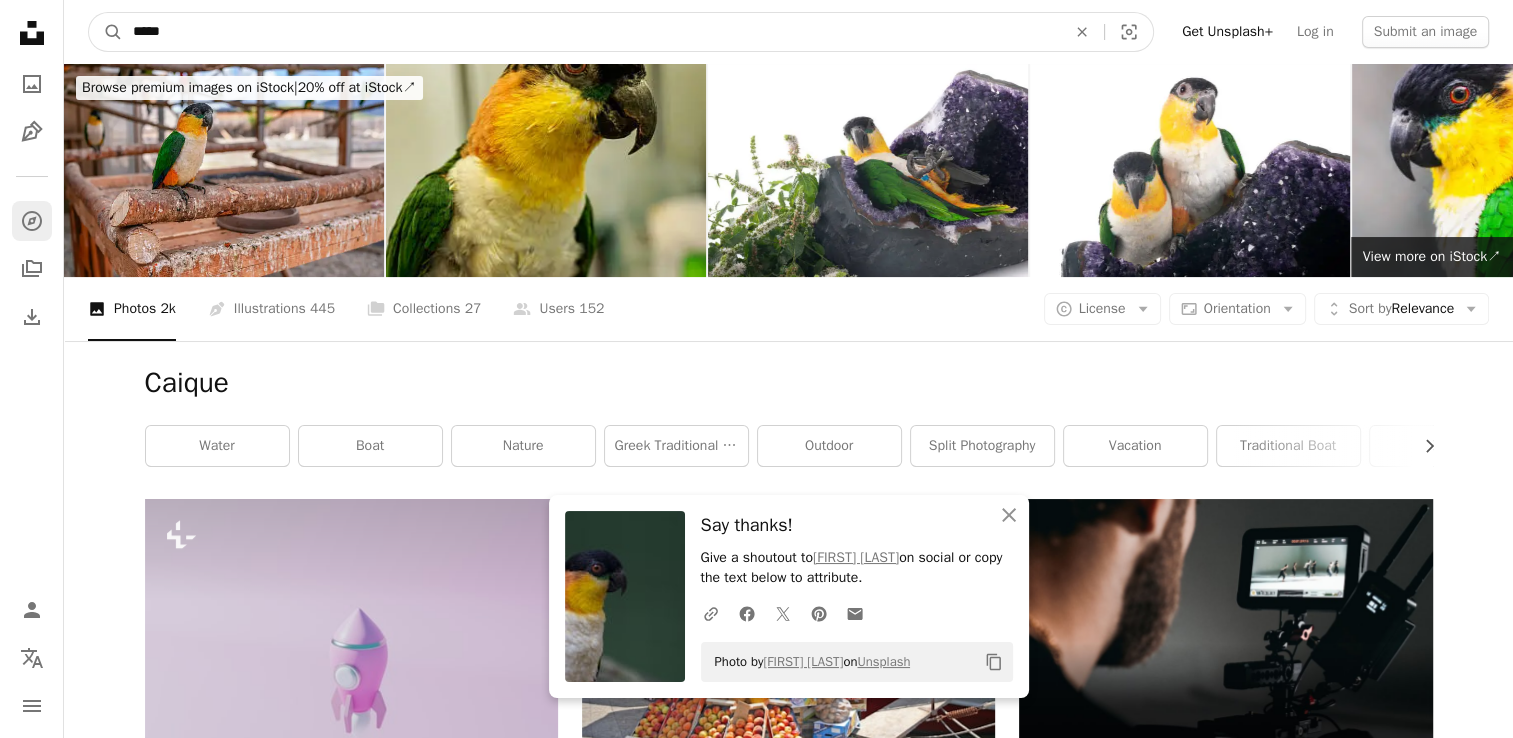 type on "*****" 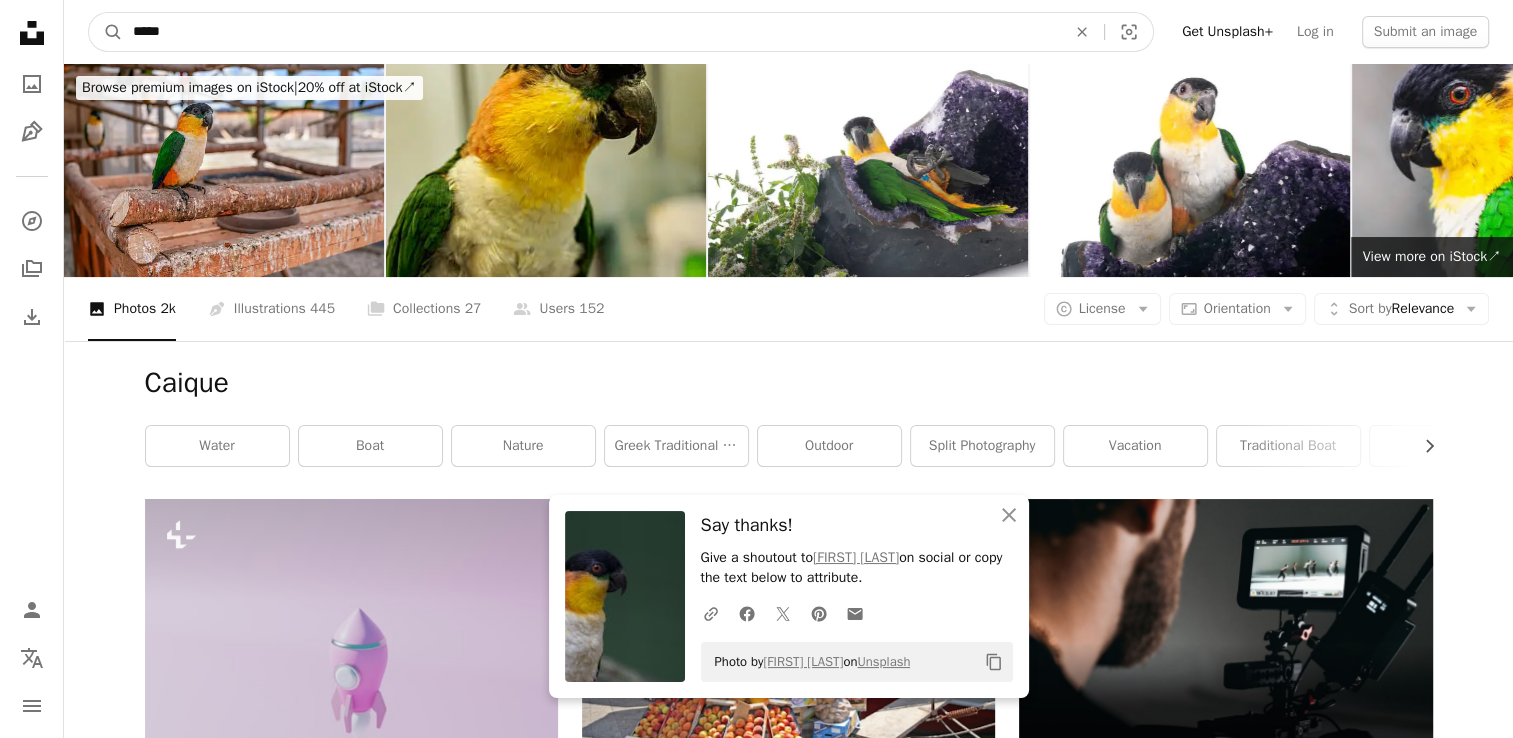 click on "*****" at bounding box center (591, 32) 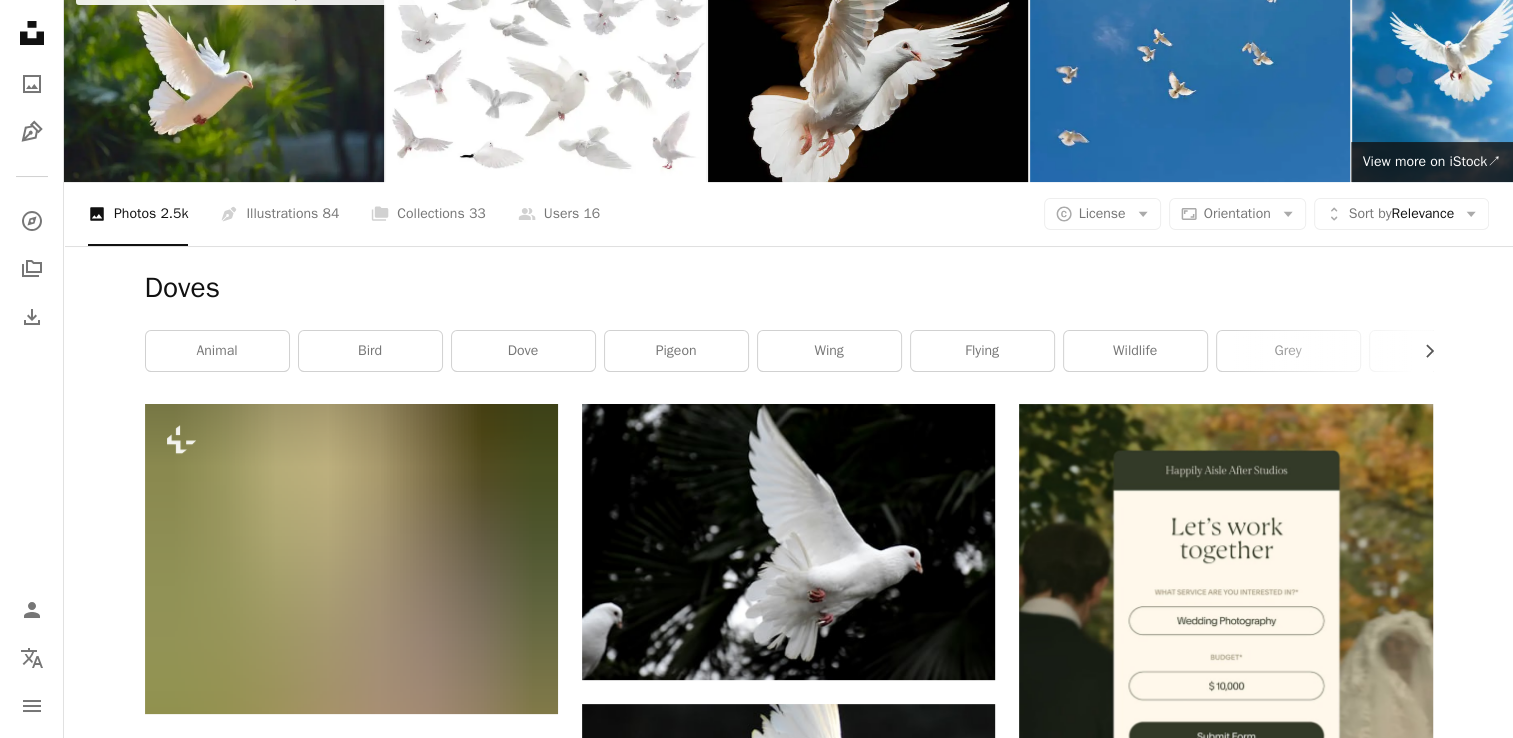 scroll, scrollTop: 0, scrollLeft: 0, axis: both 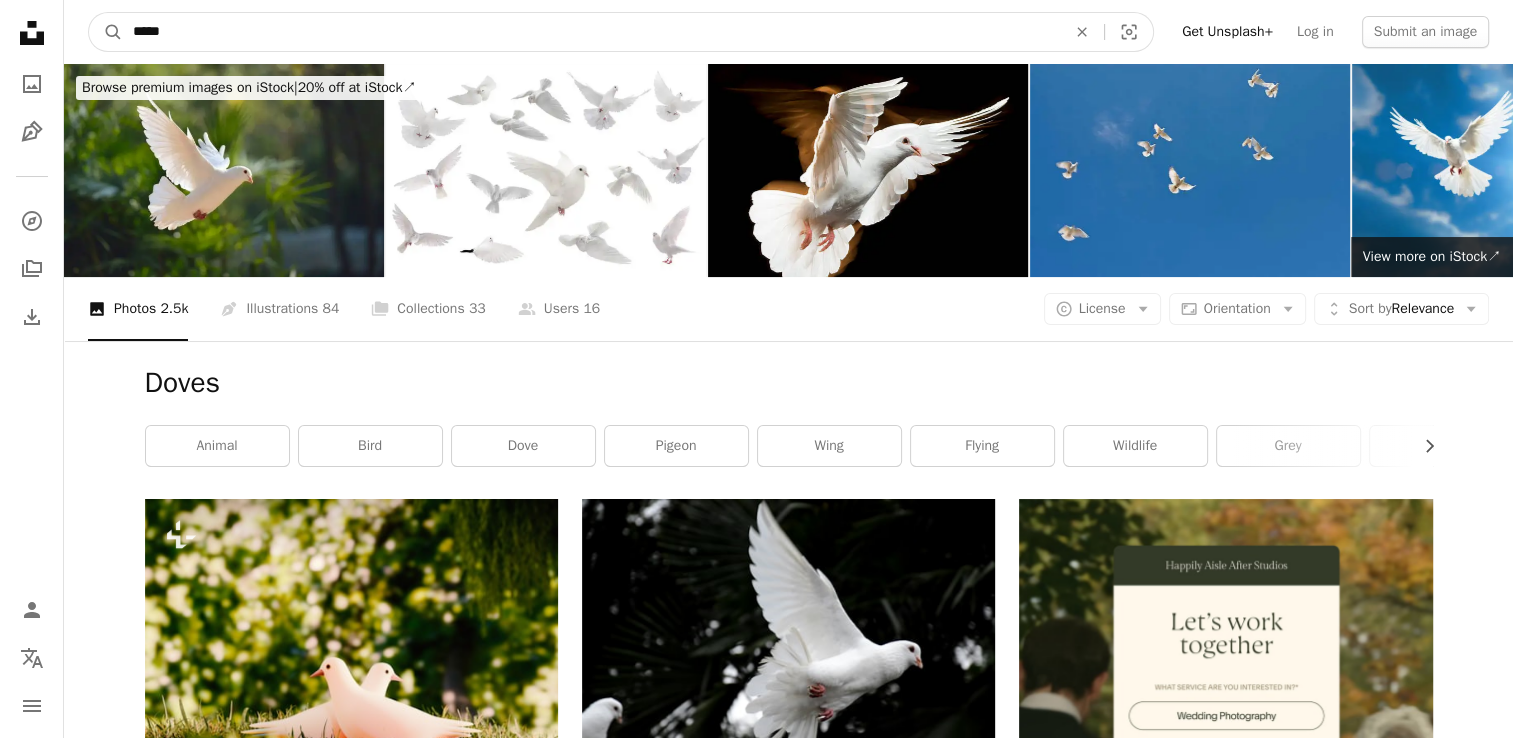 click on "*****" at bounding box center [591, 32] 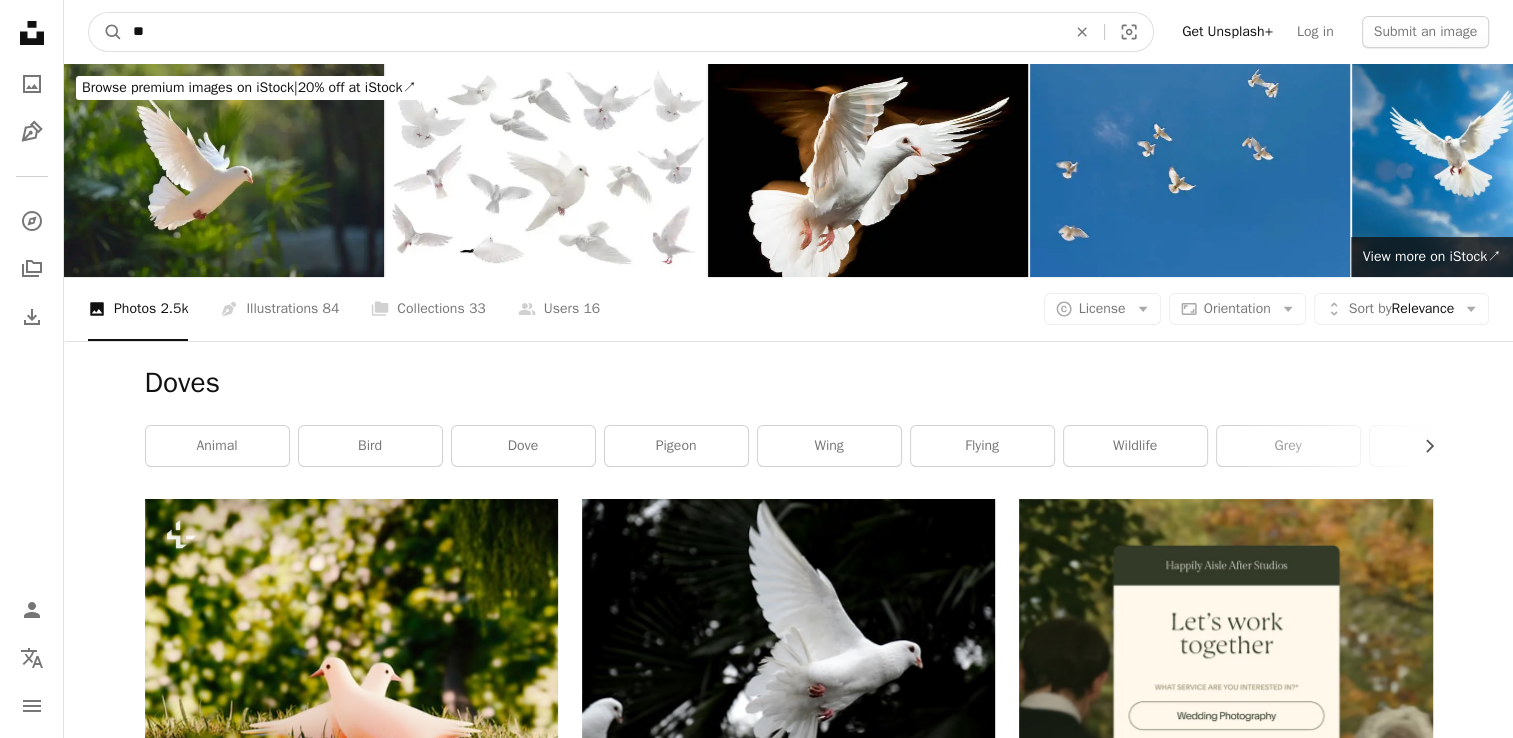 type on "*" 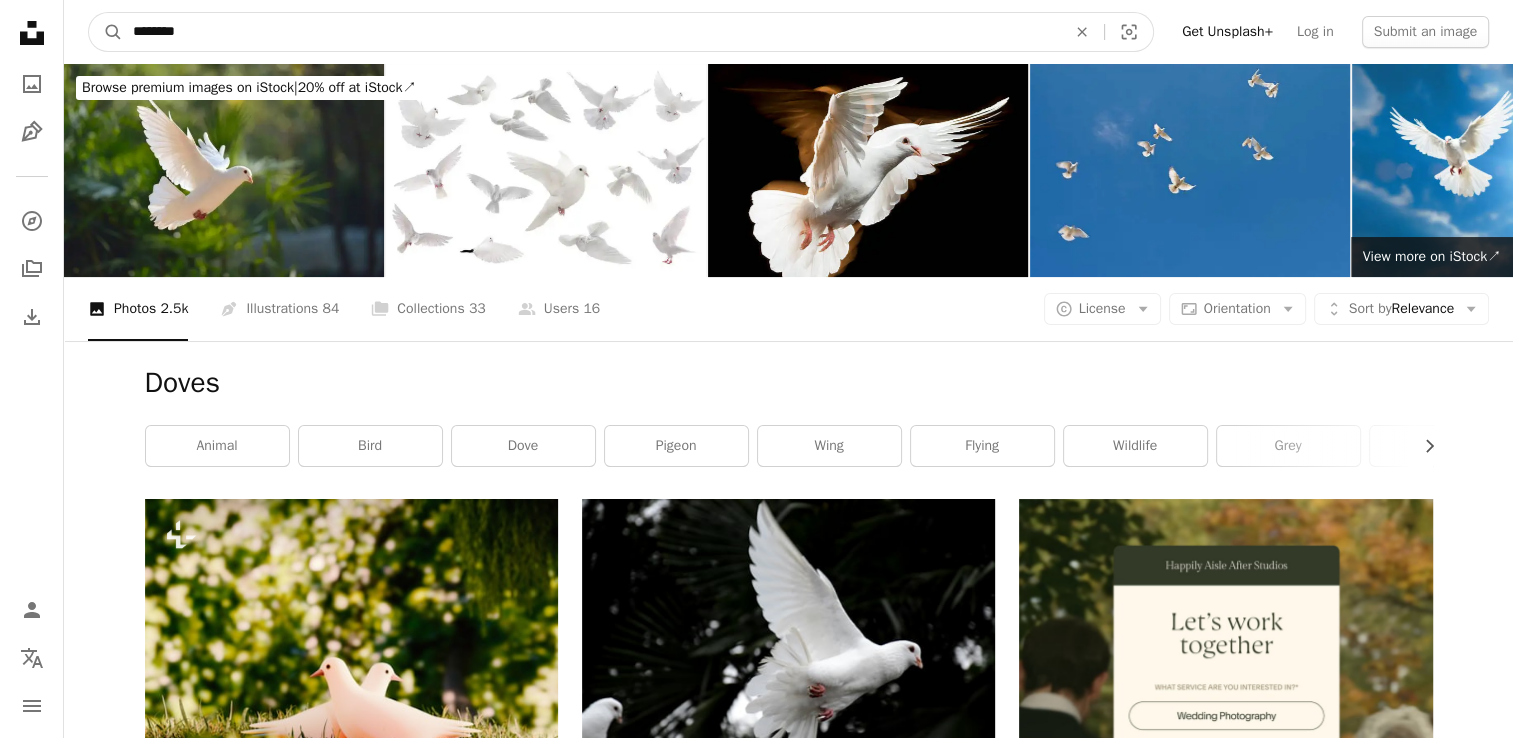 type on "********" 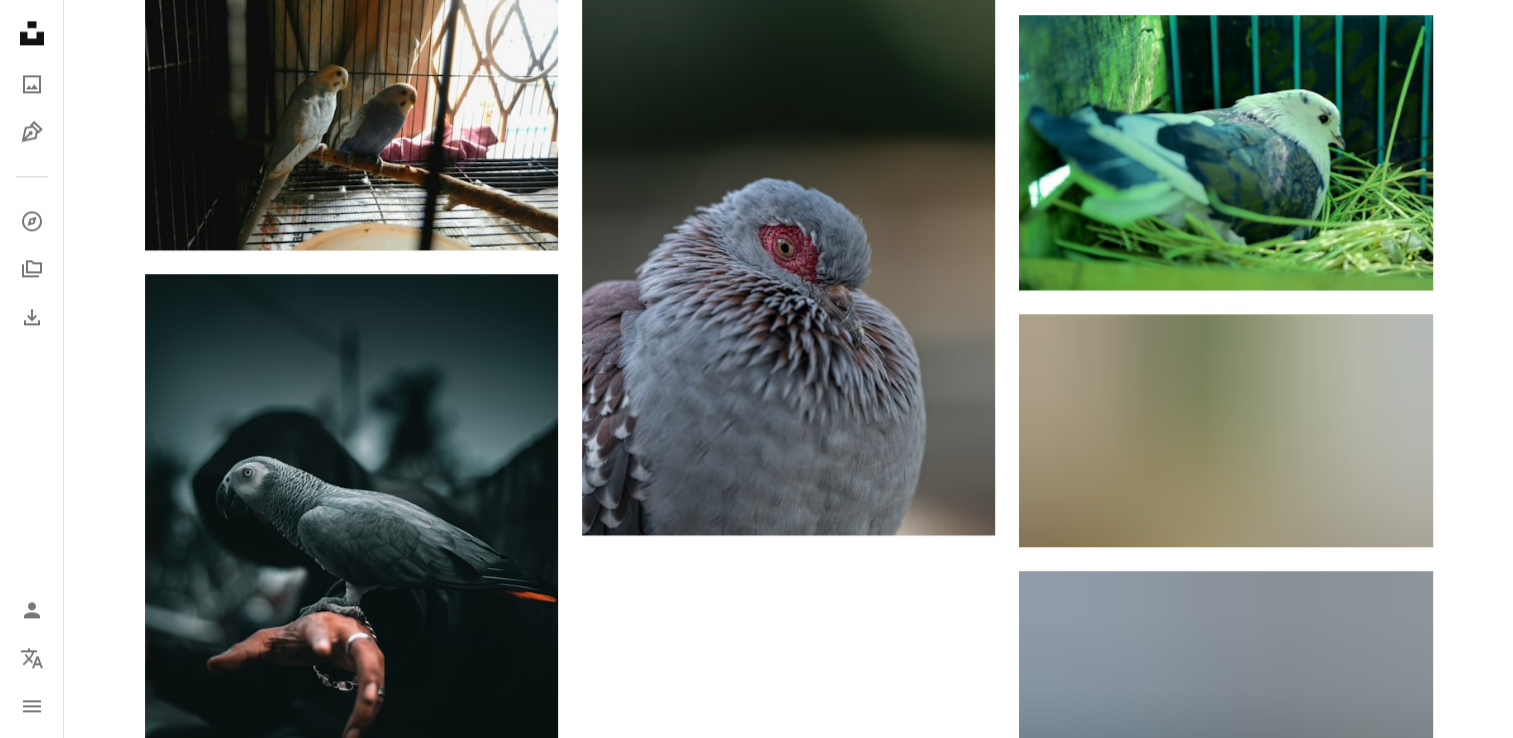 scroll, scrollTop: 2800, scrollLeft: 0, axis: vertical 